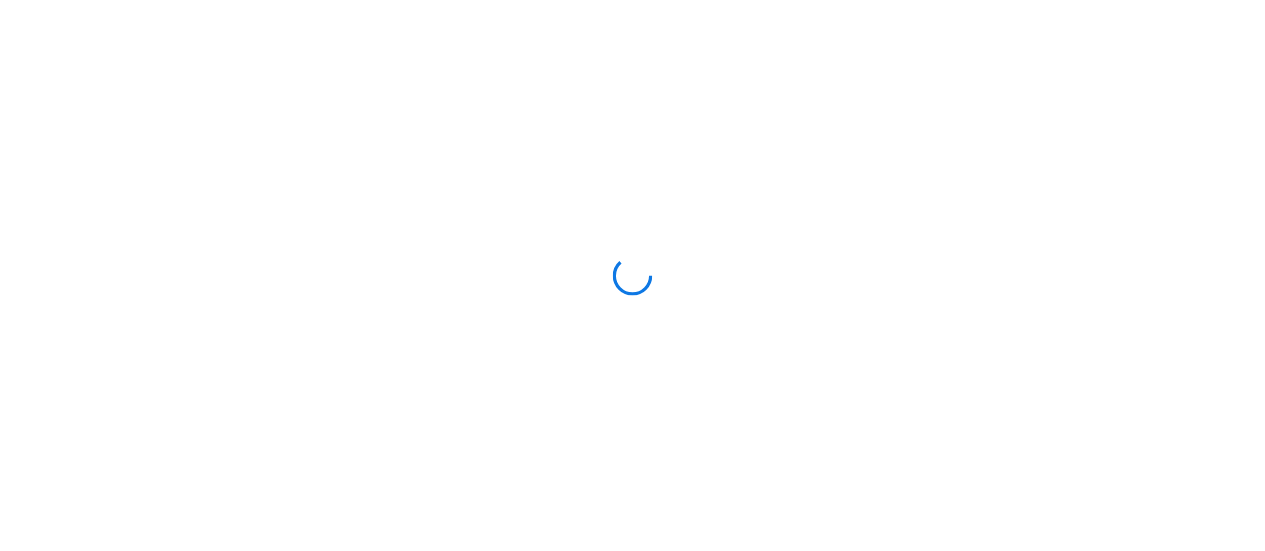 scroll, scrollTop: 0, scrollLeft: 0, axis: both 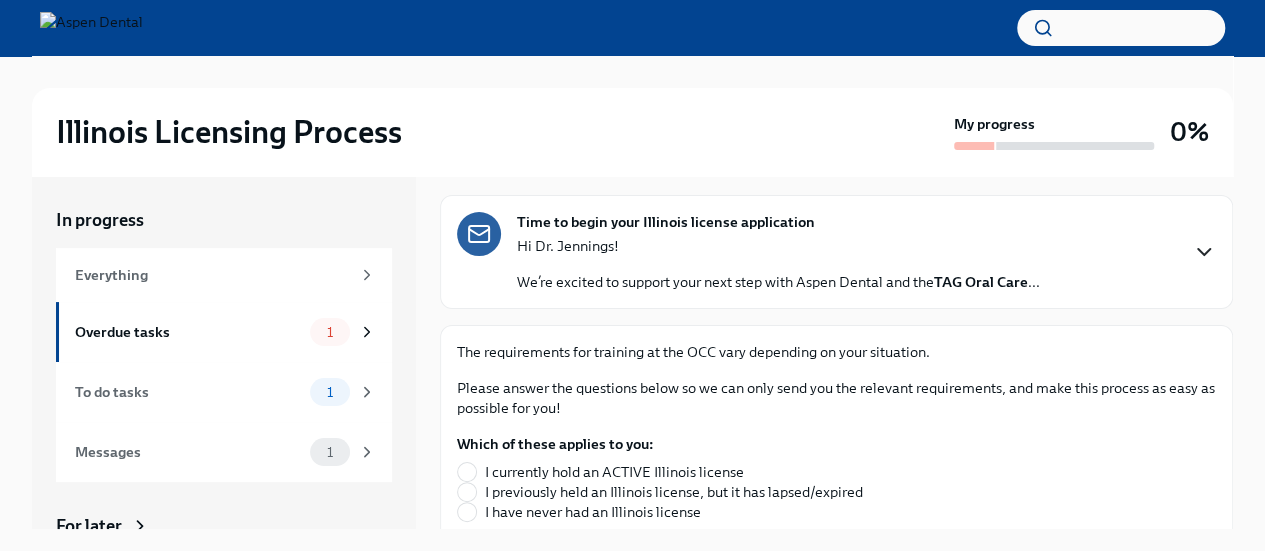 click 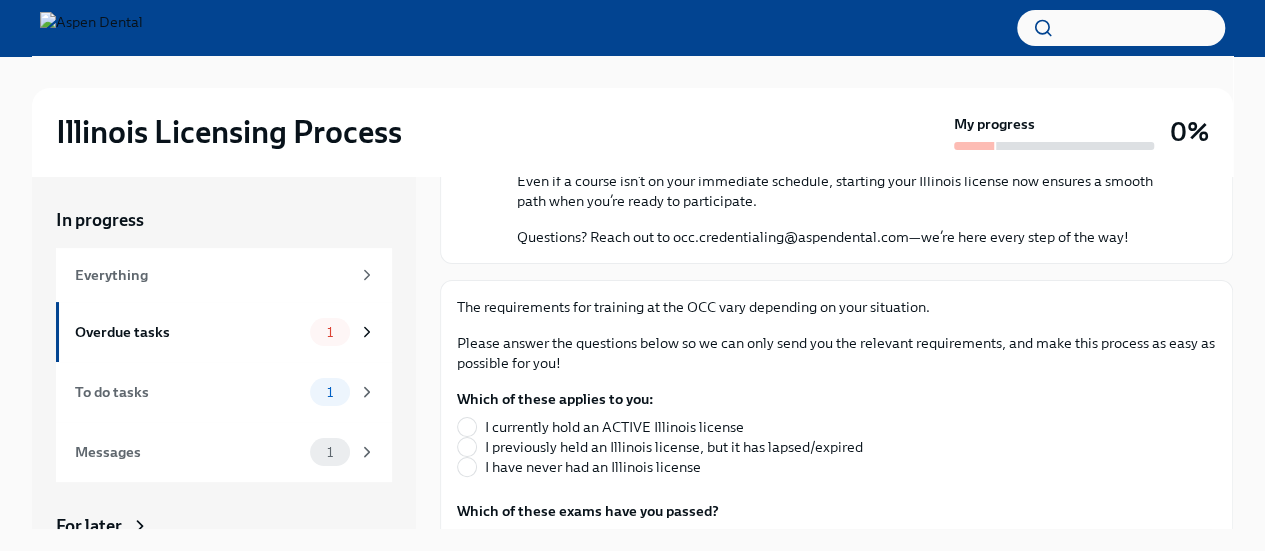 scroll, scrollTop: 715, scrollLeft: 0, axis: vertical 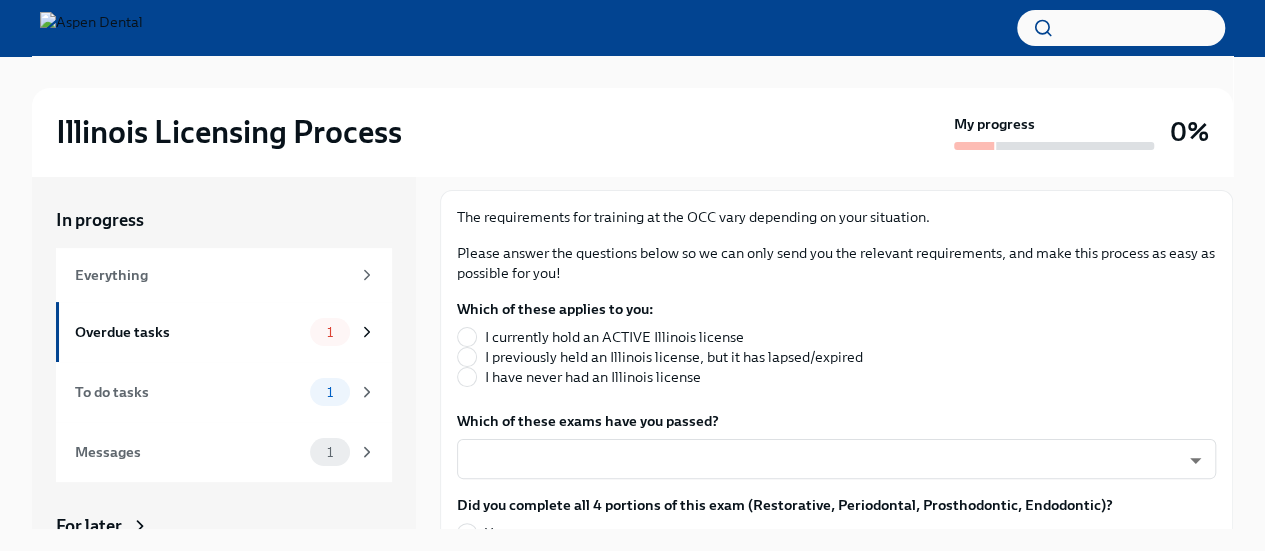 click on "Even if a course isn’t on your immediate schedule, starting your Illinois license now ensures a smooth path when you’re ready to participate." at bounding box center [850, 101] 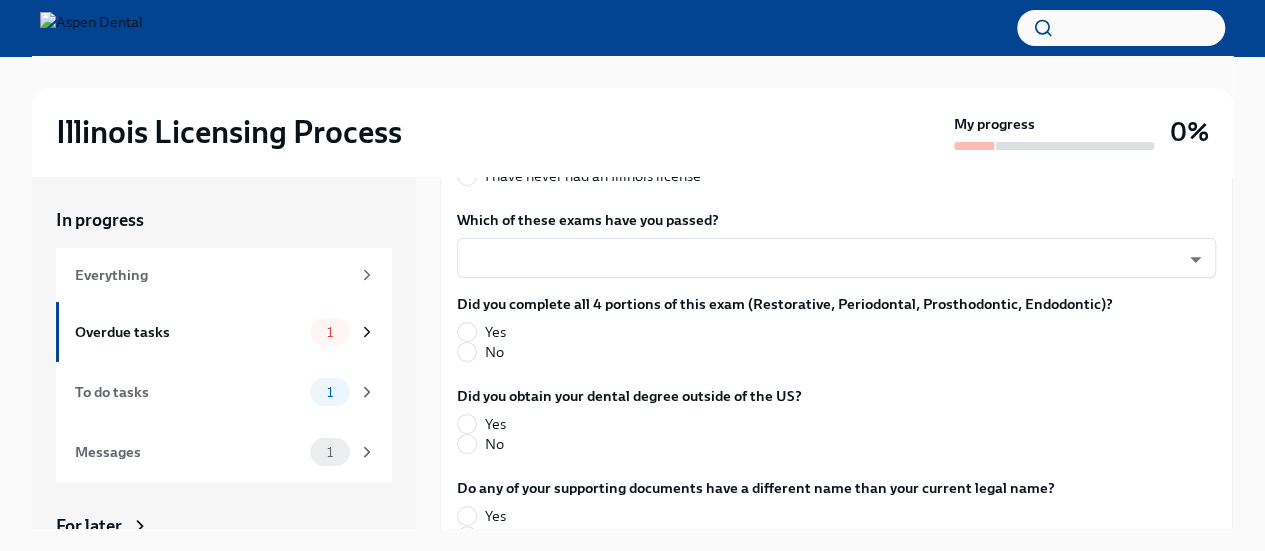 scroll, scrollTop: 1006, scrollLeft: 0, axis: vertical 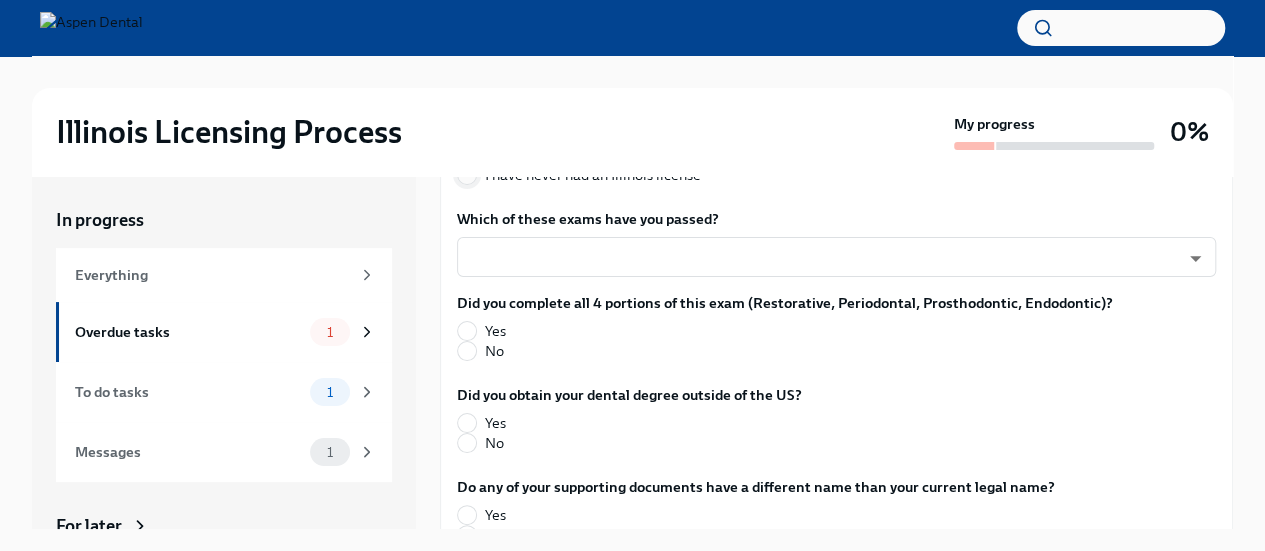 click on "I have never had an Illinois license" at bounding box center [467, 175] 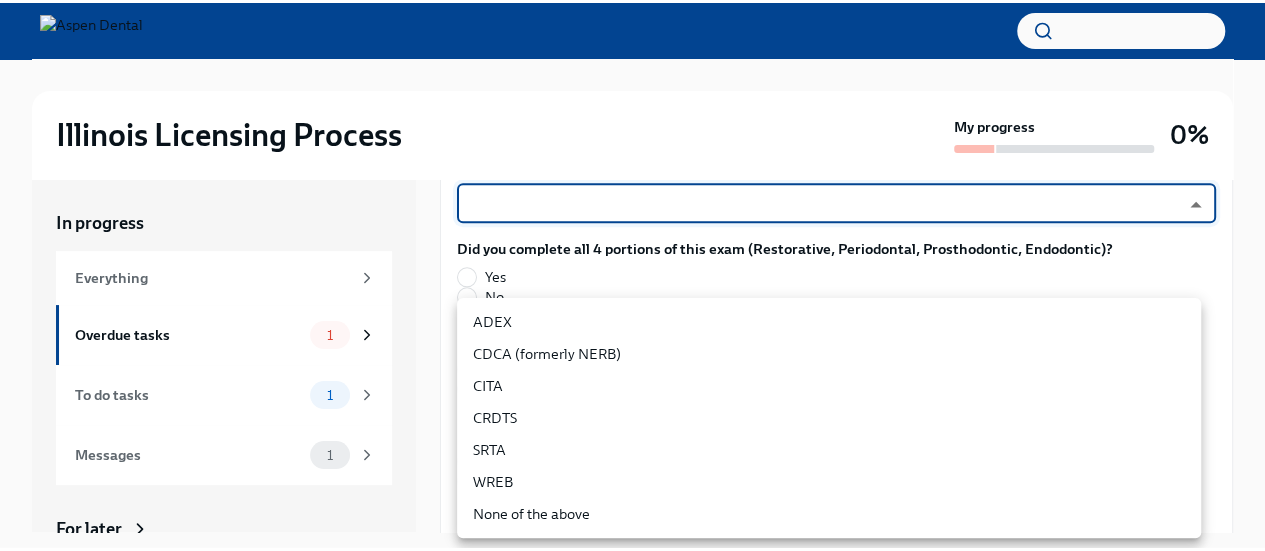 scroll, scrollTop: 1064, scrollLeft: 0, axis: vertical 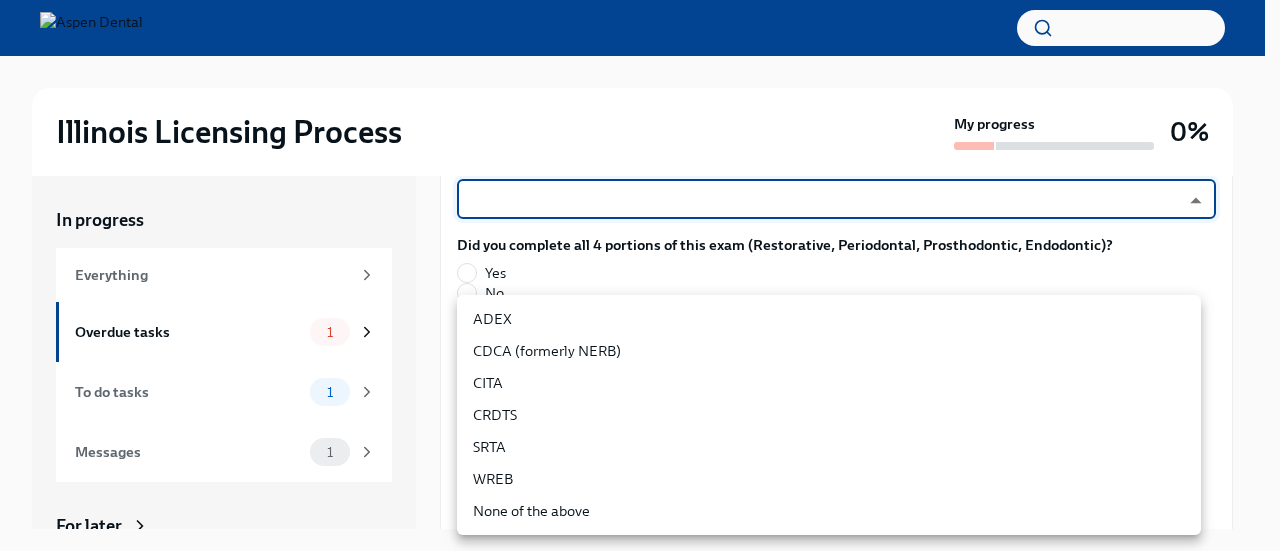 click on "Illinois Licensing Process My progress 0% In progress Everything Overdue tasks 1 To do tasks 1 Messages 1 For later Archived Completed tasks 0 Messages 0 Answer these questions to get tailored instructions for the Illinois licensing process Overdue Due  a day ago Time to begin your Illinois license application July 31st Hi Dr. Jennings!
We’re excited to support your next step with Aspen Dental and the  TAG Oral Care Center (OCC) in Chicago —our hub for advanced, hands-on clinical training.
Your learning and growth is a priority.  All doctors are required to obtain a permanent Illinois license in order to participate in OCC courses and future training opportunities.
We’re committed to making this process simple:
Answer the short questionnaire below so we can provide you a tailored to-do list
You’ll begin submitting the documents and information needed for your license
Aspen Dental covers the Illinois license application fee
​ ​ Yes No Yes No Yes" at bounding box center [640, 292] 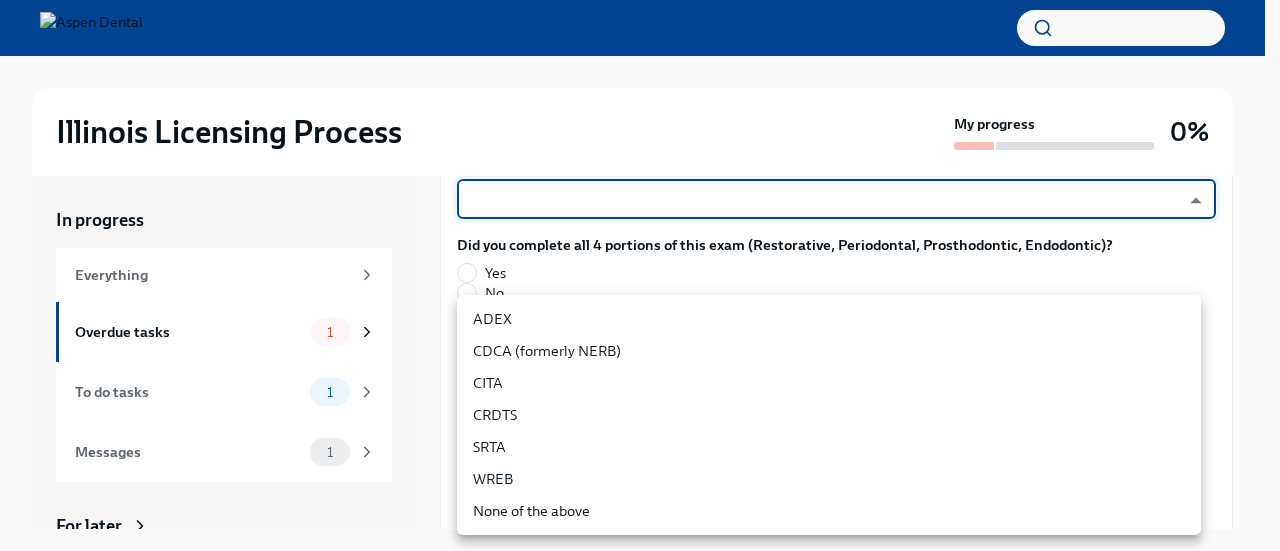 click on "ADEX" at bounding box center [829, 319] 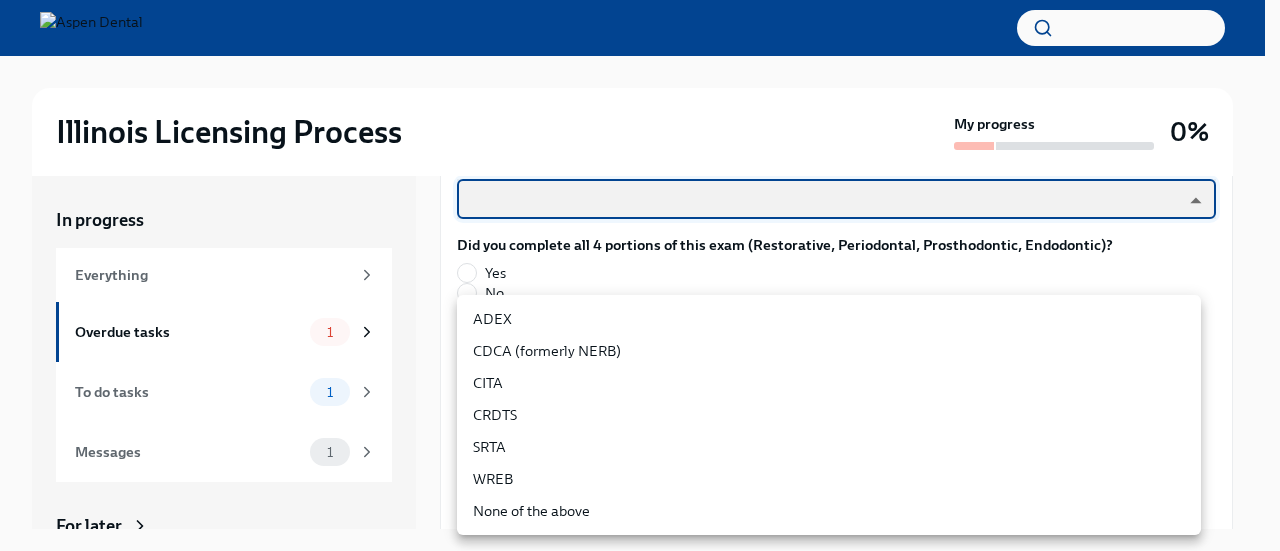 type on "pxo-W3vNi" 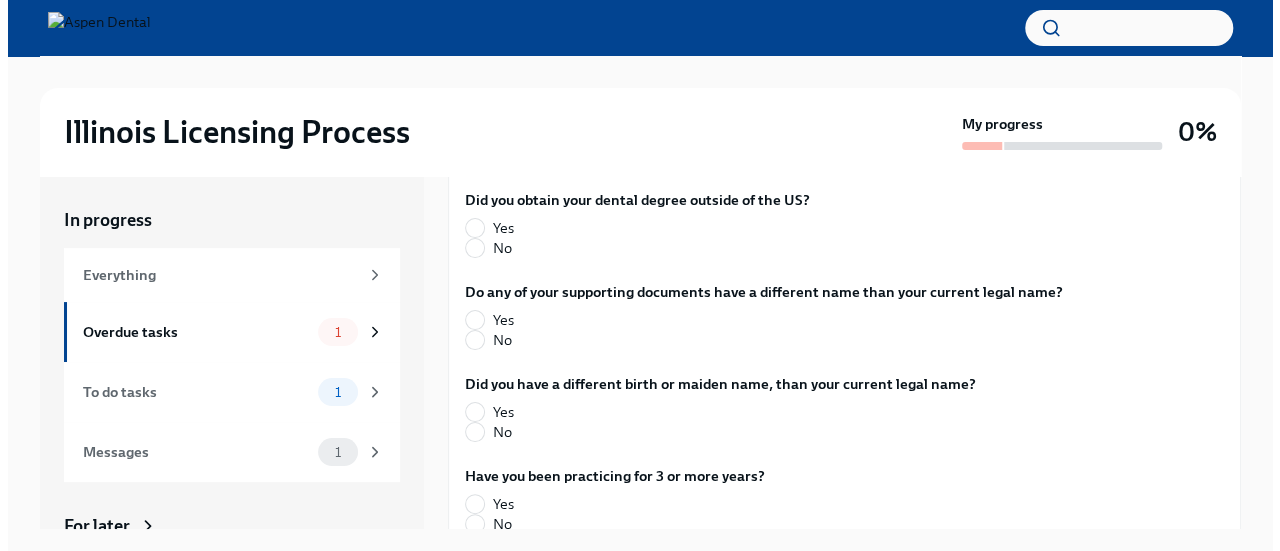 scroll, scrollTop: 1202, scrollLeft: 0, axis: vertical 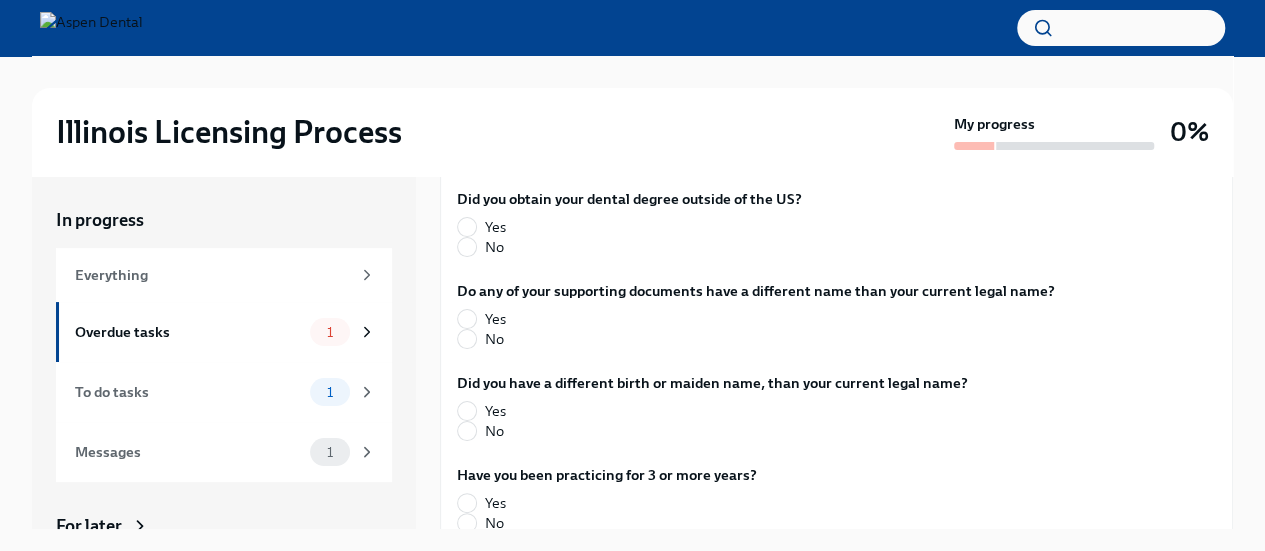 drag, startPoint x: 1227, startPoint y: 331, endPoint x: 735, endPoint y: 331, distance: 492 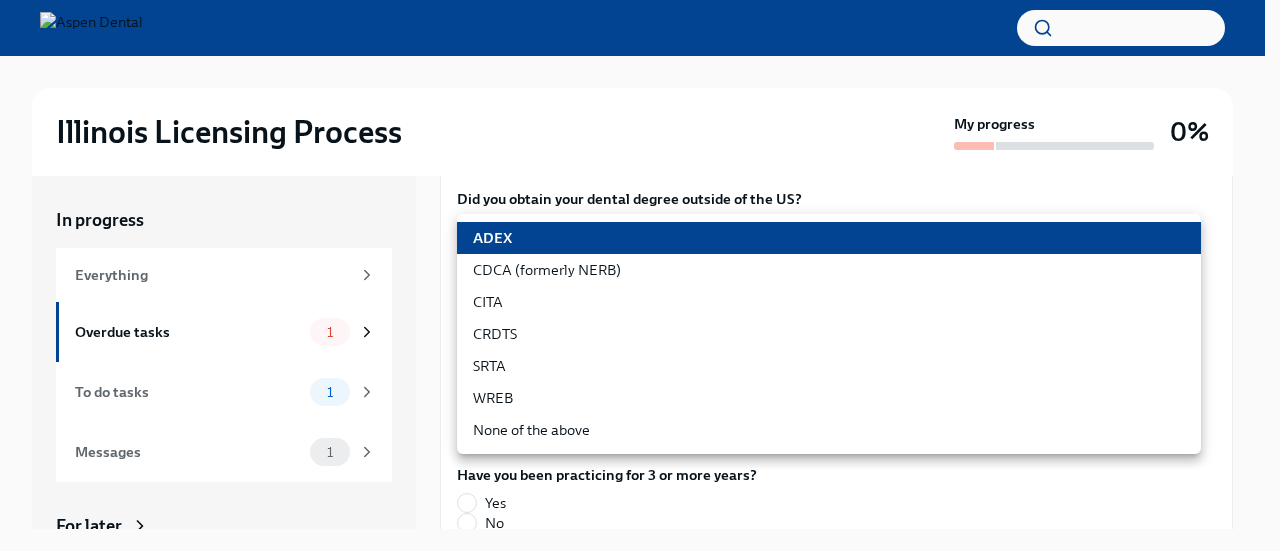 click on "Illinois Licensing Process My progress 0% In progress Everything Overdue tasks 1 To do tasks 1 Messages 1 For later Archived Completed tasks 0 Messages 0 Answer these questions to get tailored instructions for the Illinois licensing process Overdue Due  a day ago Time to begin your Illinois license application July 31st Hi Dr. Jennings!
We’re excited to support your next step with Aspen Dental and the  TAG Oral Care Center (OCC) in Chicago —our hub for advanced, hands-on clinical training.
Your learning and growth is a priority.  All doctors are required to obtain a permanent Illinois license in order to participate in OCC courses and future training opportunities.
We’re committed to making this process simple:
Answer the short questionnaire below so we can provide you a tailored to-do list
You’ll begin submitting the documents and information needed for your license
Aspen Dental covers the Illinois license application fee
ADEX pxo-W3vNi ​ Yes No" at bounding box center [640, 292] 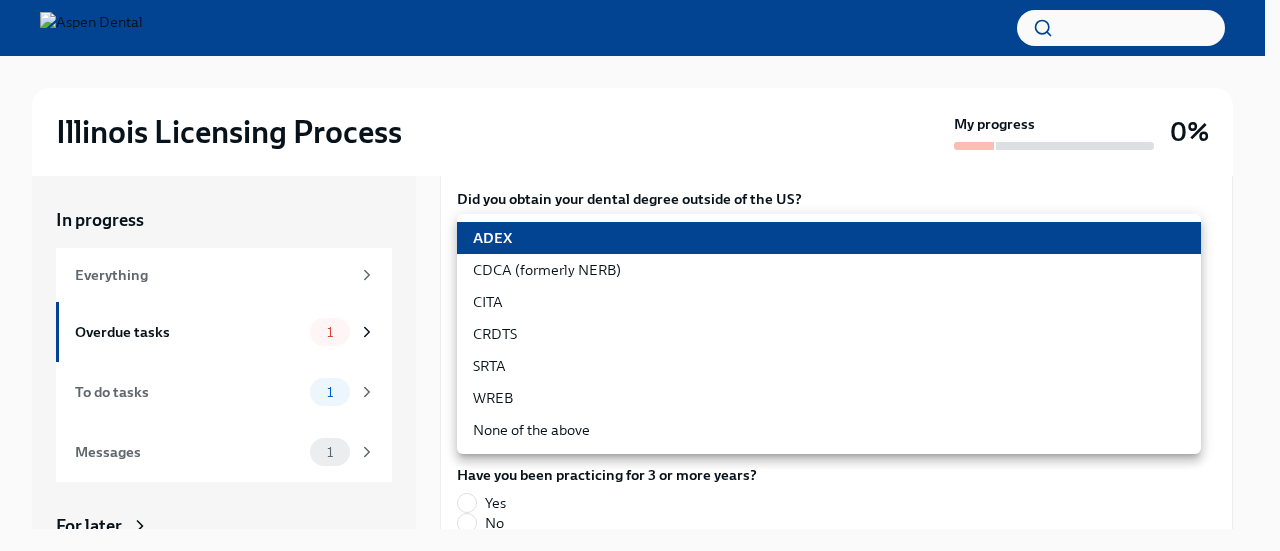 click at bounding box center [640, 275] 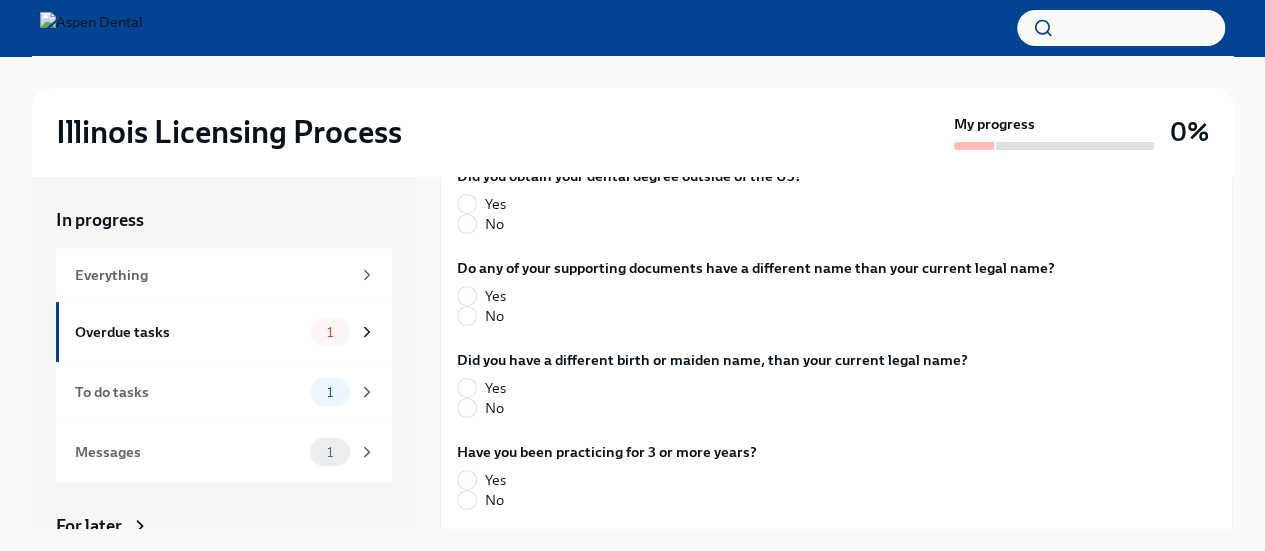 scroll, scrollTop: 1226, scrollLeft: 0, axis: vertical 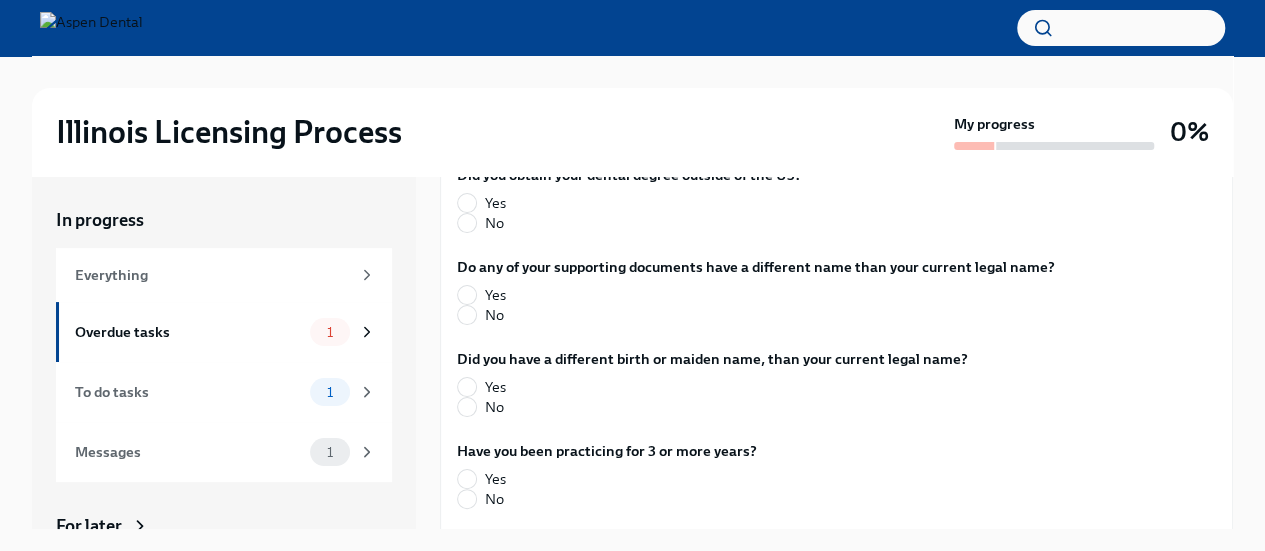 click on "Yes" at bounding box center [467, 111] 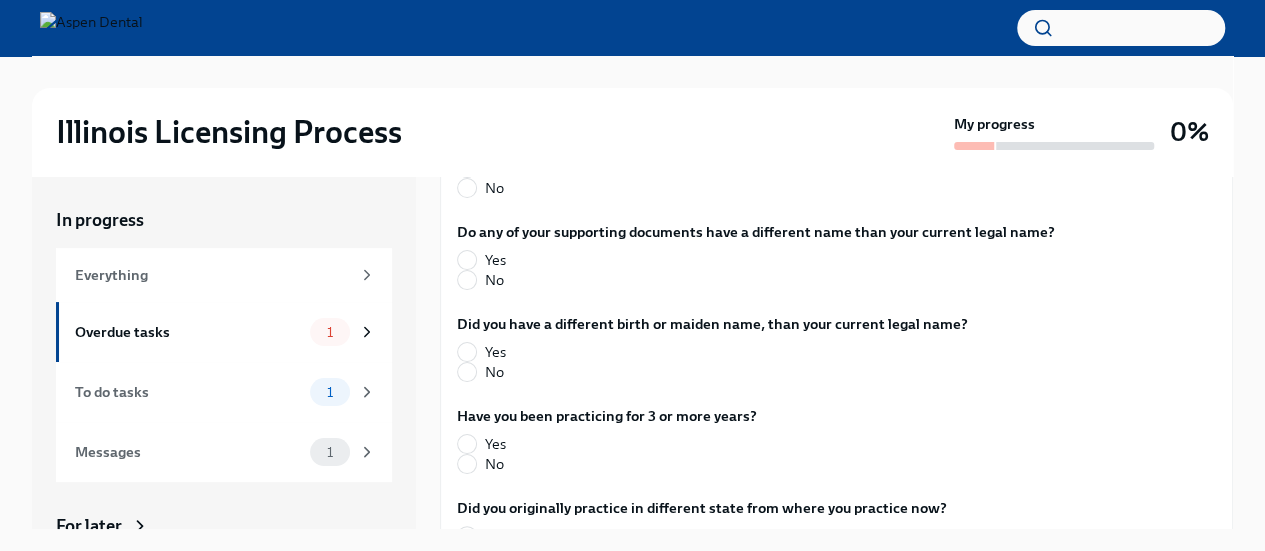 scroll, scrollTop: 1262, scrollLeft: 0, axis: vertical 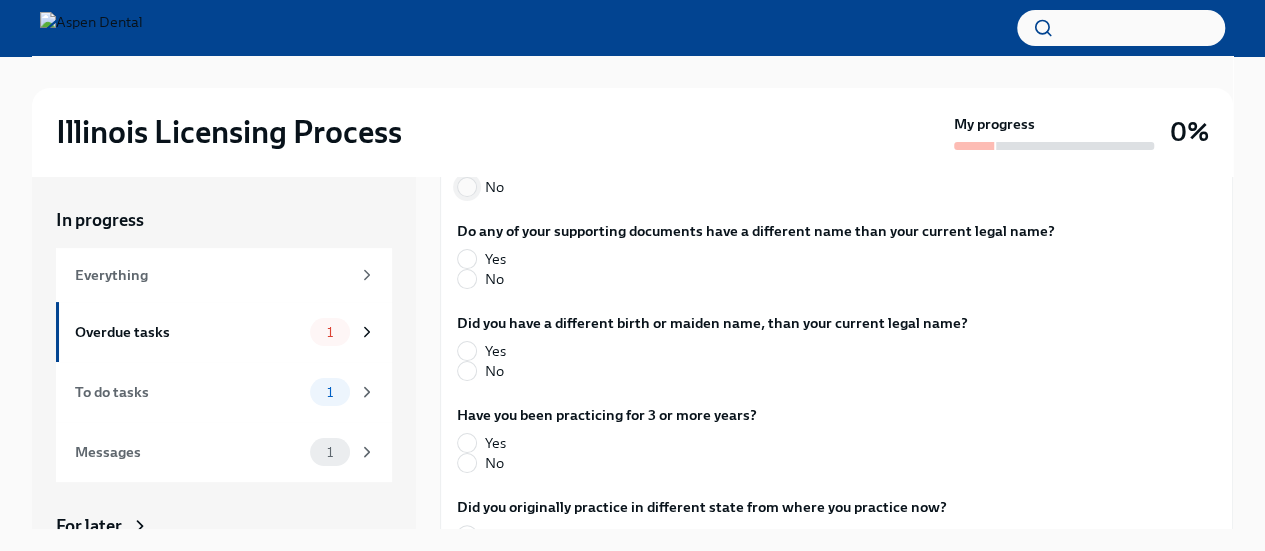 click on "No" at bounding box center (467, 187) 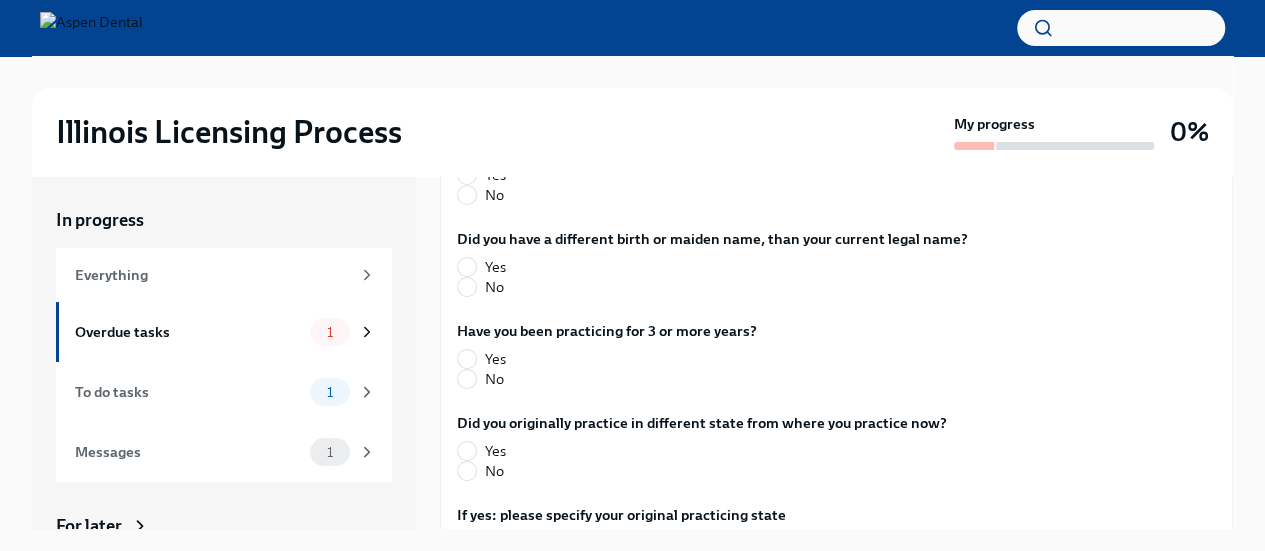 scroll, scrollTop: 1348, scrollLeft: 0, axis: vertical 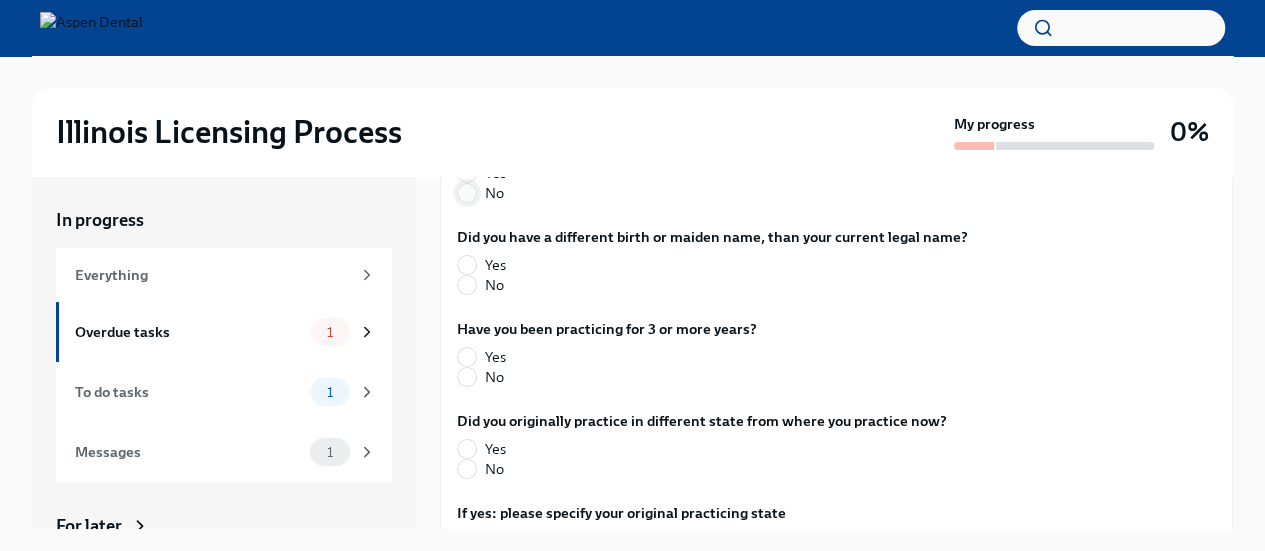 click on "No" at bounding box center (467, 193) 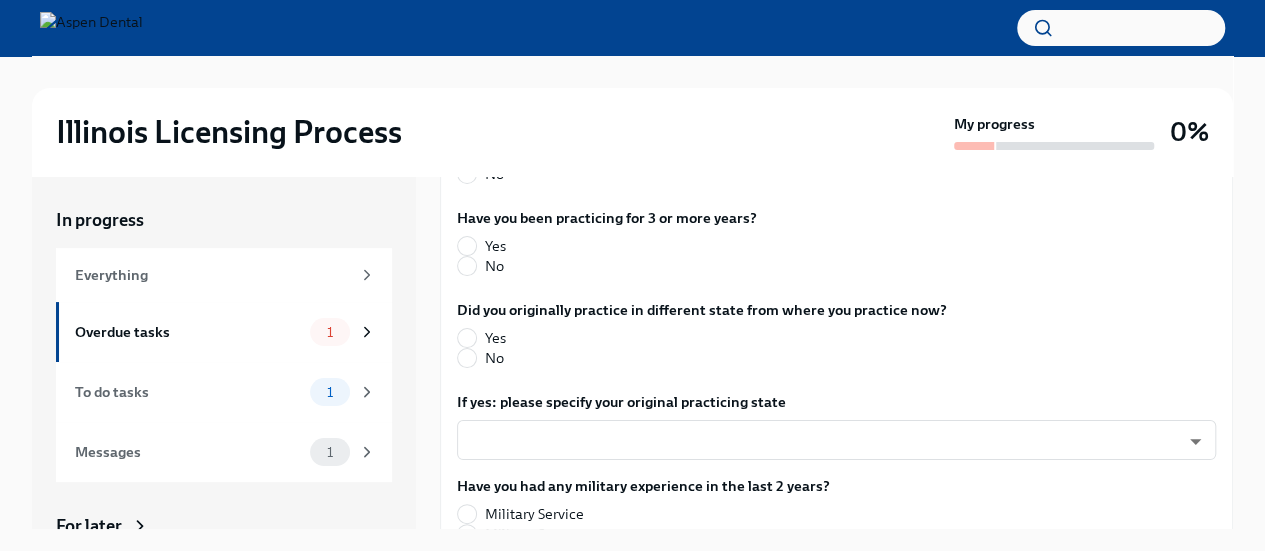 scroll, scrollTop: 1462, scrollLeft: 0, axis: vertical 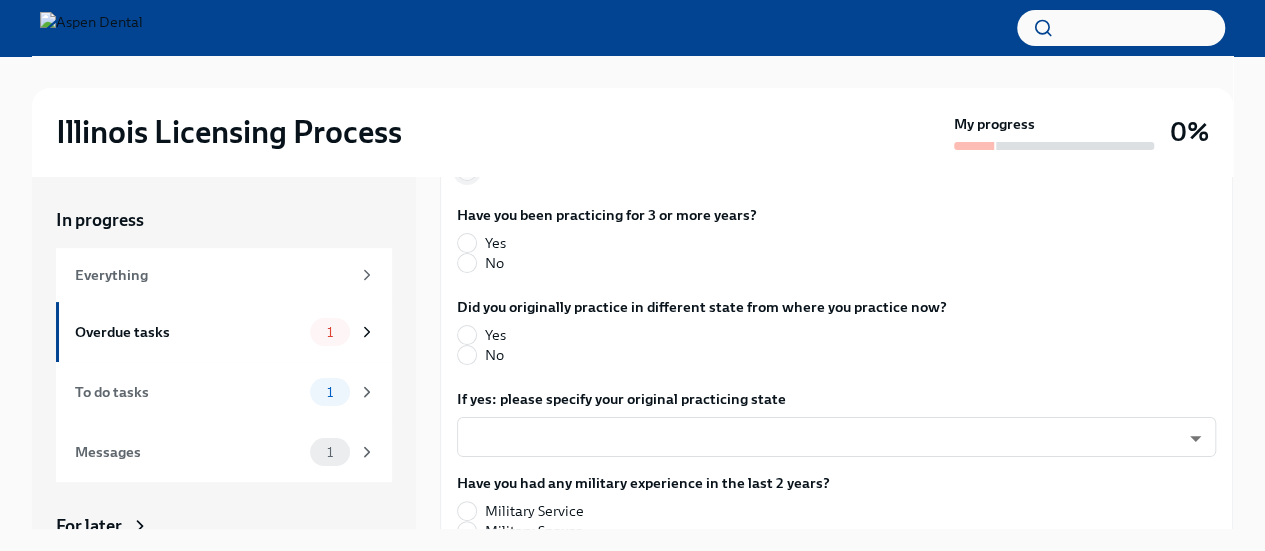 click on "No" at bounding box center (467, 171) 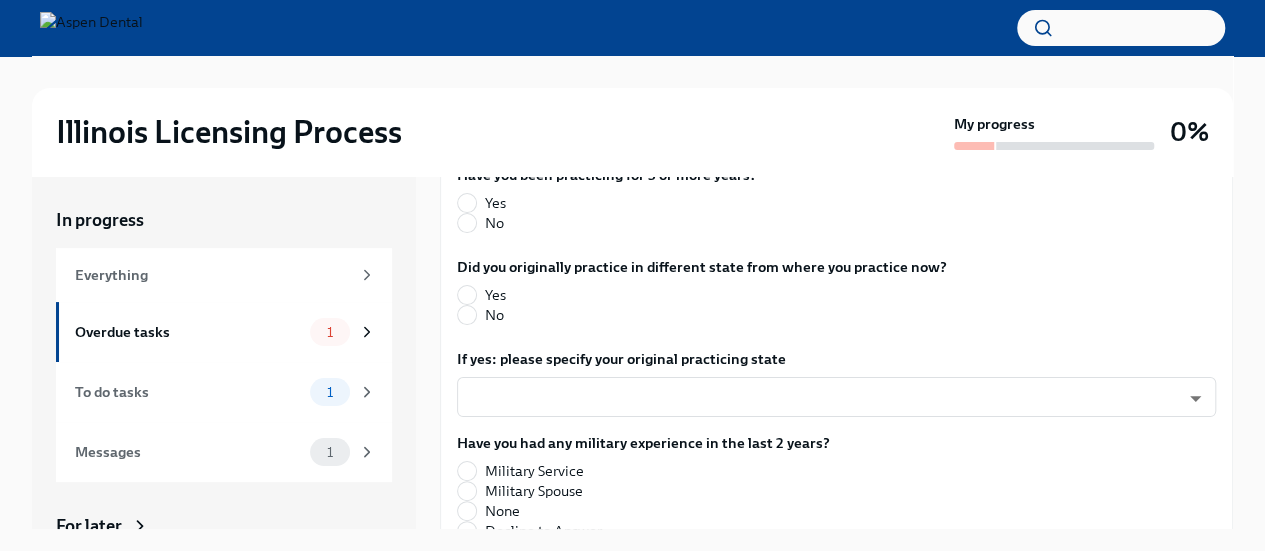 scroll, scrollTop: 1508, scrollLeft: 0, axis: vertical 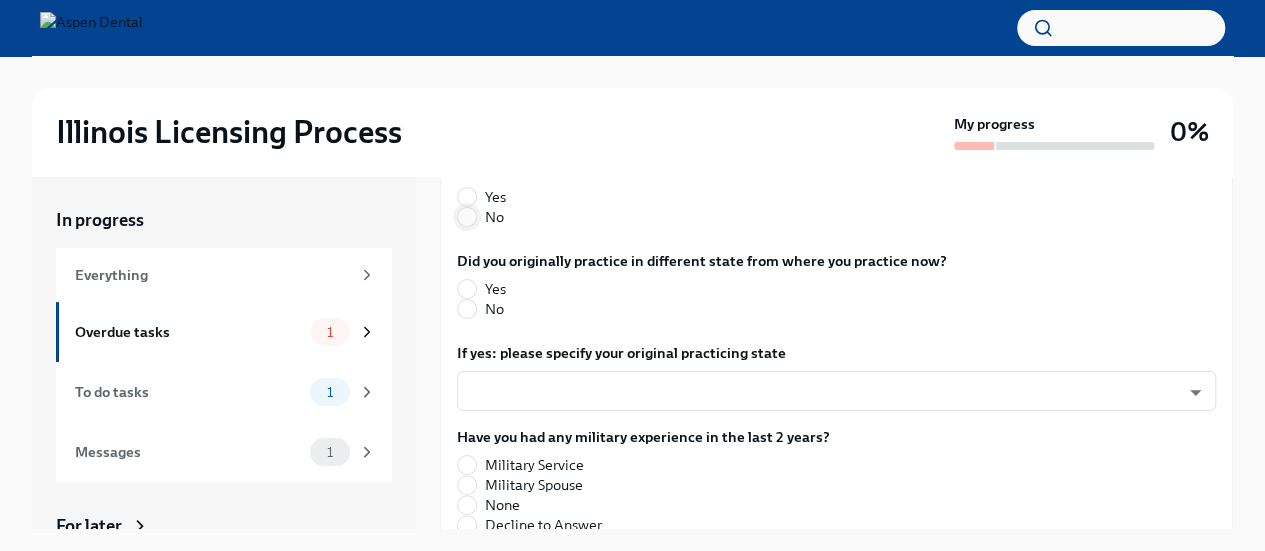 click on "No" at bounding box center [467, 217] 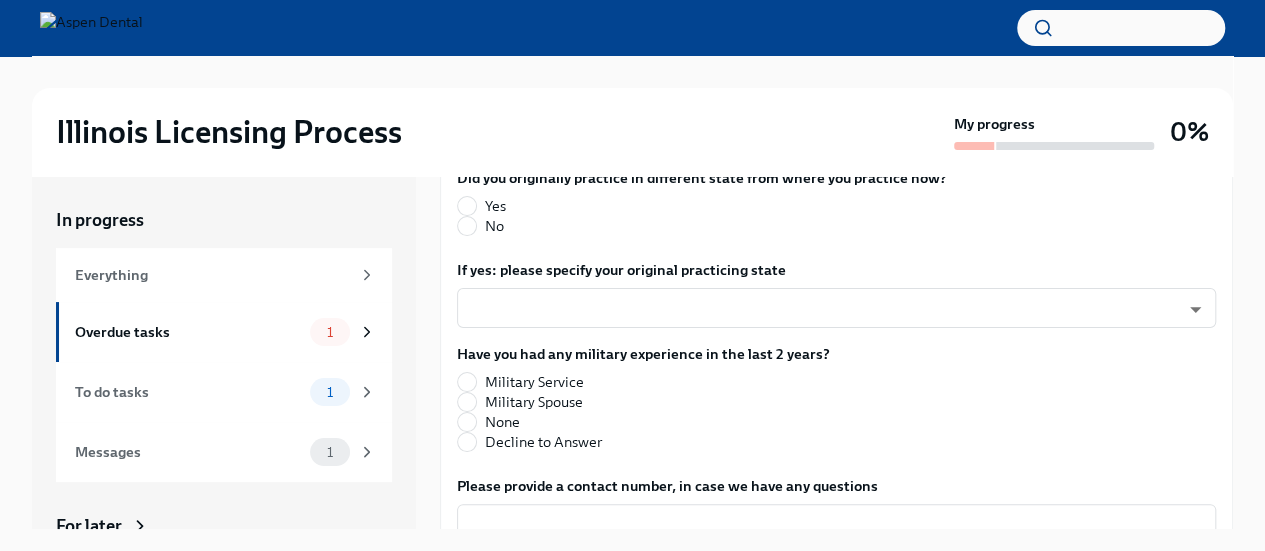 scroll, scrollTop: 1592, scrollLeft: 0, axis: vertical 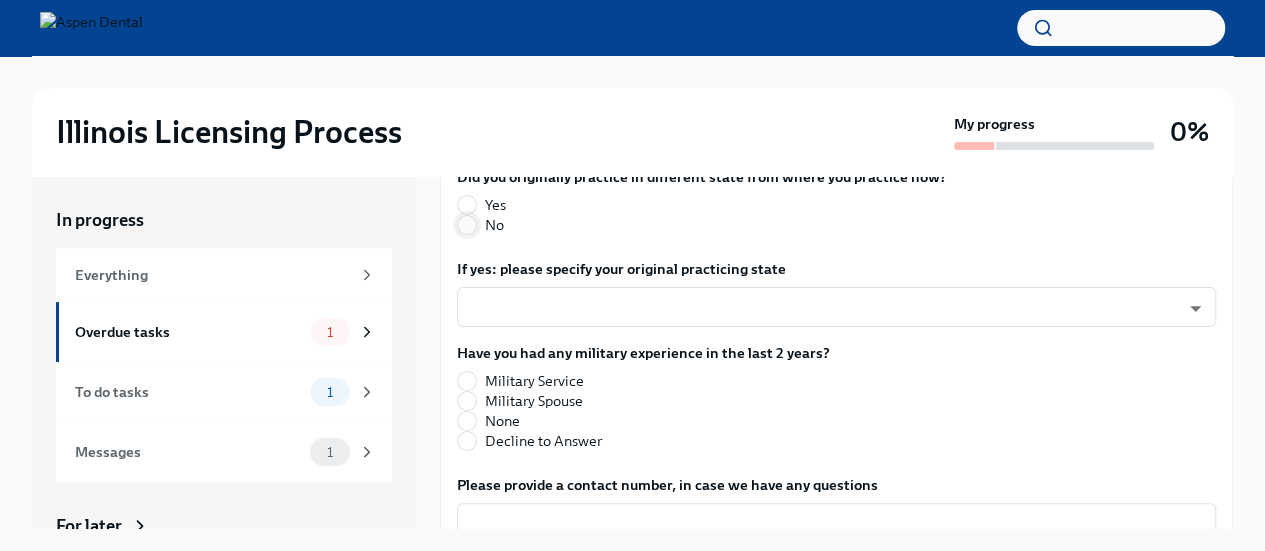 click on "No" at bounding box center (467, 225) 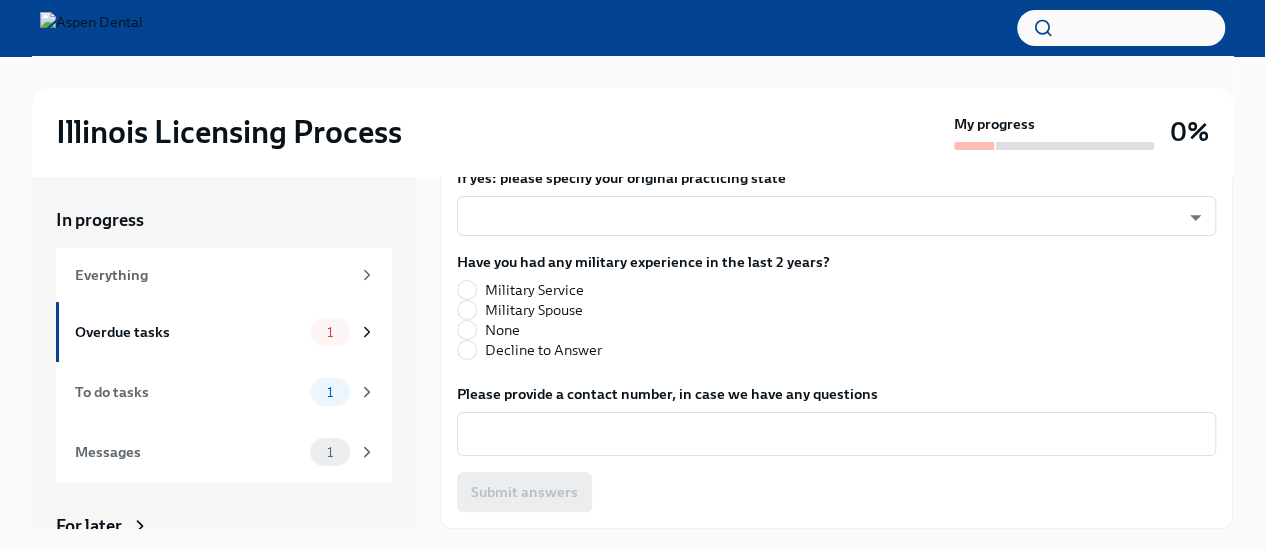 scroll, scrollTop: 1803, scrollLeft: 0, axis: vertical 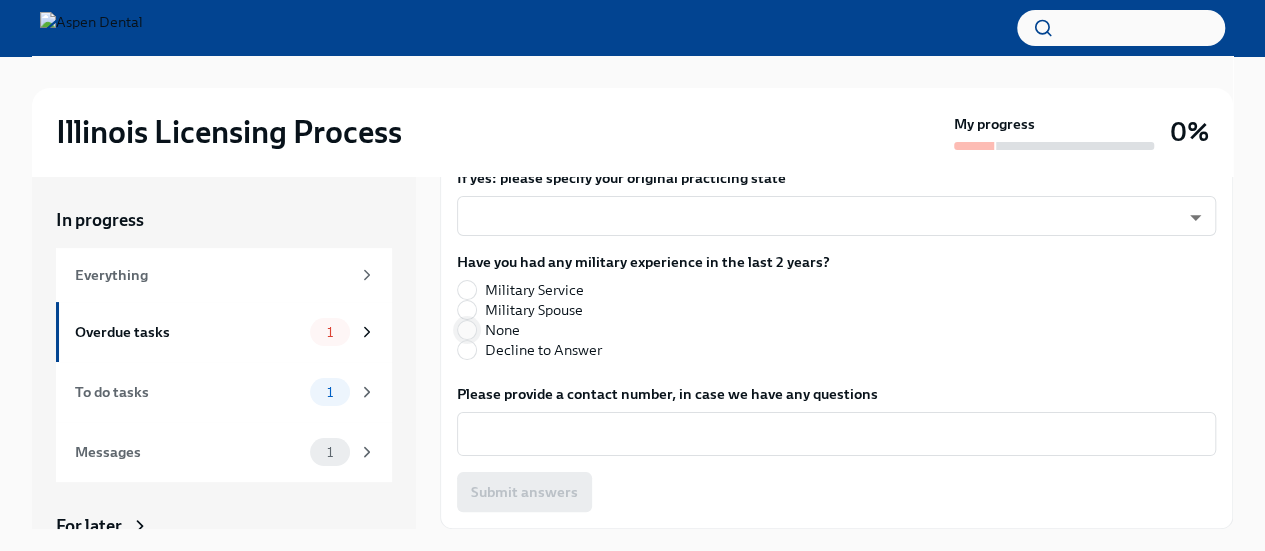 click on "None" at bounding box center [467, 330] 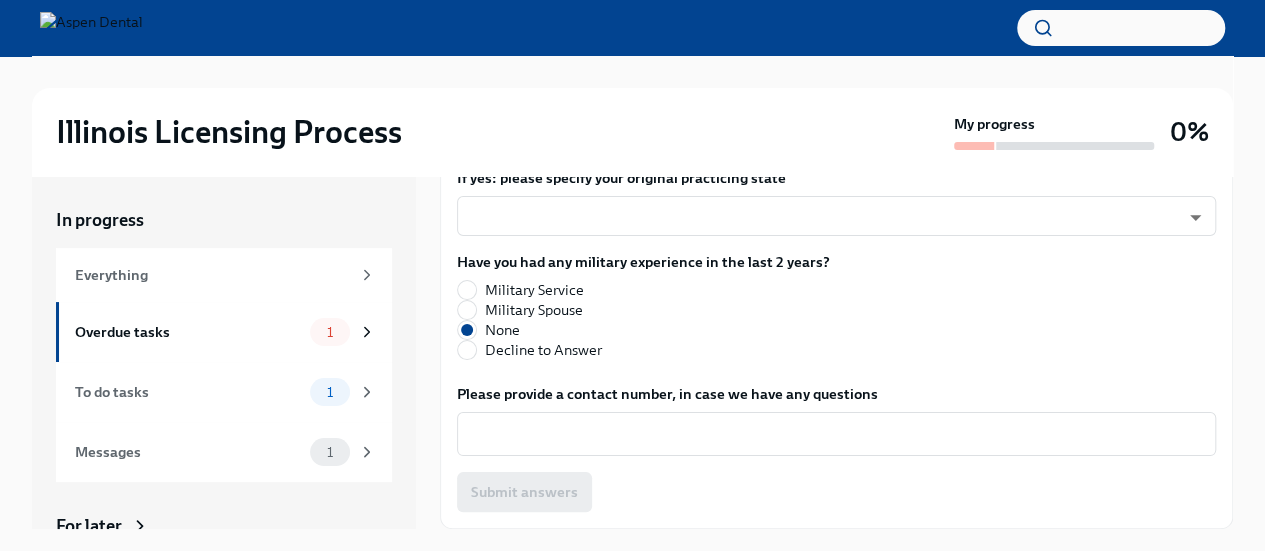 scroll, scrollTop: 1859, scrollLeft: 0, axis: vertical 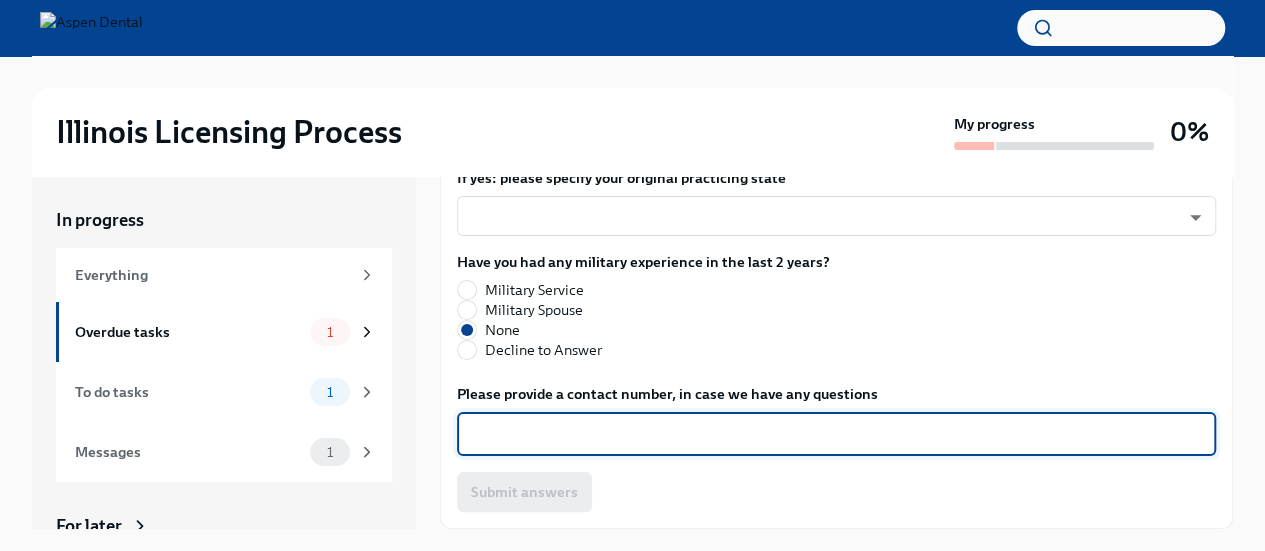 click on "Please provide a contact number, in case we have any questions" at bounding box center (836, 434) 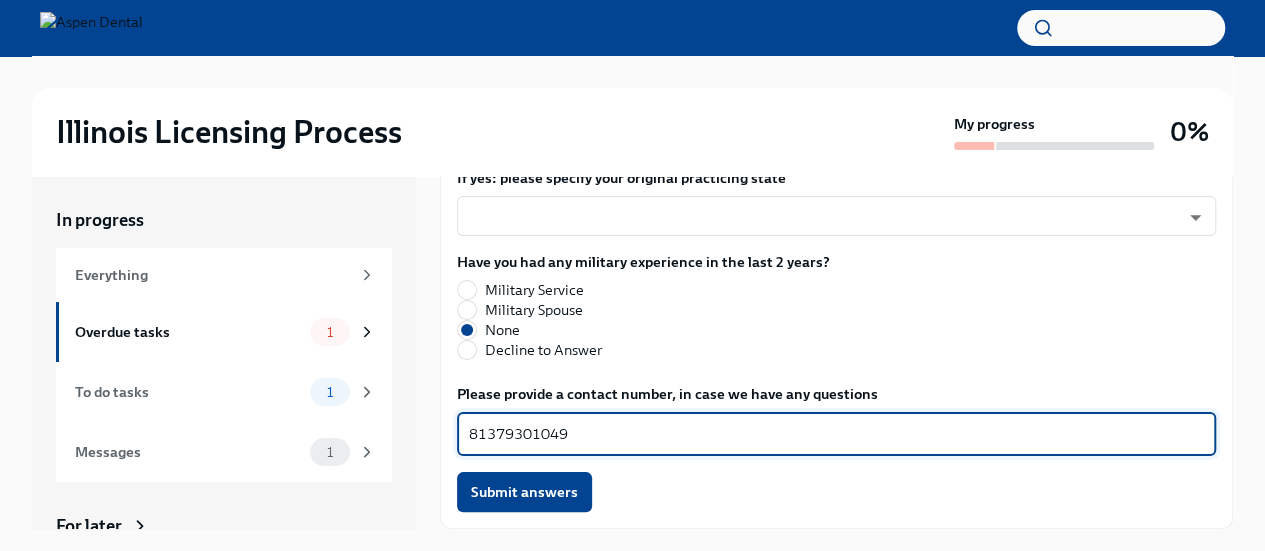 click on "81379301049" at bounding box center [836, 434] 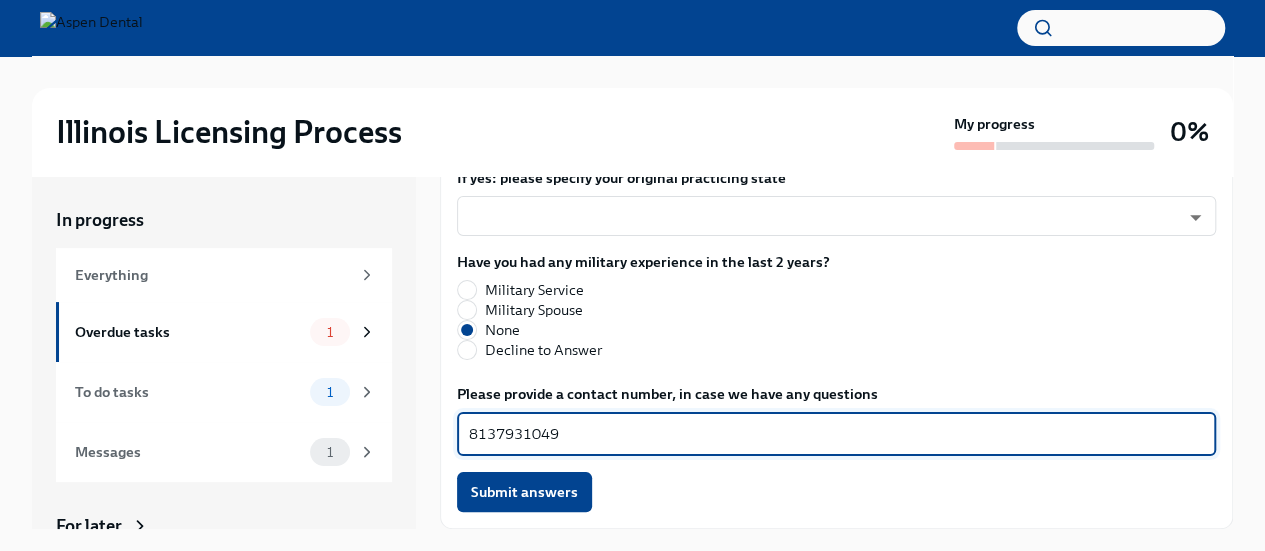 scroll, scrollTop: 34, scrollLeft: 0, axis: vertical 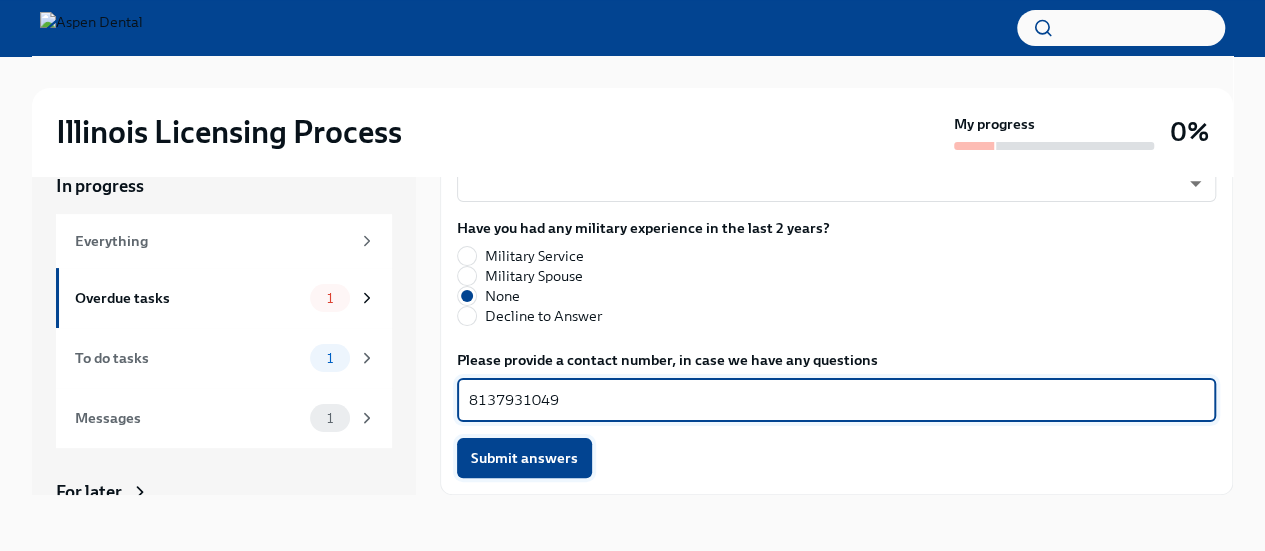 type on "8137931049" 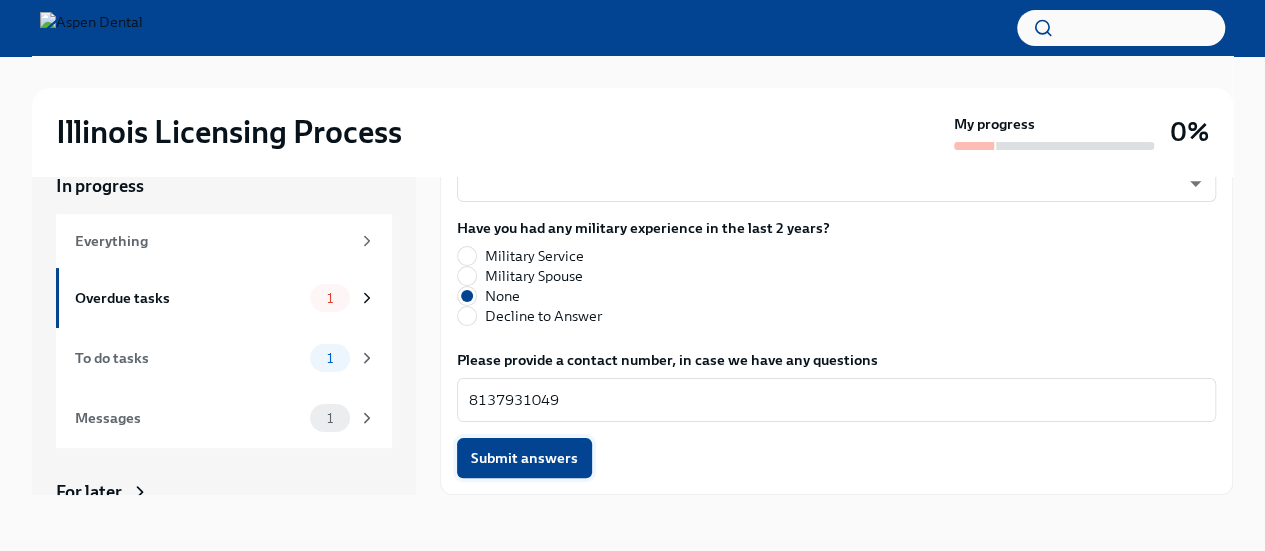 click on "Submit answers" at bounding box center (524, 458) 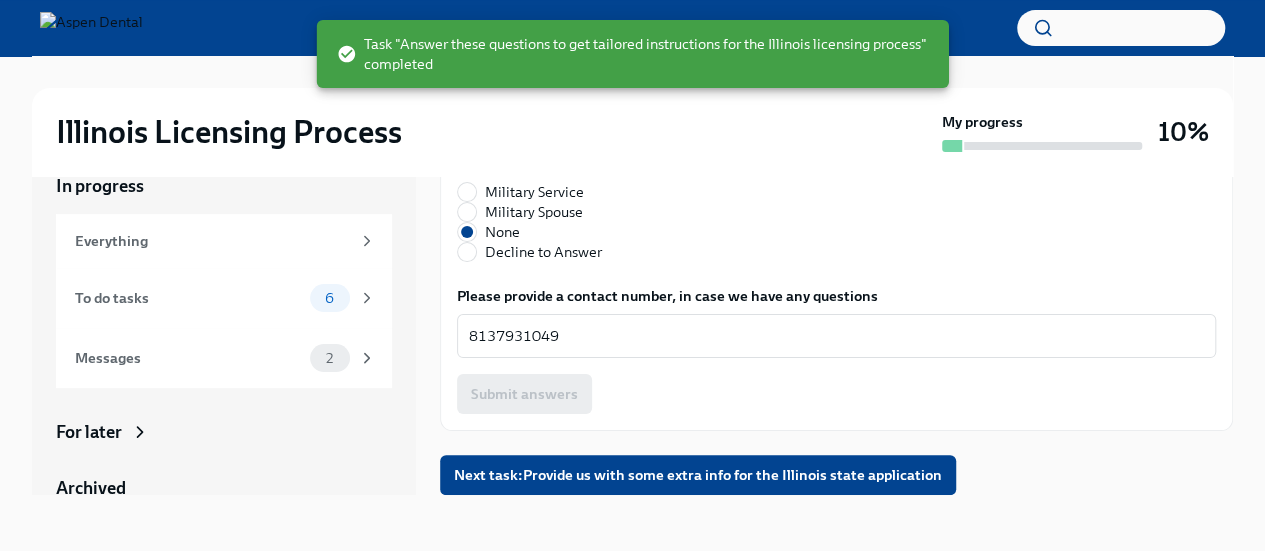 scroll, scrollTop: 1923, scrollLeft: 0, axis: vertical 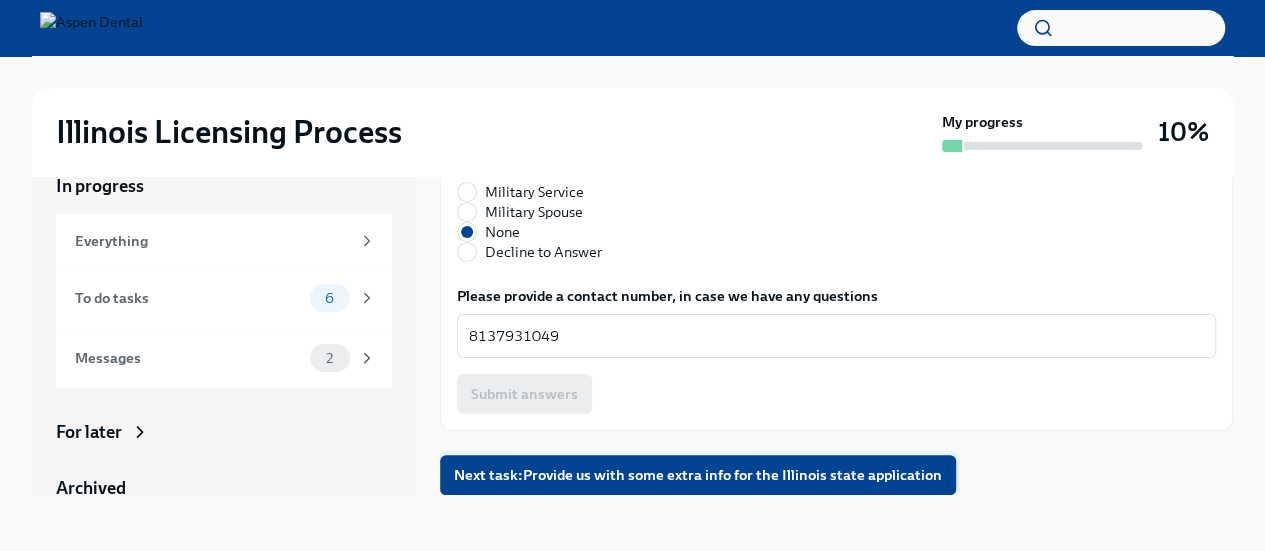 click on "Next task :  Provide us with some extra info for the Illinois state application" at bounding box center [698, 475] 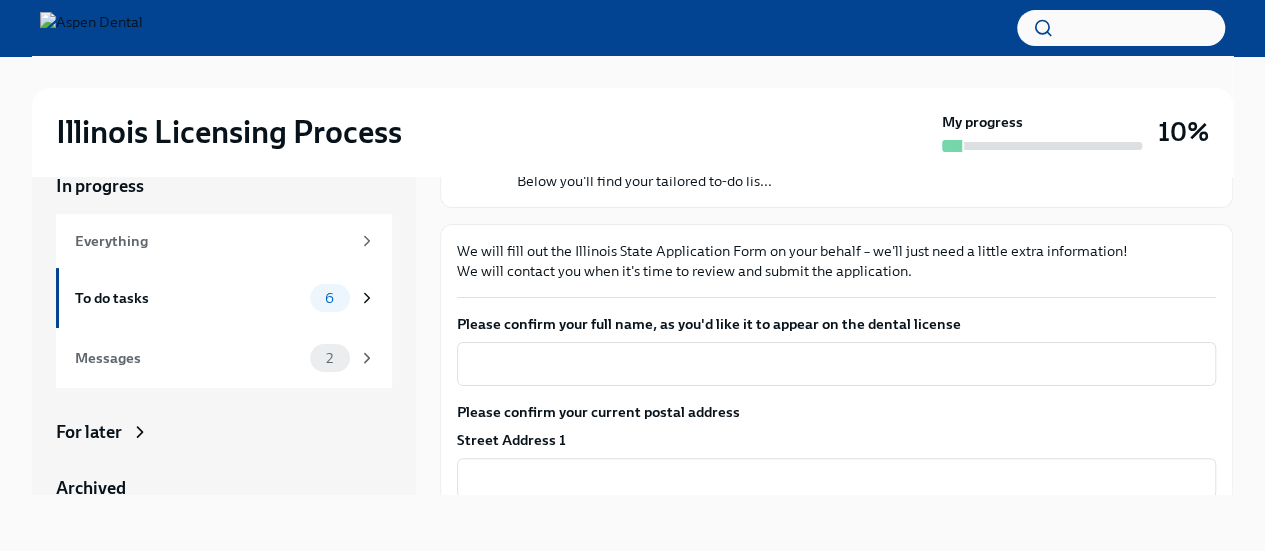 scroll, scrollTop: 168, scrollLeft: 0, axis: vertical 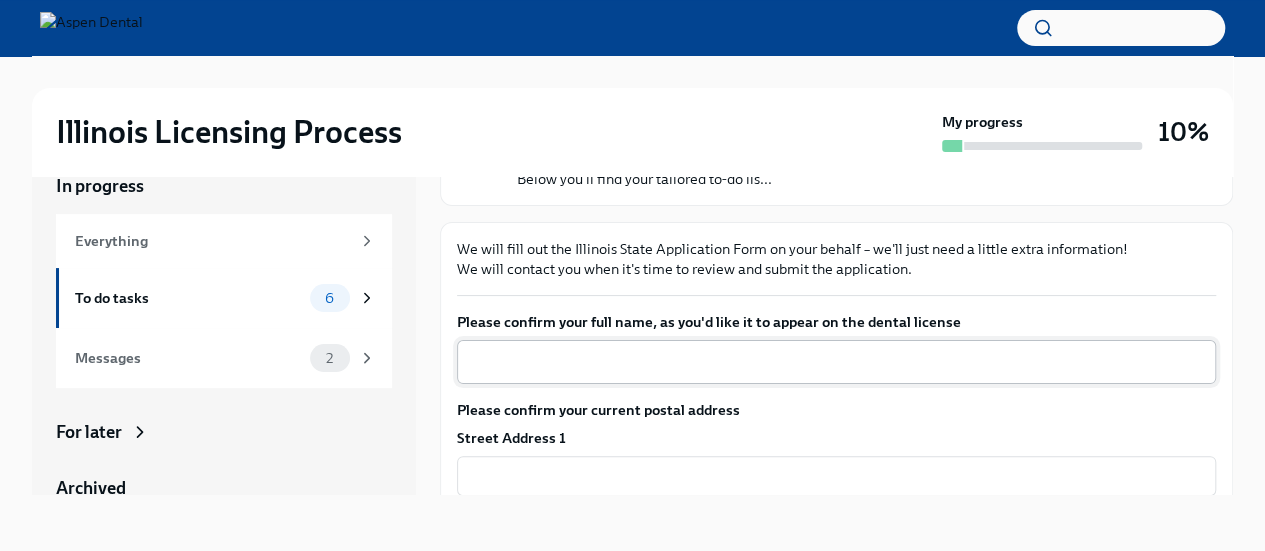 click on "Please confirm your full name, as you'd like it to appear on the dental license" at bounding box center [836, 362] 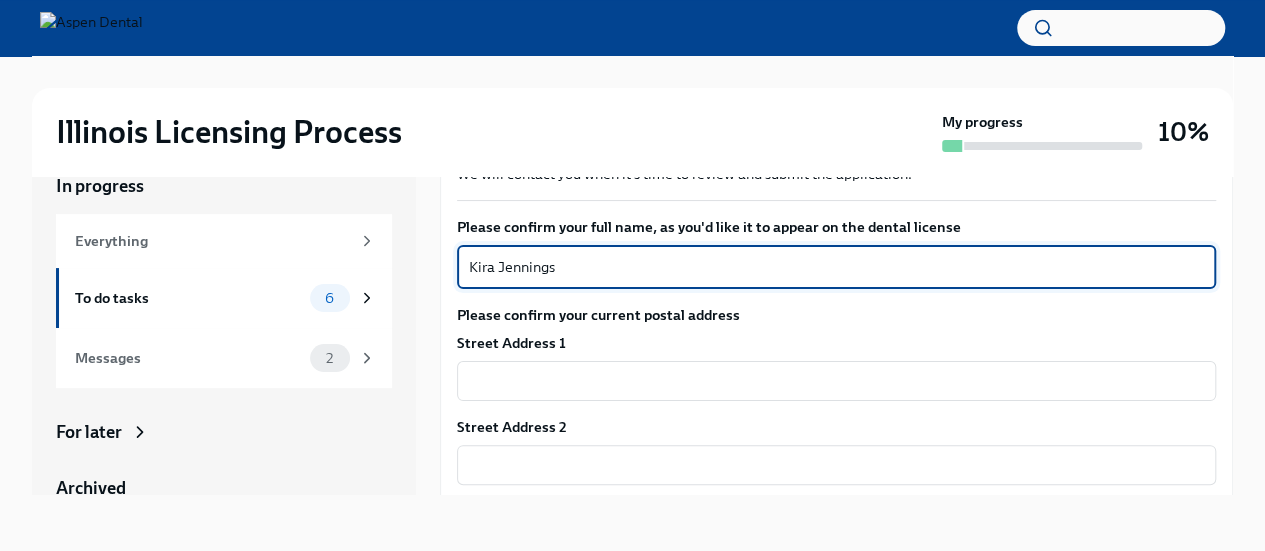 scroll, scrollTop: 274, scrollLeft: 0, axis: vertical 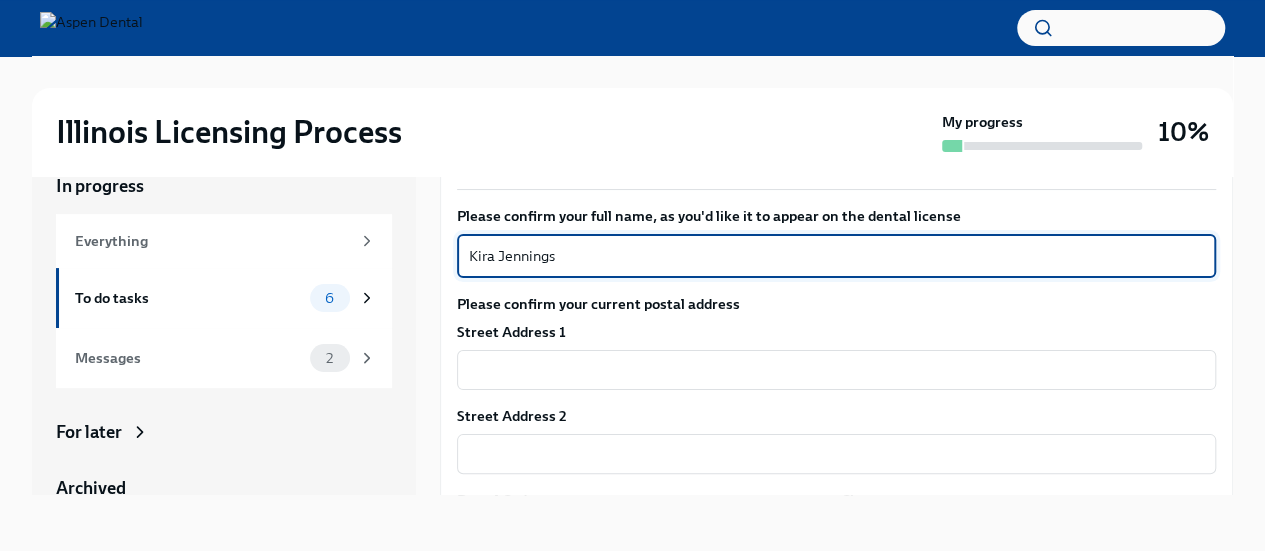 type on "Kira Jennings" 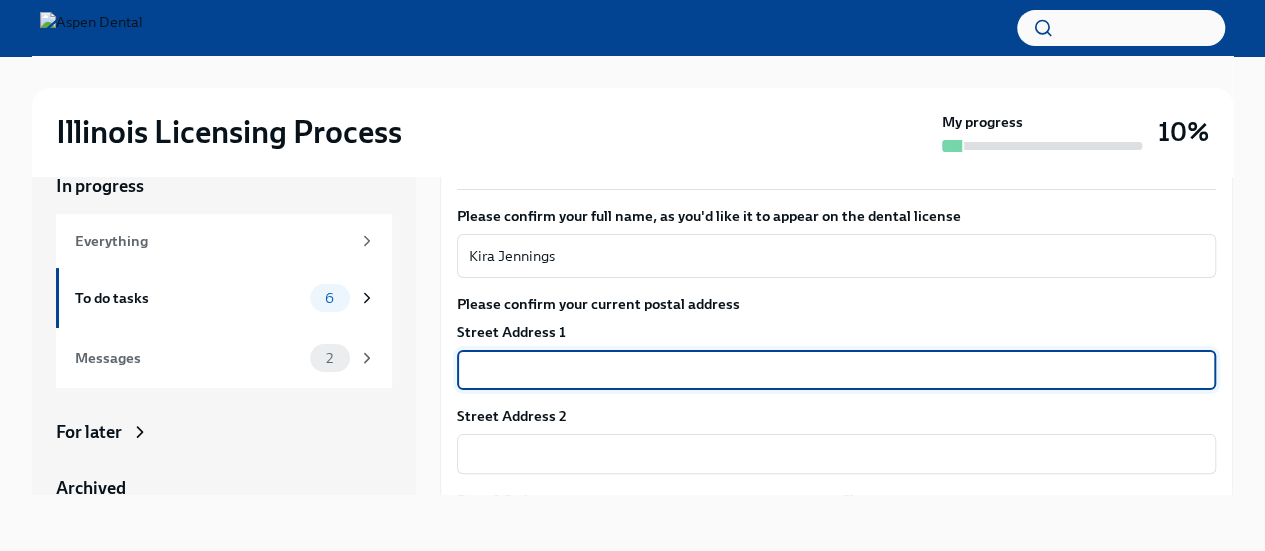 click at bounding box center (836, 370) 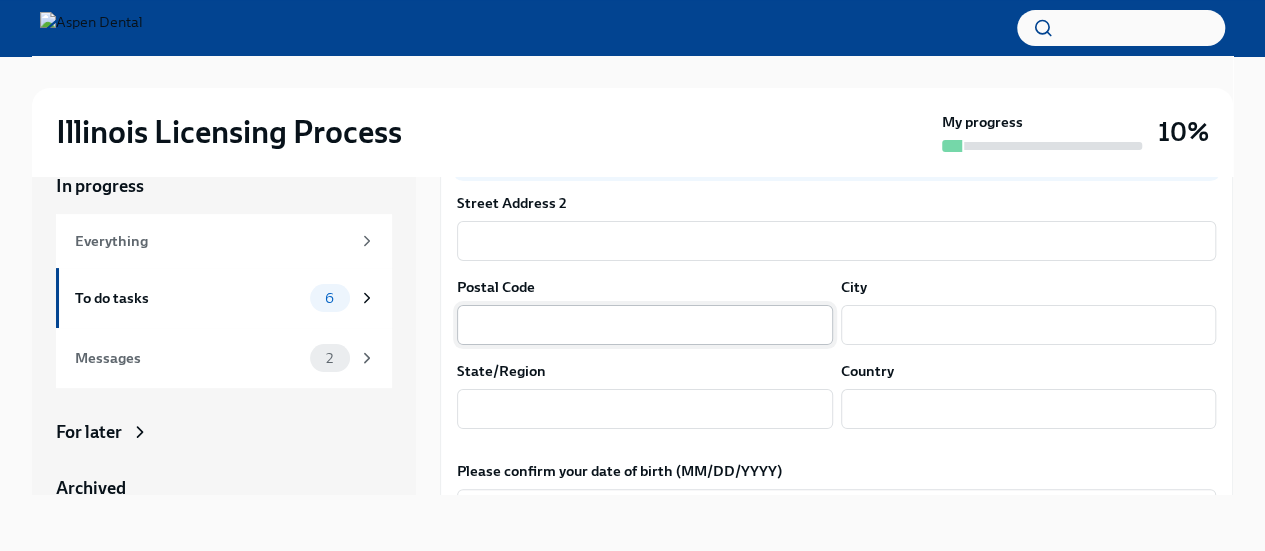 scroll, scrollTop: 488, scrollLeft: 0, axis: vertical 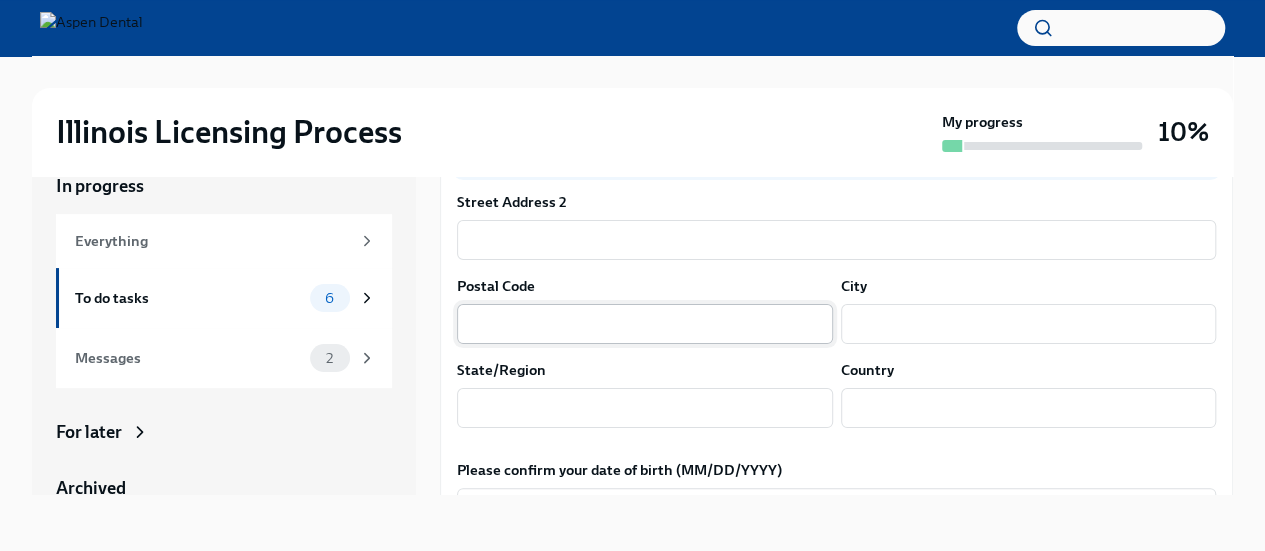 type on "[NUMBER] SW [NUMBER] Ct Rd, #102" 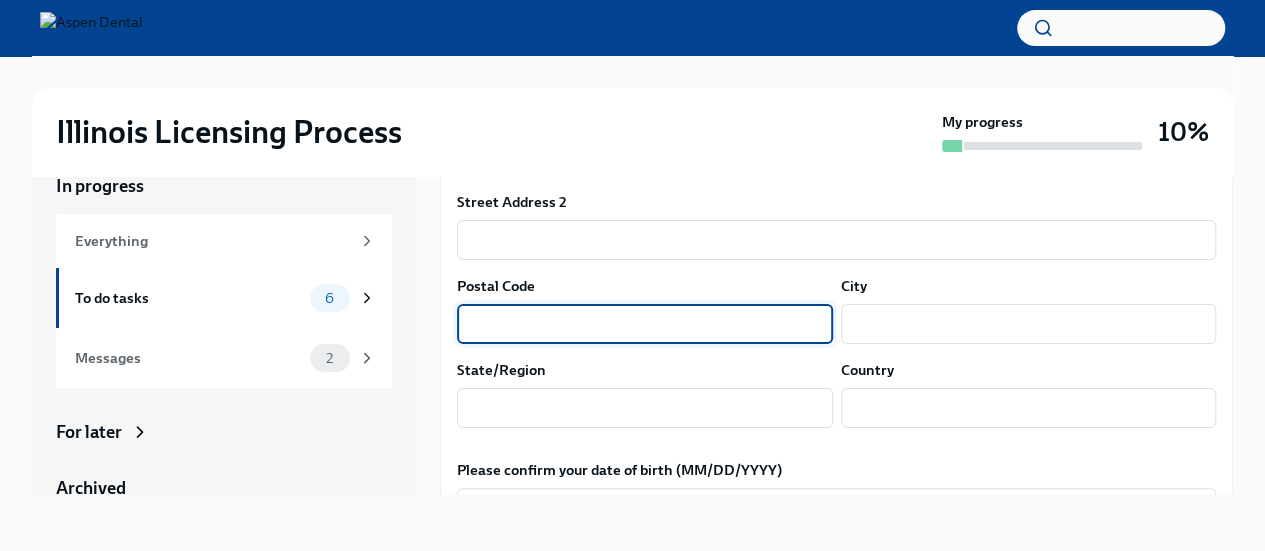 click at bounding box center [645, 324] 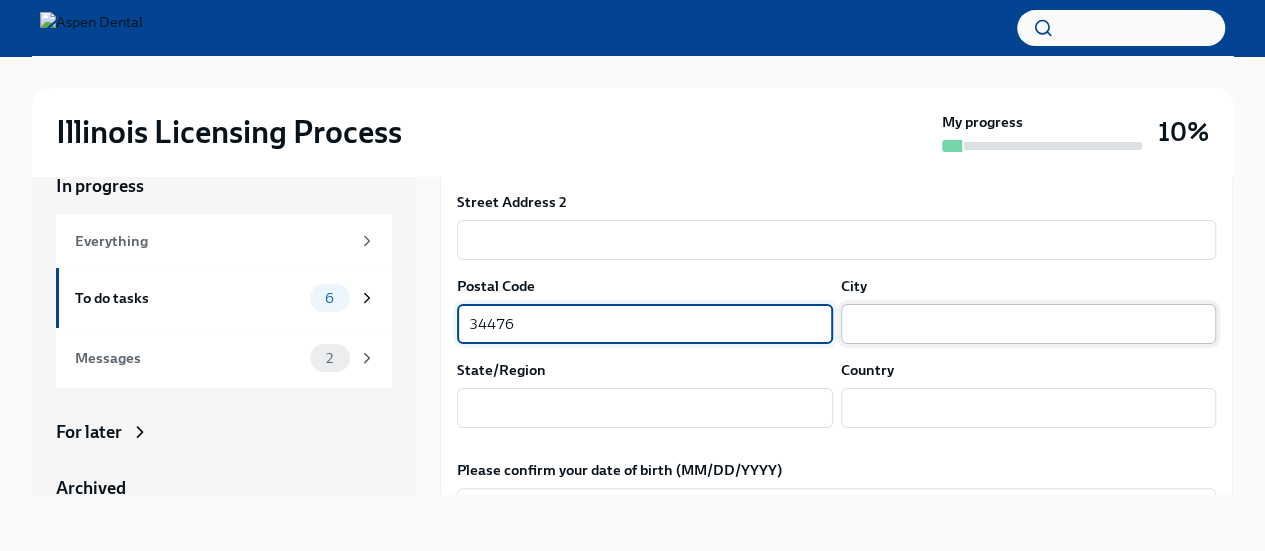 type on "34476" 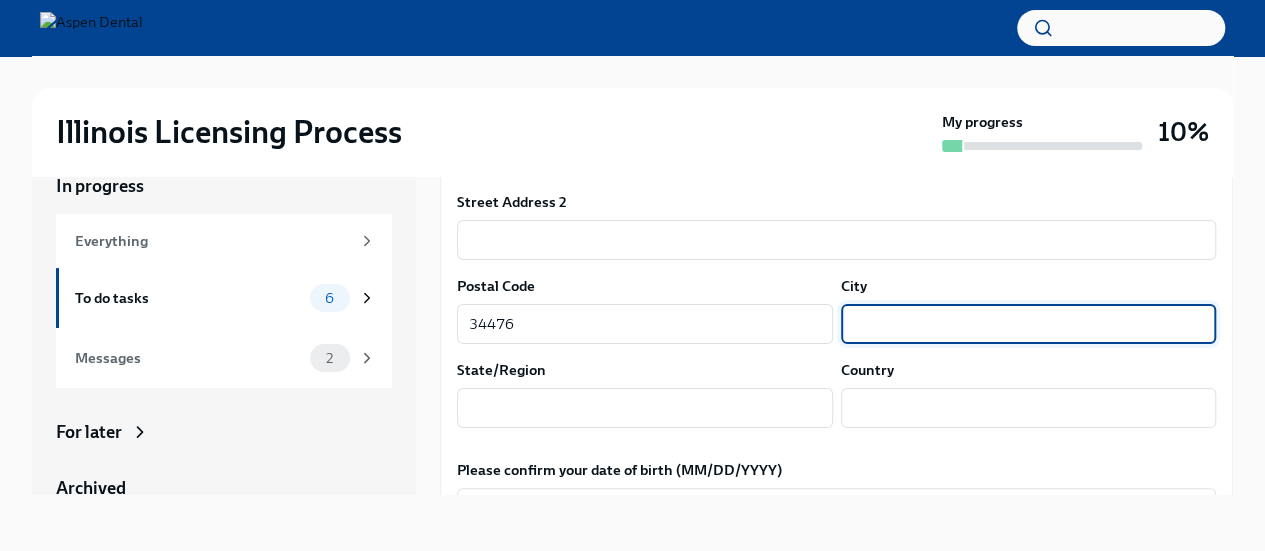 click at bounding box center (1029, 324) 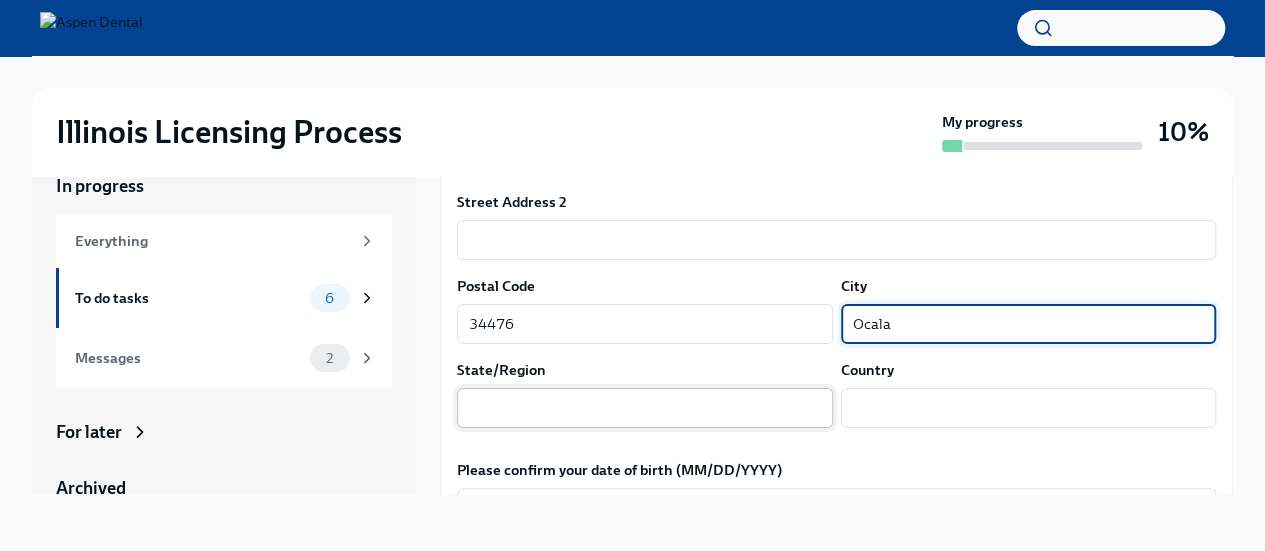 type on "Ocala" 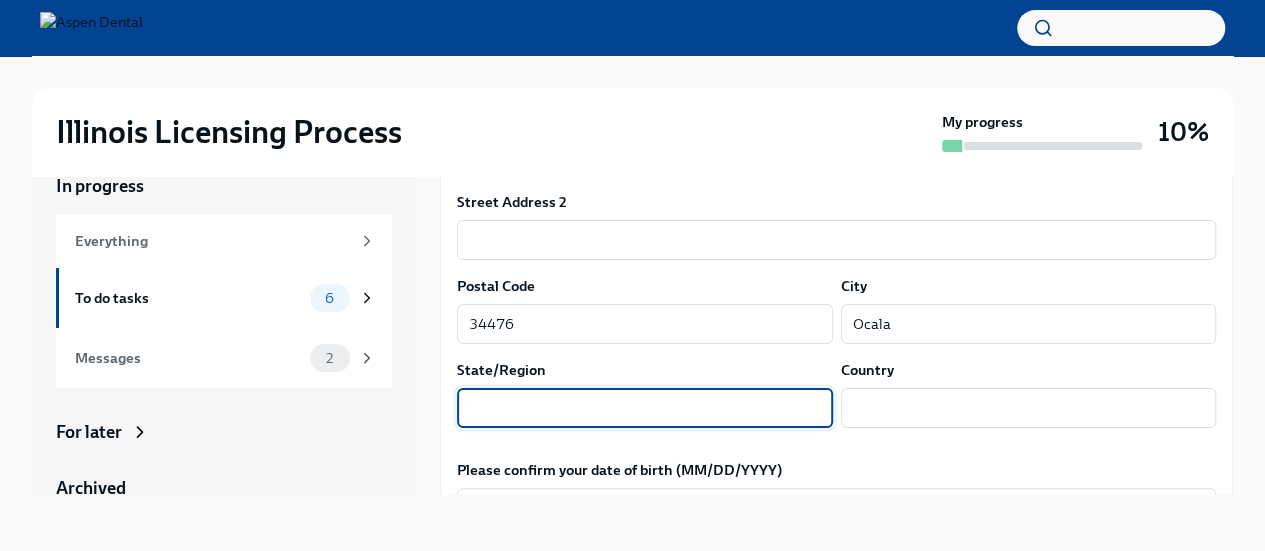 click at bounding box center [645, 408] 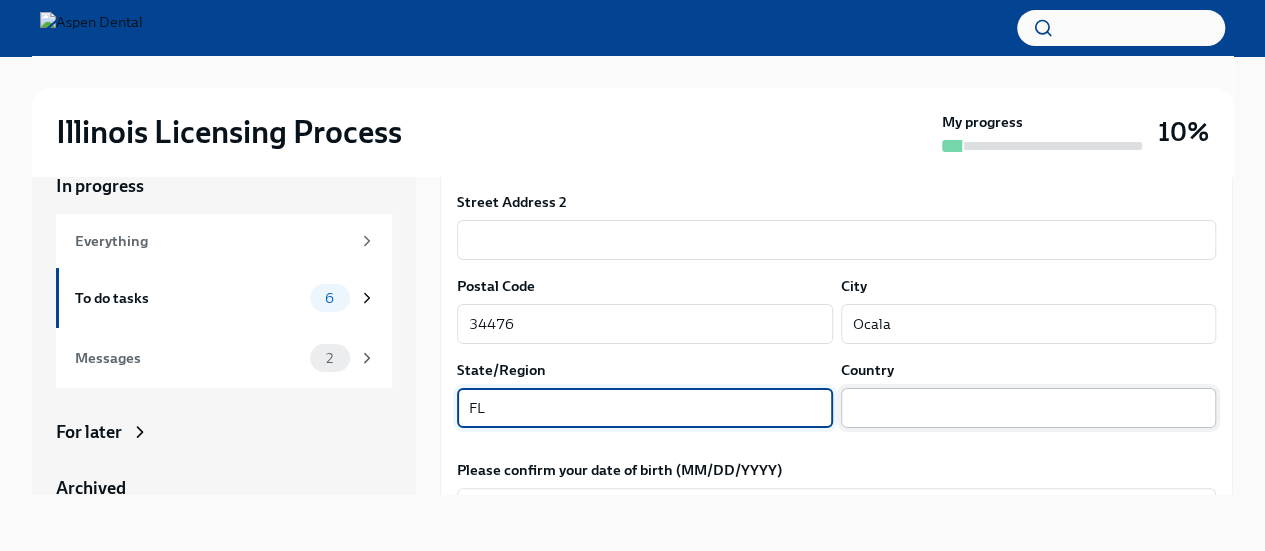 type on "FL" 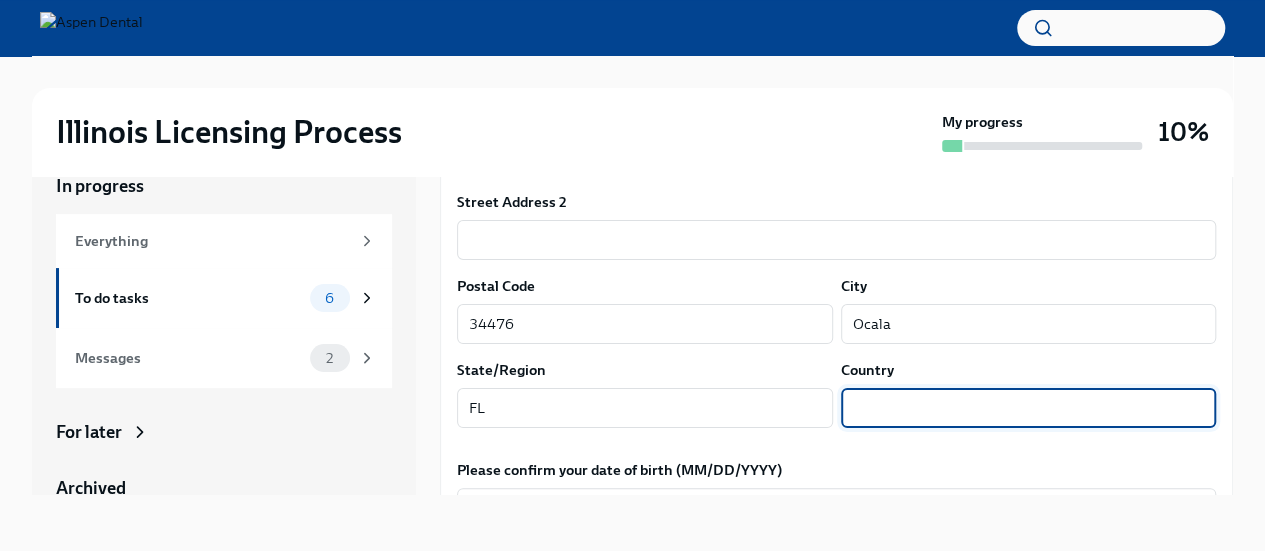 click at bounding box center [1029, 408] 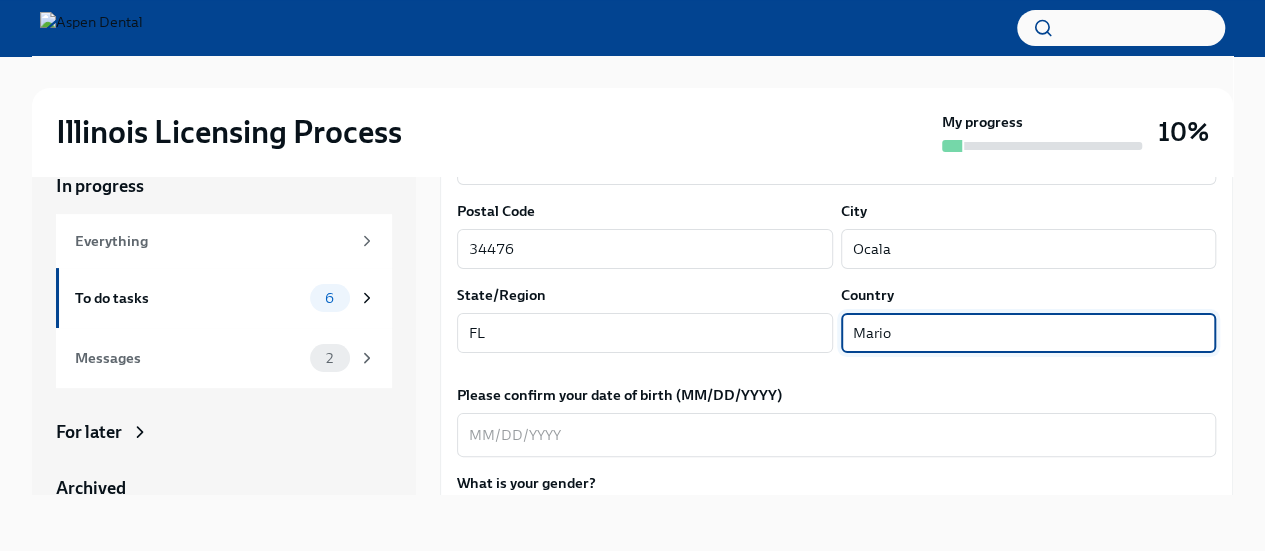 scroll, scrollTop: 568, scrollLeft: 0, axis: vertical 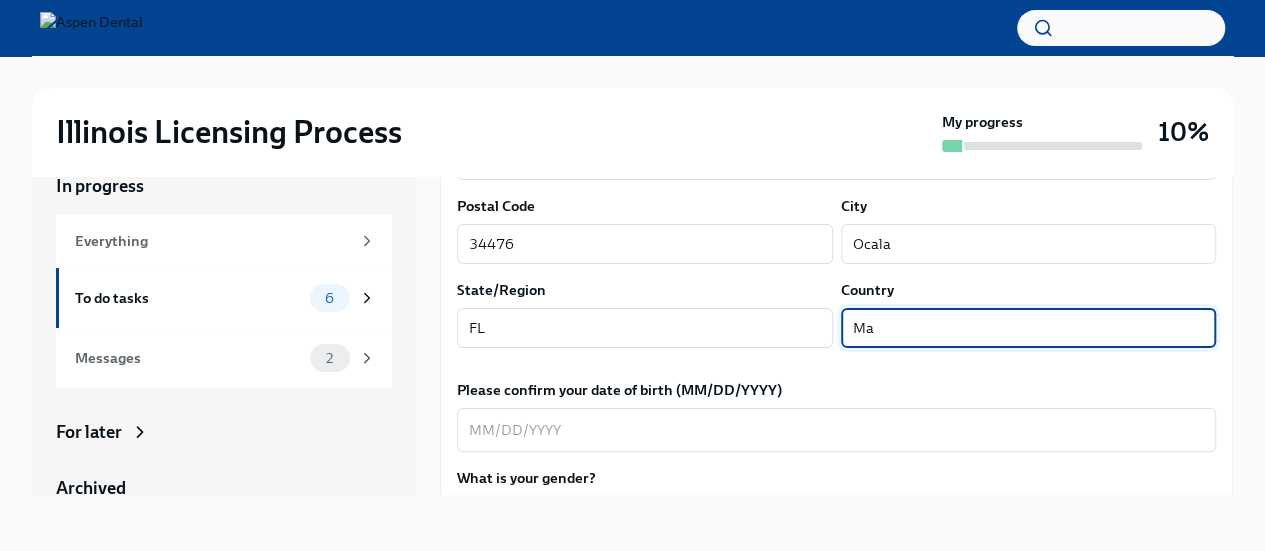 type on "M" 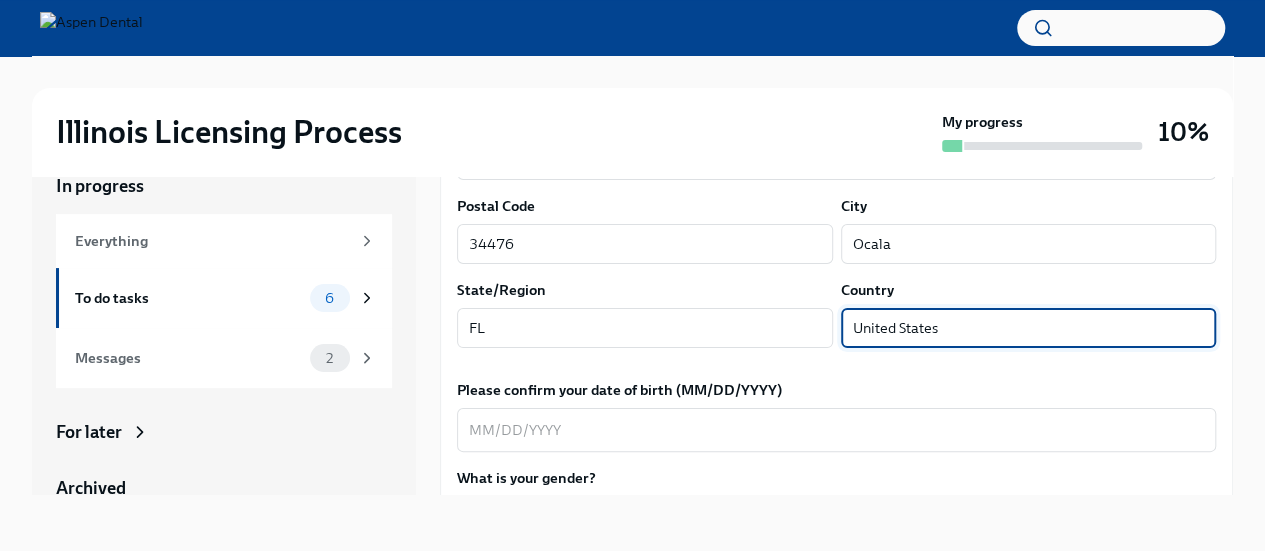 type on "United States" 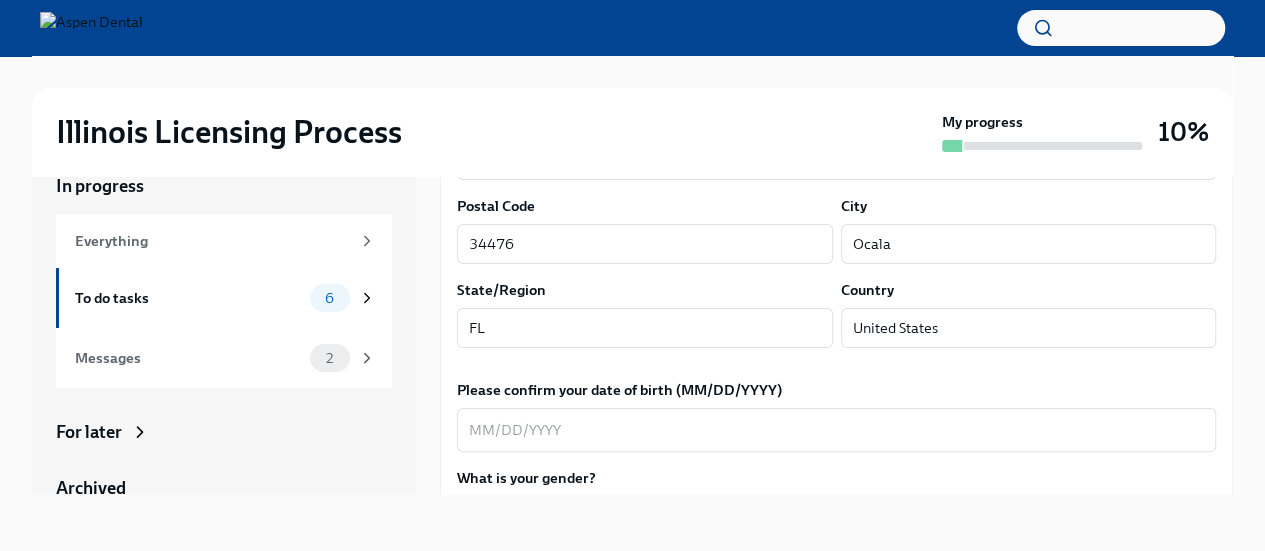click on "Please confirm your full name, as you'd like it to appear on the dental license [FIRST] [LAST] x ​ Please confirm your current postal address Street Address 1 [NUMBER] [STREET], #[NUMBER] ​ Street Address 2 ​ Postal Code [POSTAL_CODE] ​ City [CITY] ​ State/Region [STATE] ​ Country United States ​ Please confirm your date of birth (MM/DD/YYYY) x ​ What is your gender? Woman Man Prefer not to disclose What are the City, State, and Country of your birth? x ​ What is your Social Security Number? x ​ Which Ethnicity best describes you: ​ ​ What is the license number for your current dental license? x ​ Submit answers" at bounding box center (836, 440) 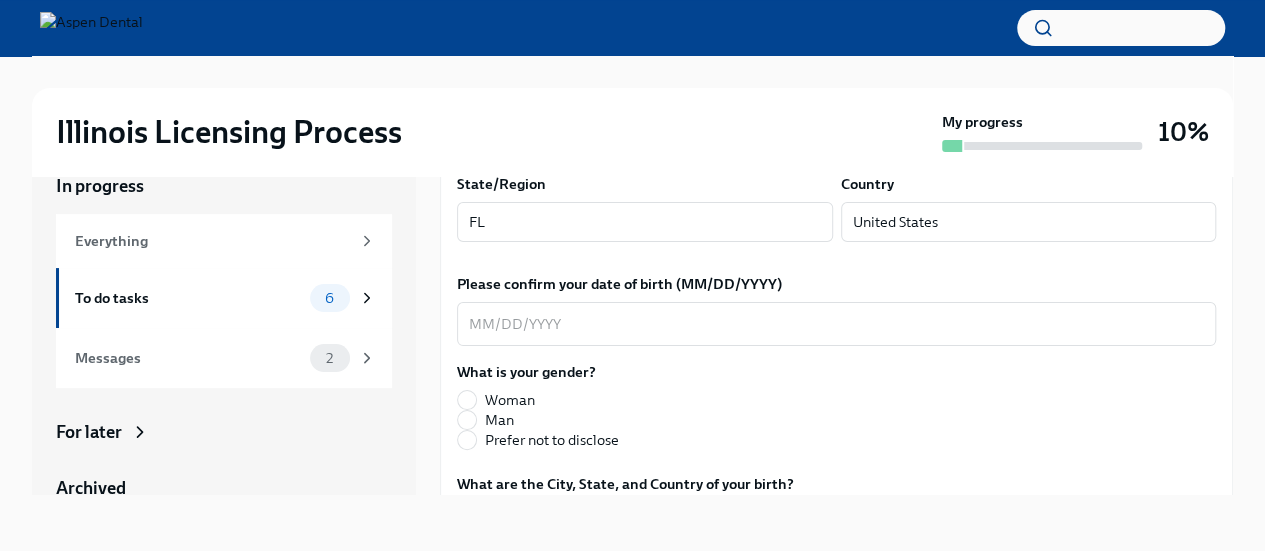 scroll, scrollTop: 687, scrollLeft: 0, axis: vertical 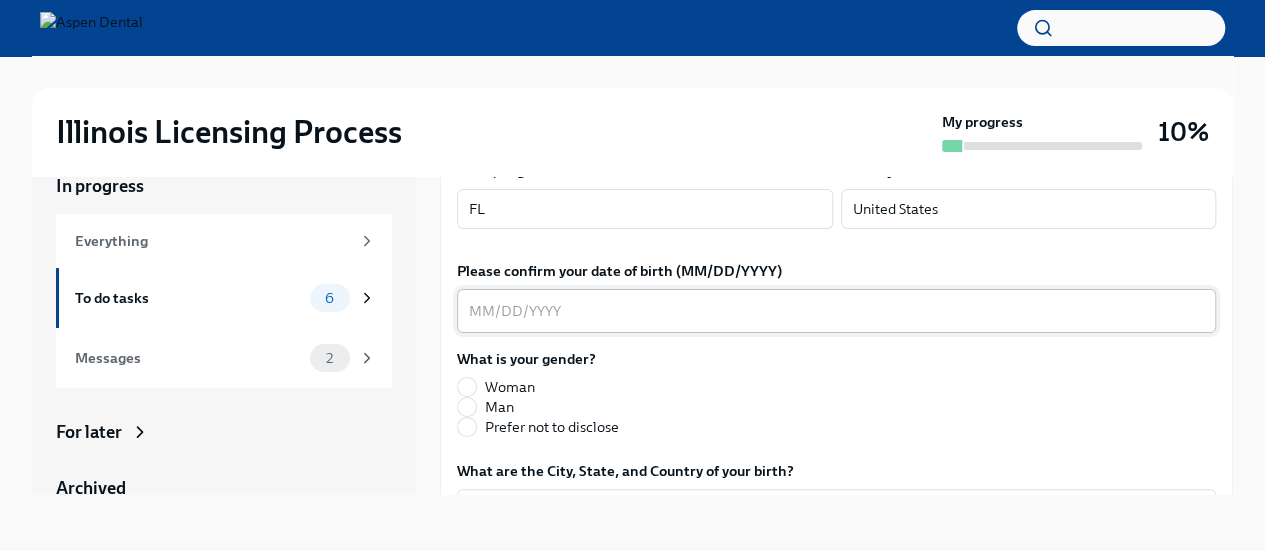 click on "x ​" at bounding box center [836, 311] 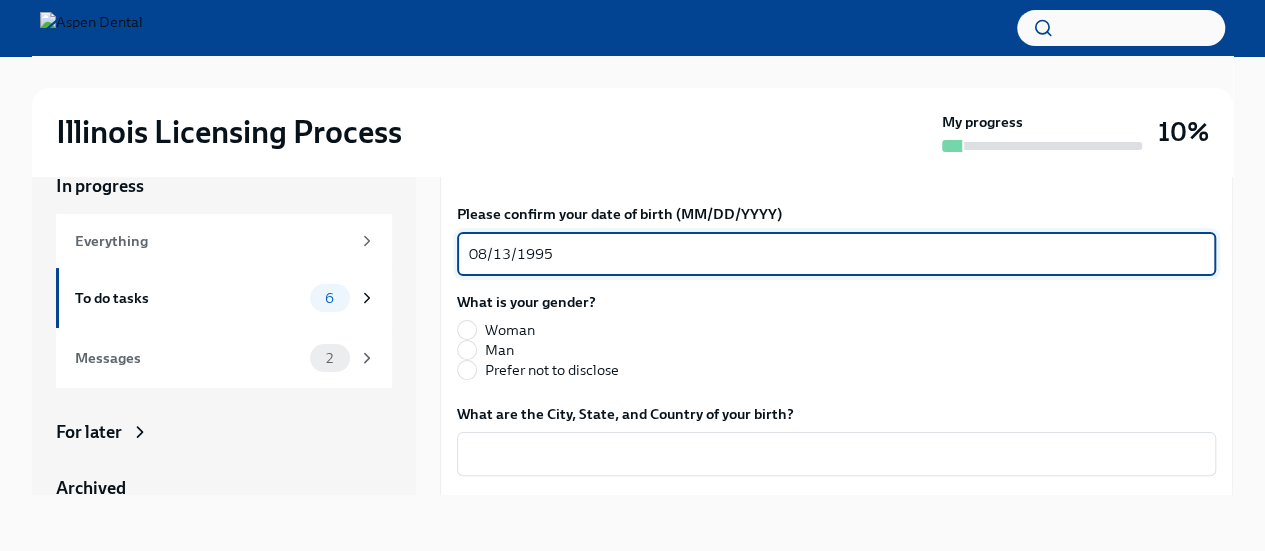 scroll, scrollTop: 746, scrollLeft: 0, axis: vertical 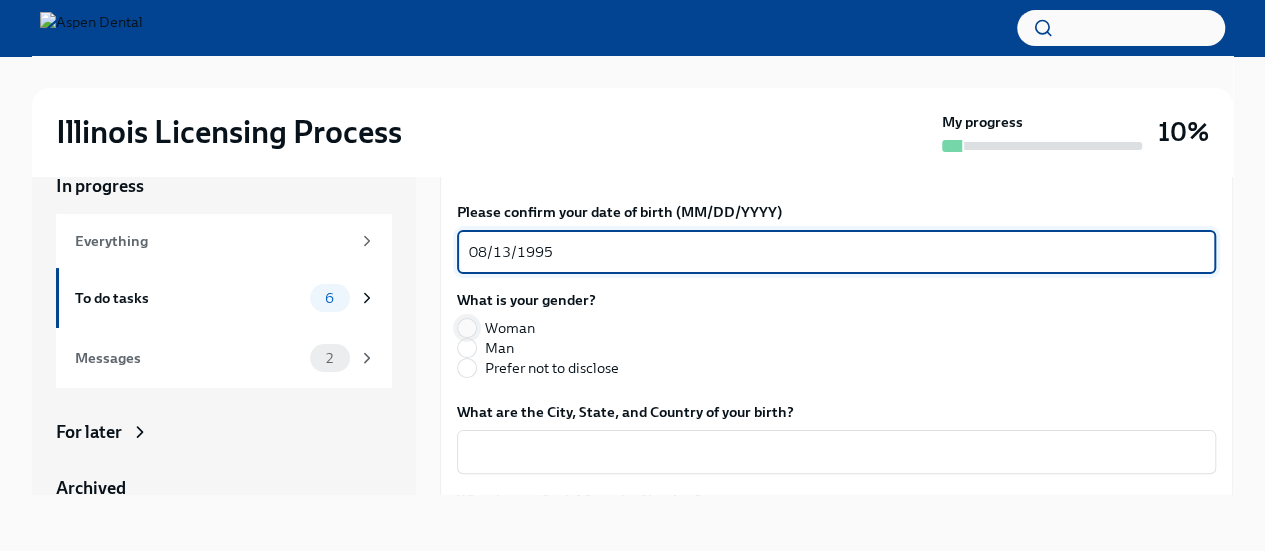 type on "08/13/1995" 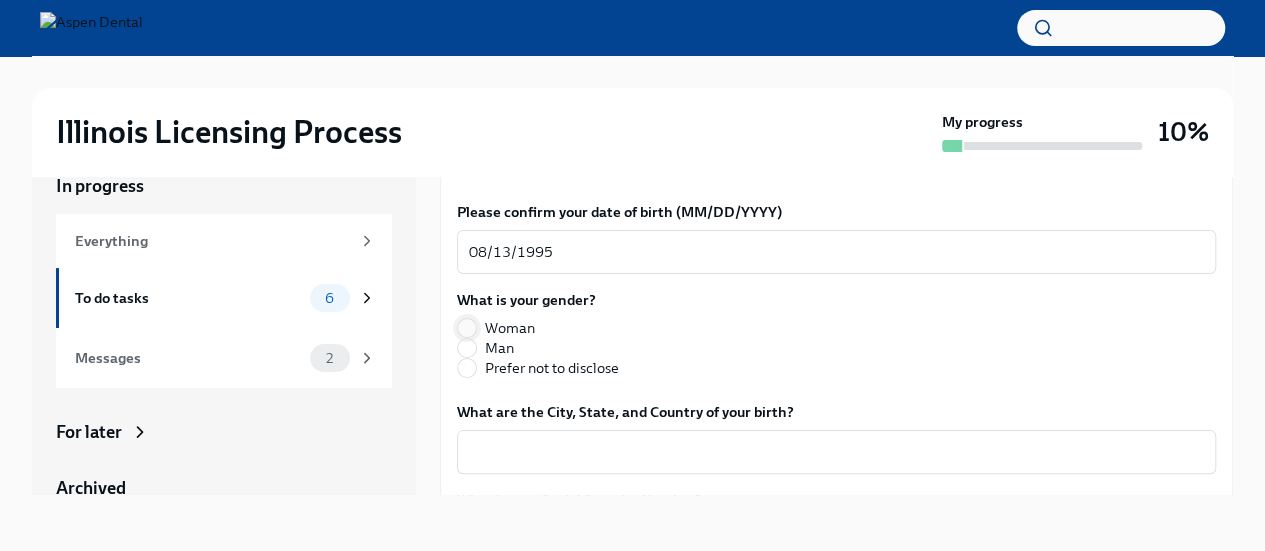 click on "Woman" at bounding box center (467, 328) 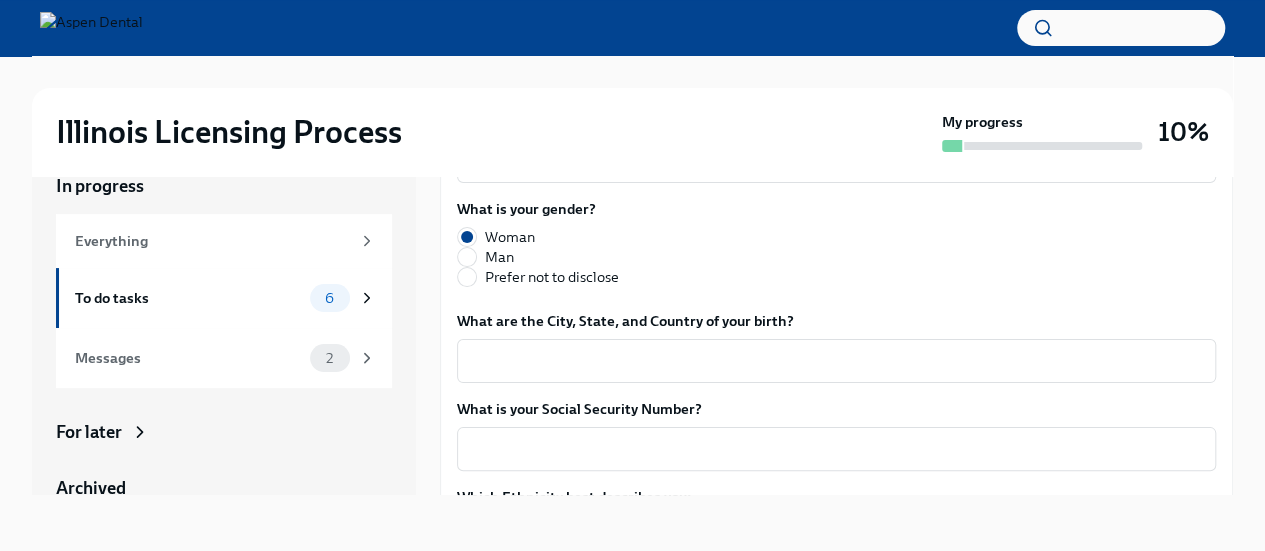 scroll, scrollTop: 834, scrollLeft: 0, axis: vertical 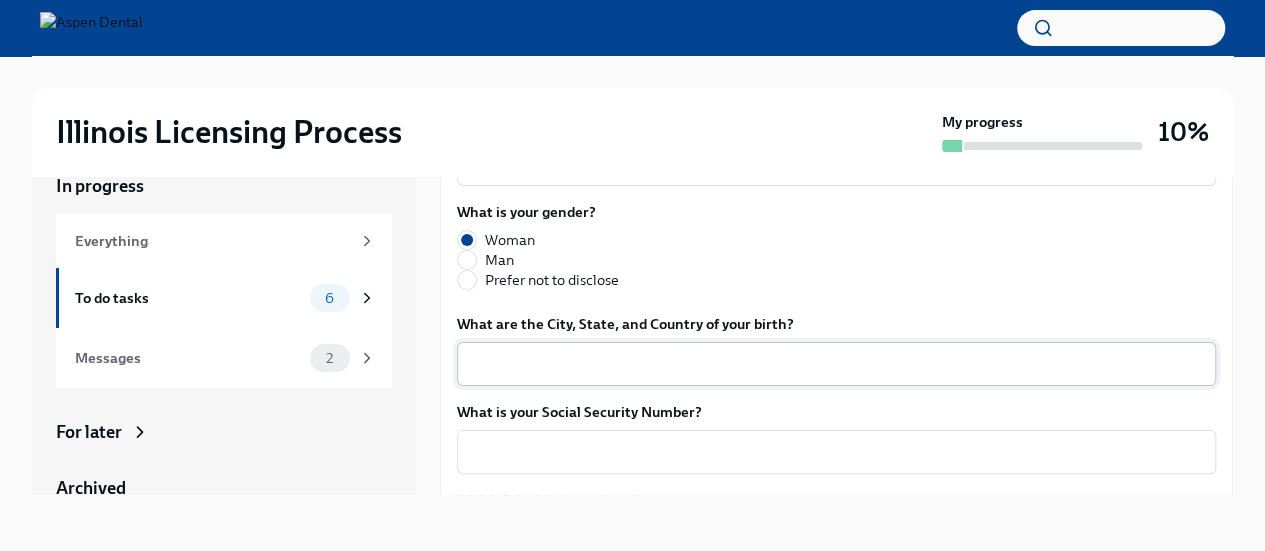 click on "x ​" at bounding box center [836, 364] 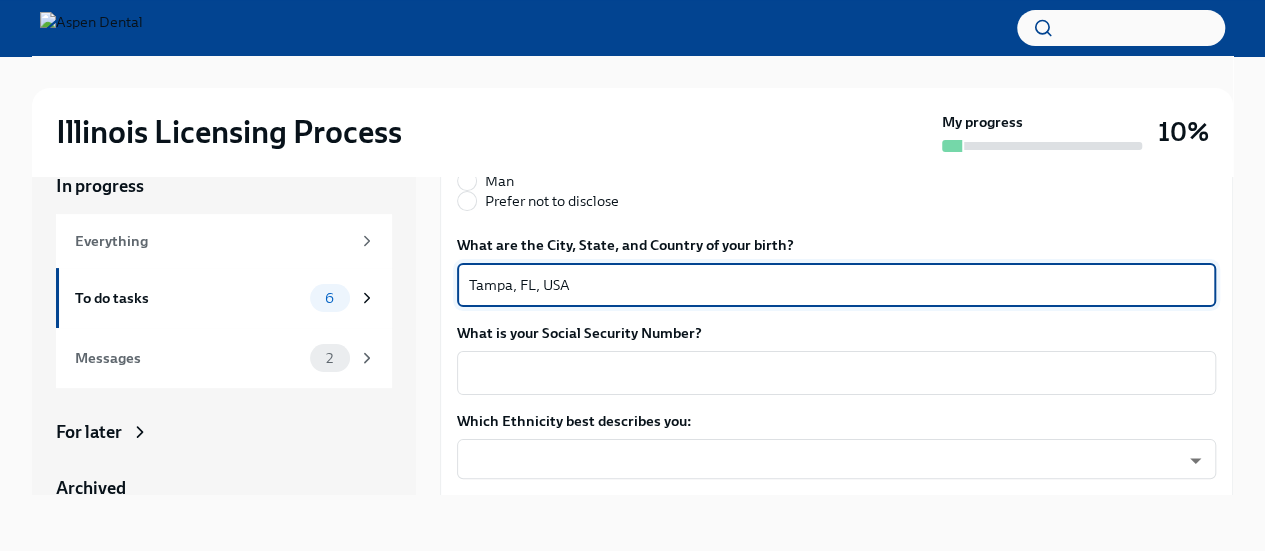 scroll, scrollTop: 914, scrollLeft: 0, axis: vertical 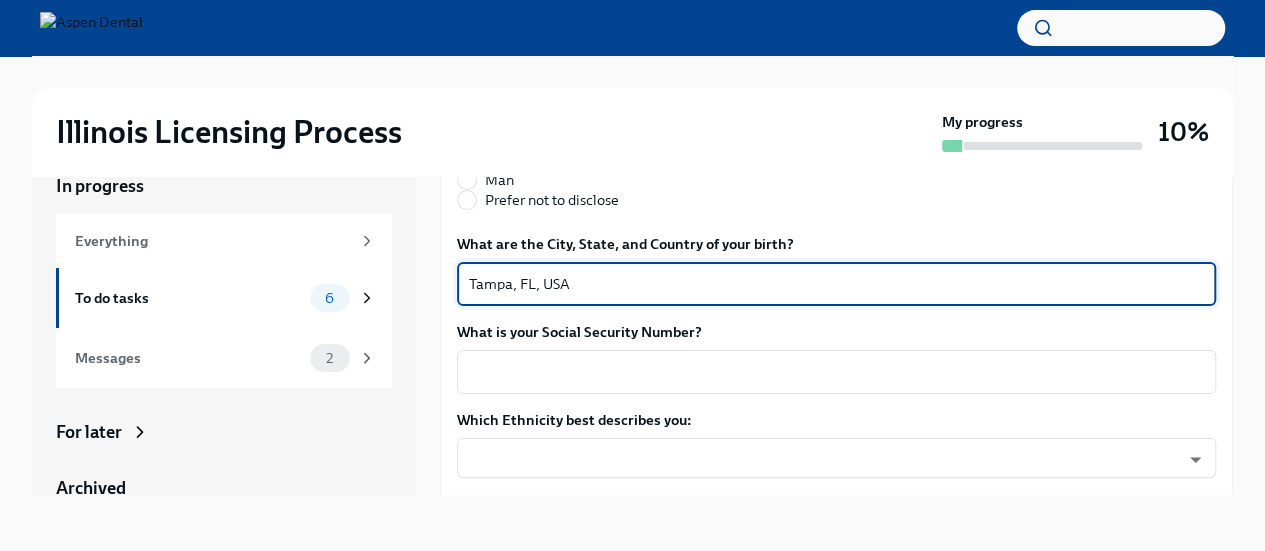 type on "Tampa, FL, USA" 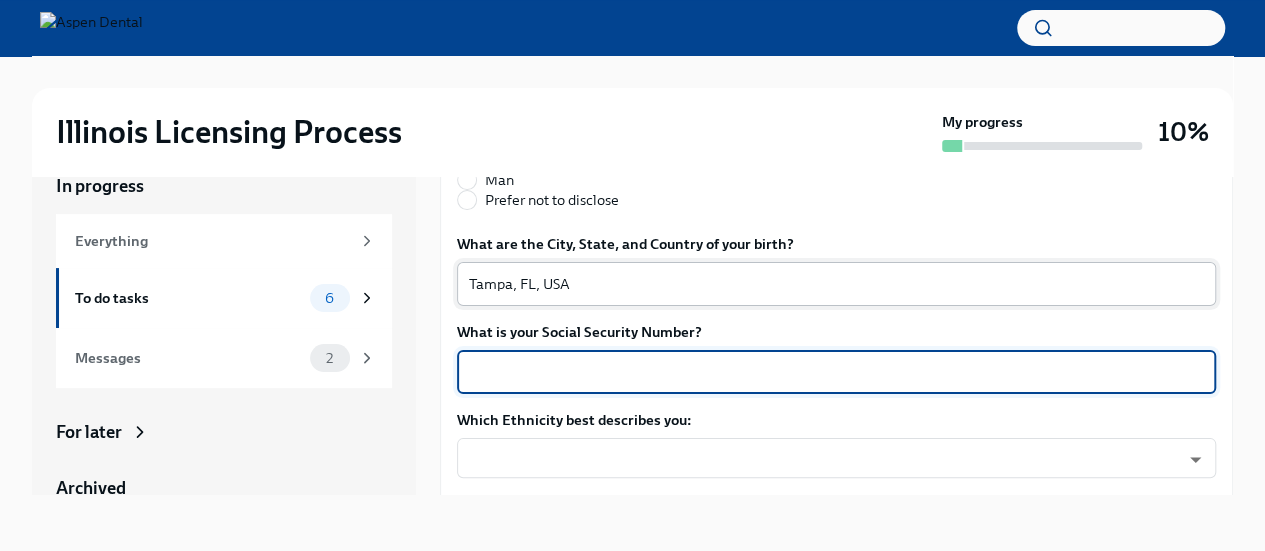 click on "What is your Social Security Number?" at bounding box center (836, 372) 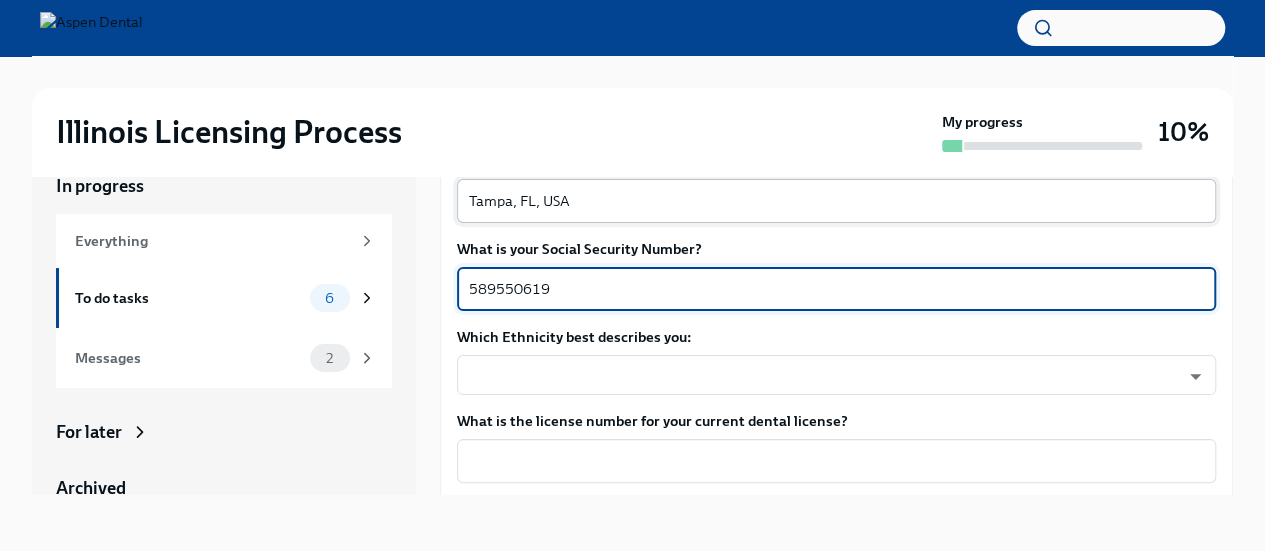 scroll, scrollTop: 1008, scrollLeft: 0, axis: vertical 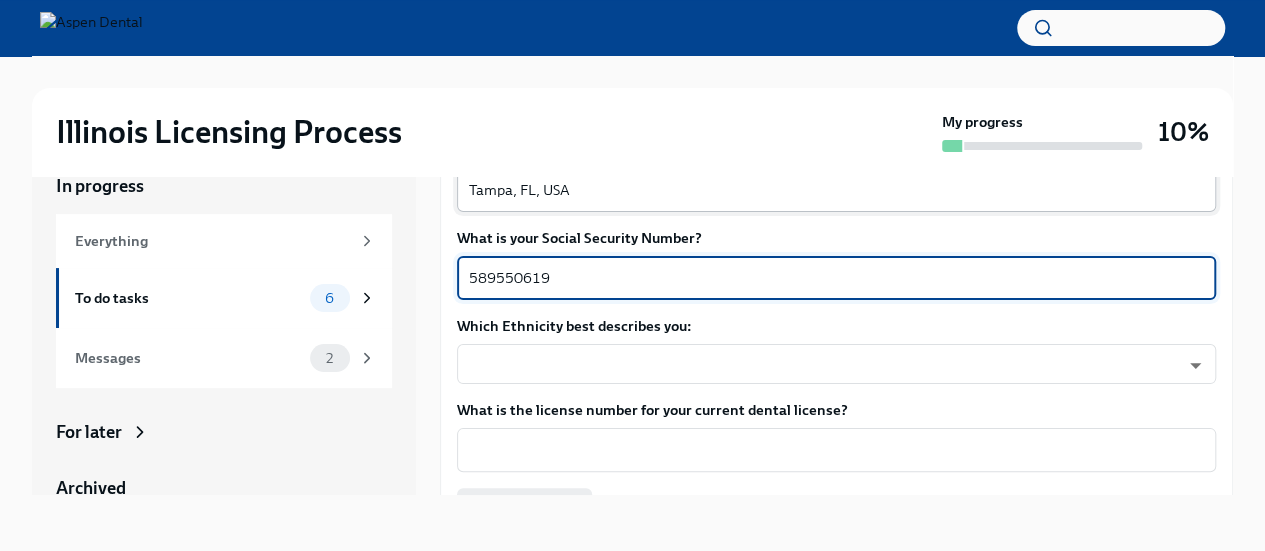 type on "589550619" 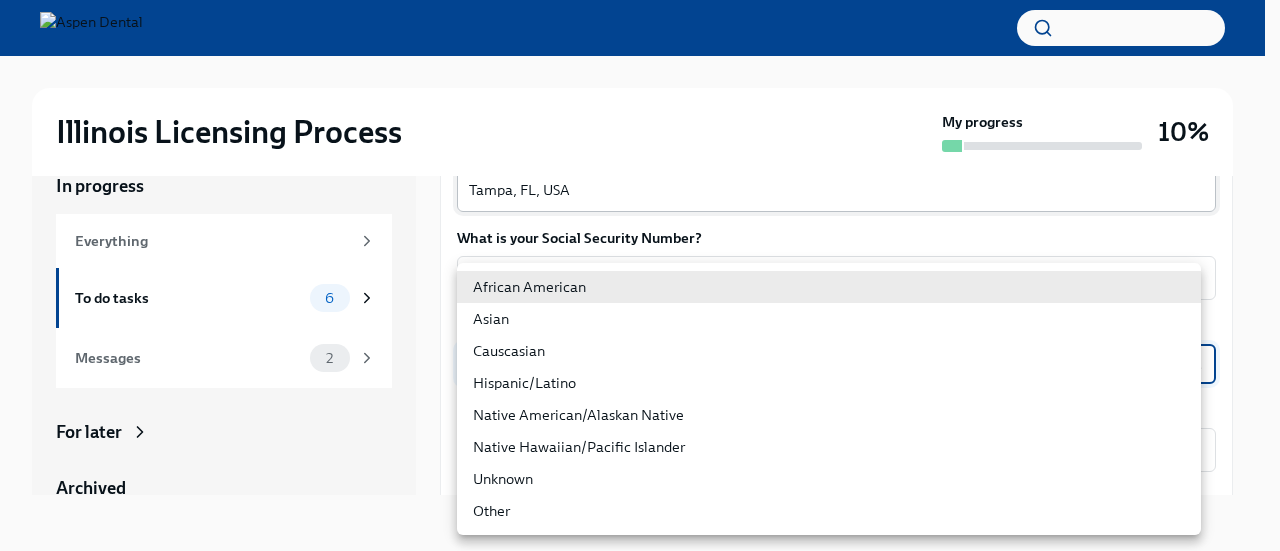 click on "Illinois Licensing Process My progress 10% In progress Everything To do tasks 6 Messages 2 For later Archived Completed tasks 1 Messages 0 Provide us with some extra info for the Illinois state application To Do Due  in 5 days Your tailored to-do list for Illinois licensing process Thanks for providing that extra information, Dr Jennings.
Below you'll find your tailored to-do lis... We will fill out the Illinois State Application Form on your behalf – we'll just need a little extra information!
We will contact you when it's time to review and submit the application. Please confirm your full name, as you'd like it to appear on the dental license Kira Jennings x ​ Please confirm your current postal address Street Address 1 [NUMBER] SW [NUMBER] Ct Rd, #102 ​ Street Address 2 ​ Postal Code 34476 ​ City Ocala ​ State/Region FL ​ Country United States ​ Please confirm your date of birth (MM/DD/YYYY) 08/13/1995 x ​ What is your gender? Woman Man Prefer not to disclose Tampa, FL, USA x ​ x" at bounding box center [640, 258] 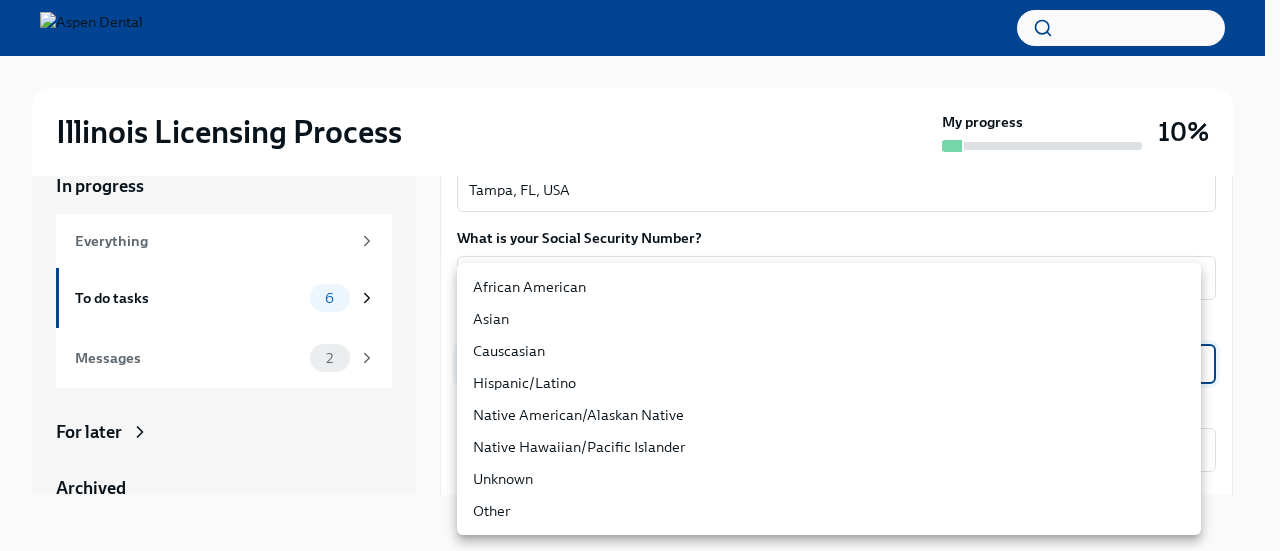 click on "Causcasian" at bounding box center (829, 351) 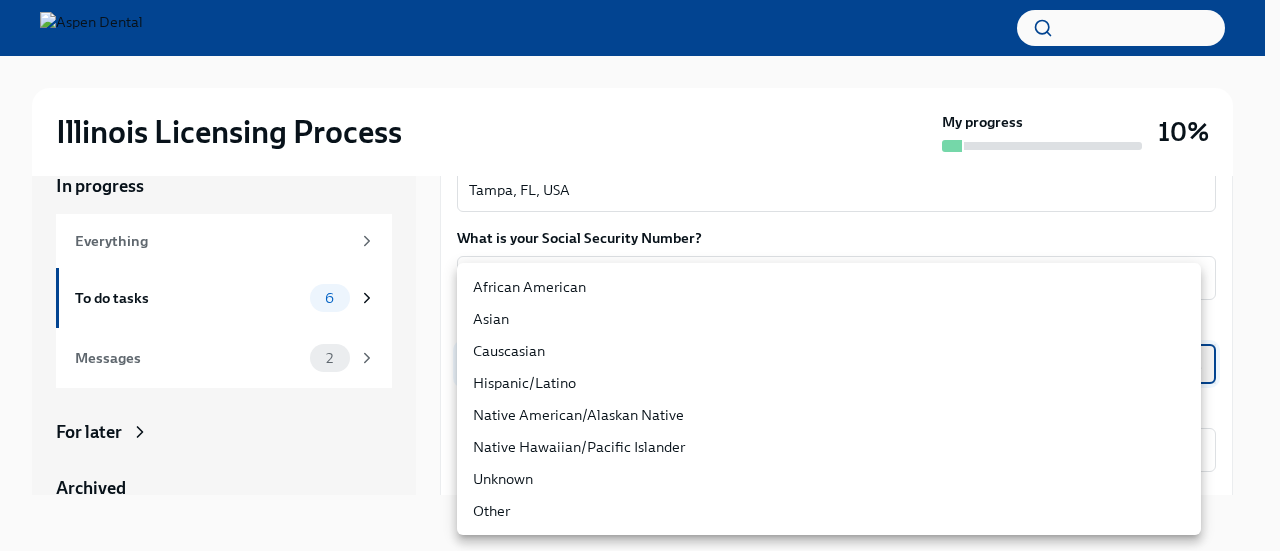 type on "Sgg7VB5SW" 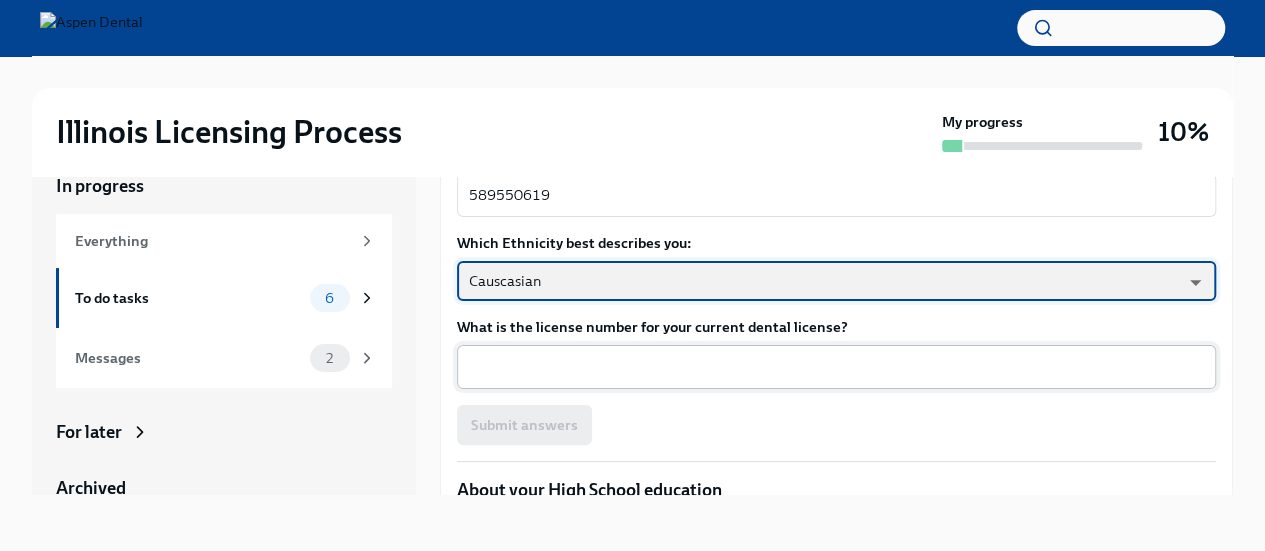 scroll, scrollTop: 1097, scrollLeft: 0, axis: vertical 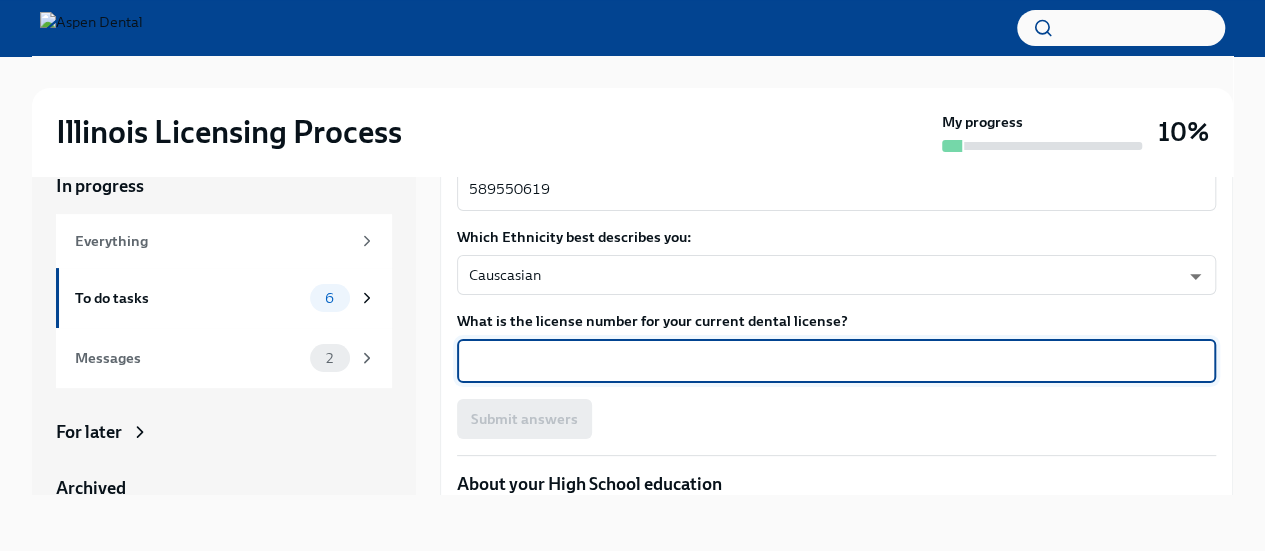 click on "What is the license number for your current dental license?" at bounding box center (836, 361) 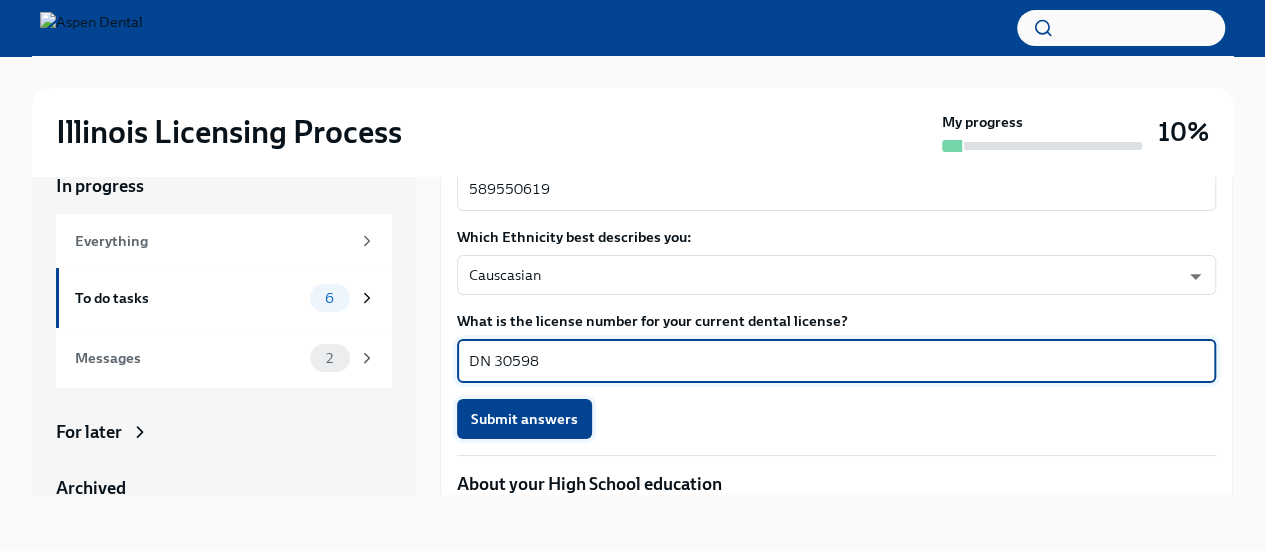 type on "DN 30598" 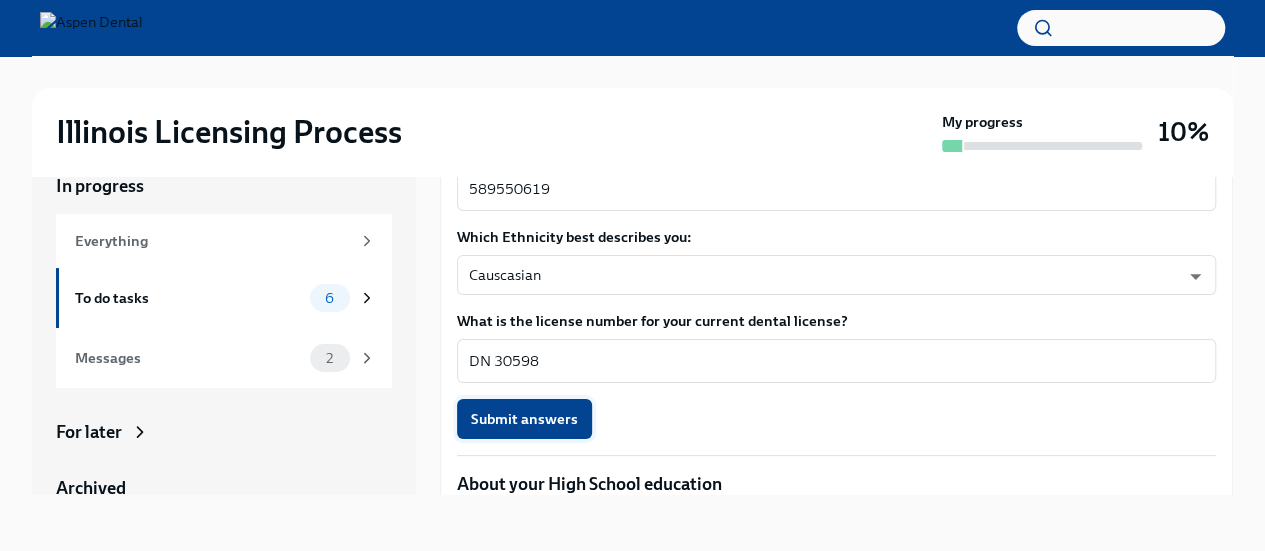 click on "Submit answers" at bounding box center [524, 419] 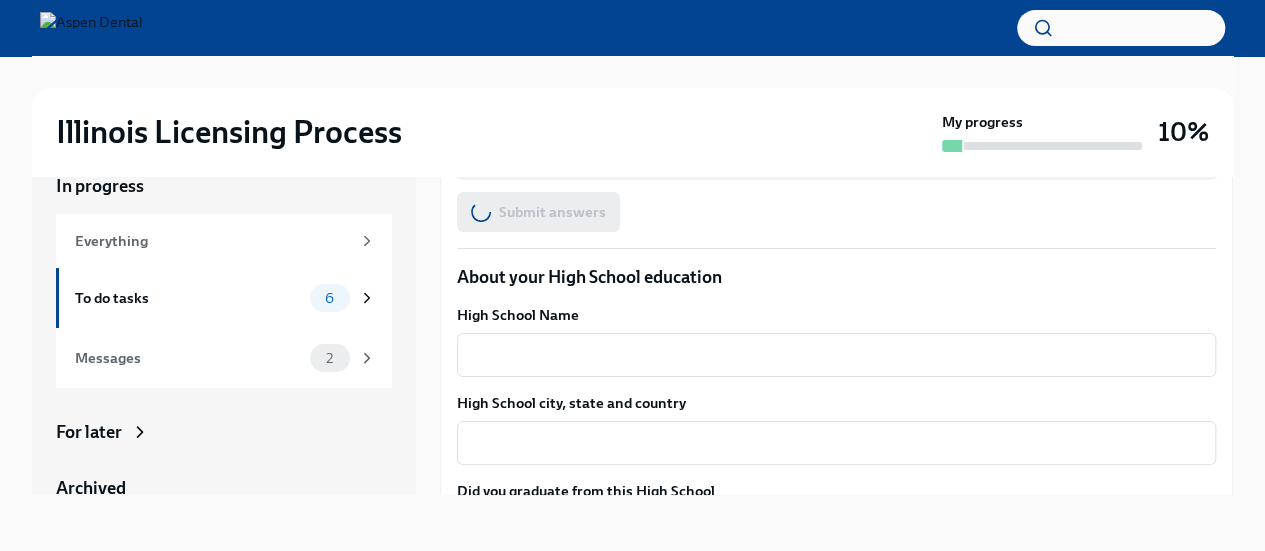 scroll, scrollTop: 1309, scrollLeft: 0, axis: vertical 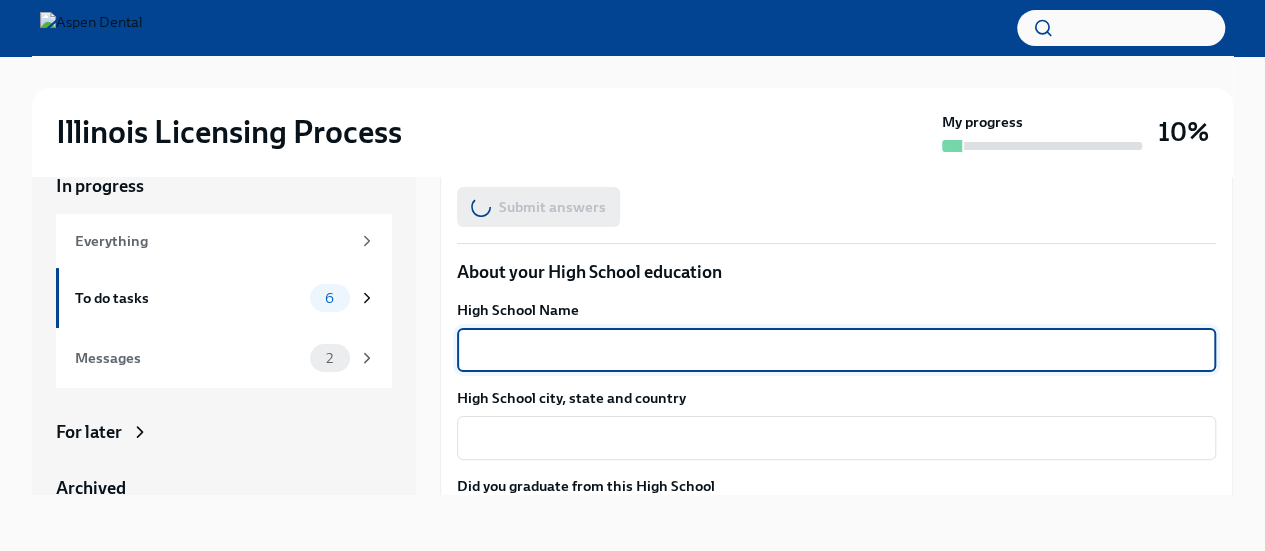 click on "High School Name" at bounding box center [836, 350] 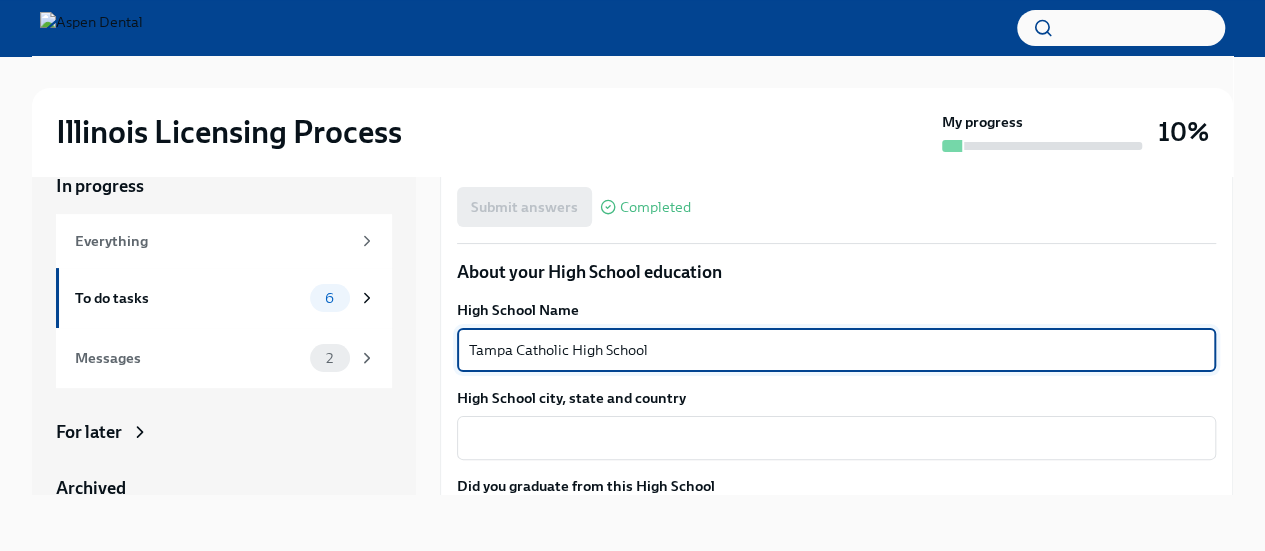 type on "Tampa Catholic High School" 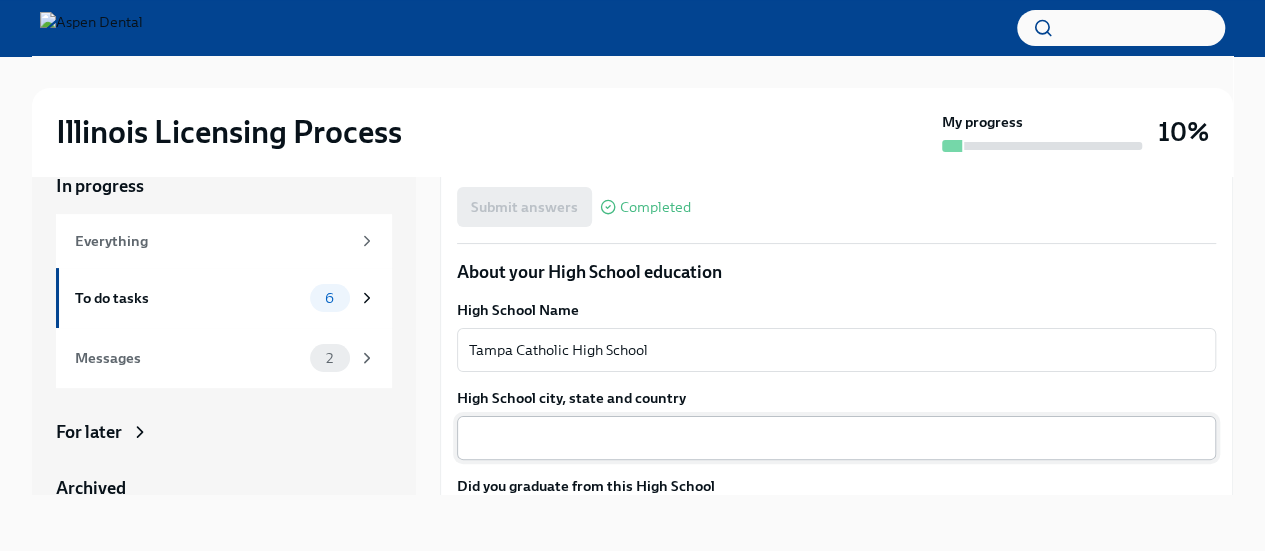 drag, startPoint x: 593, startPoint y: 459, endPoint x: 550, endPoint y: 437, distance: 48.30114 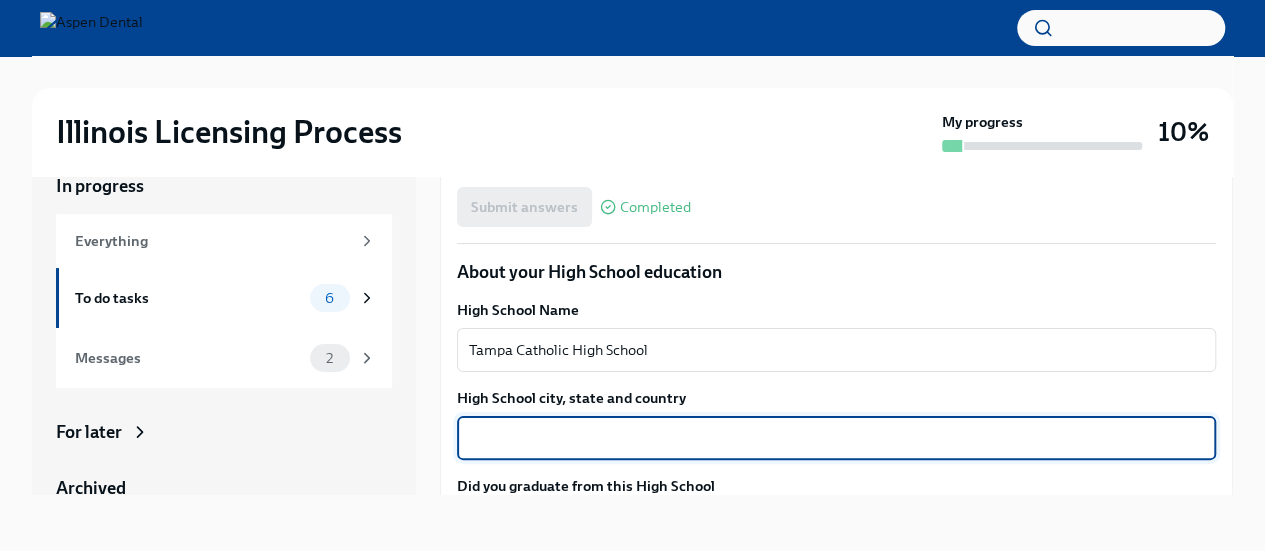 click on "High School city, state and country" at bounding box center (836, 438) 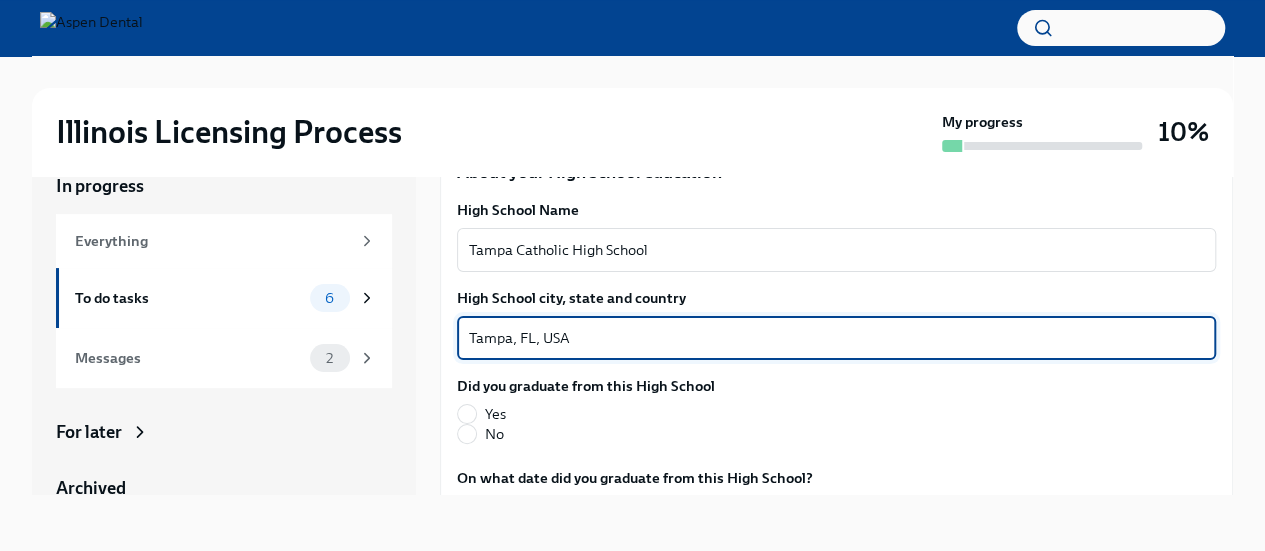 scroll, scrollTop: 1429, scrollLeft: 0, axis: vertical 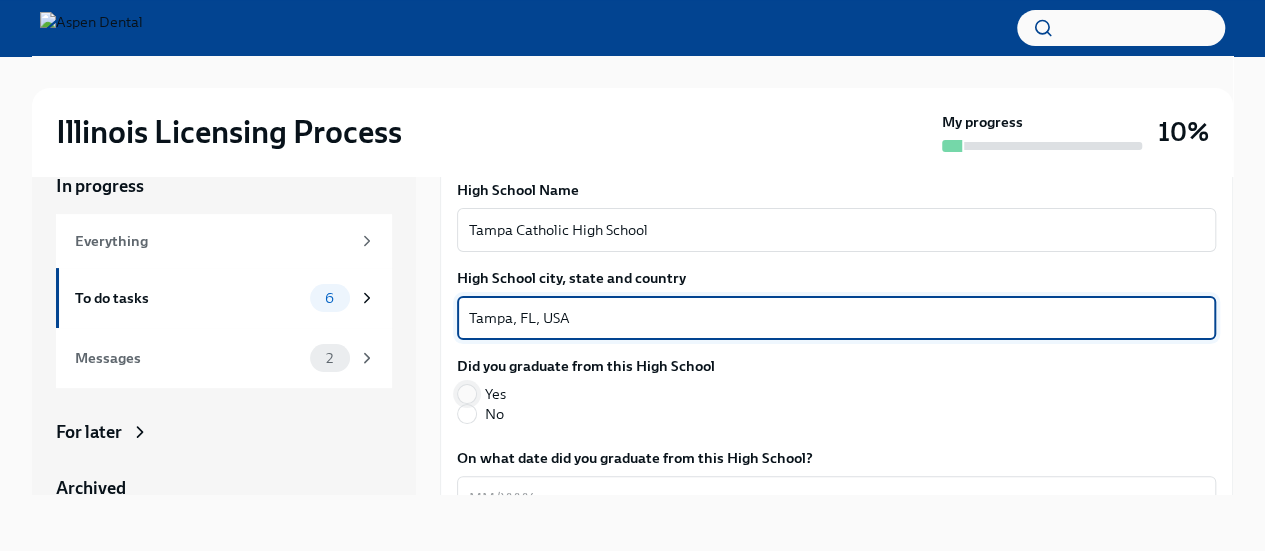 type on "Tampa, FL, USA" 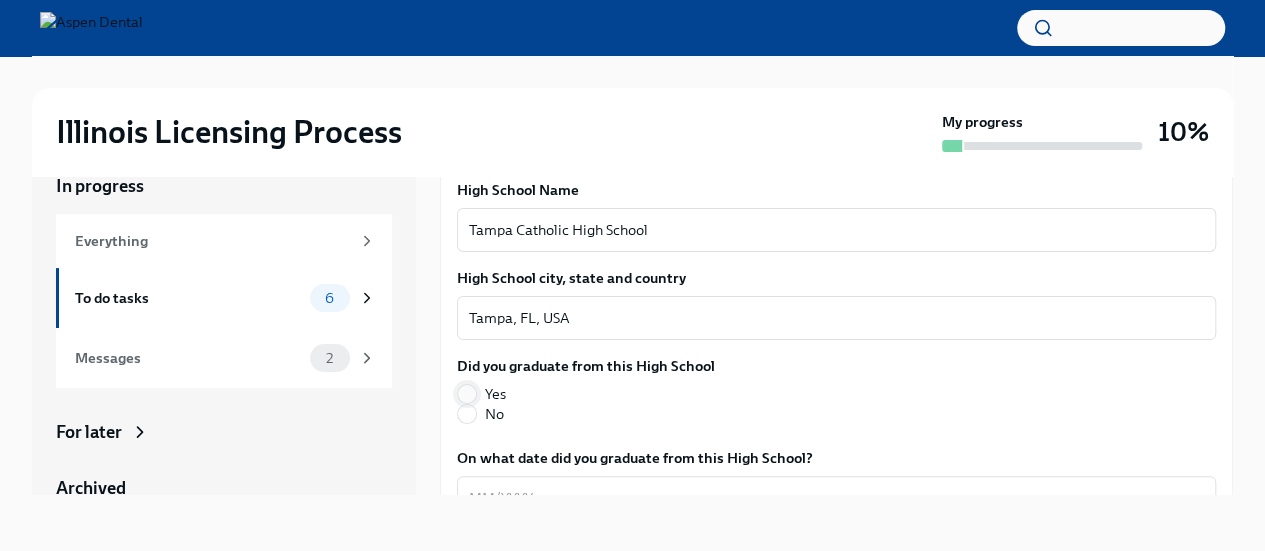 click on "Yes" at bounding box center [467, 394] 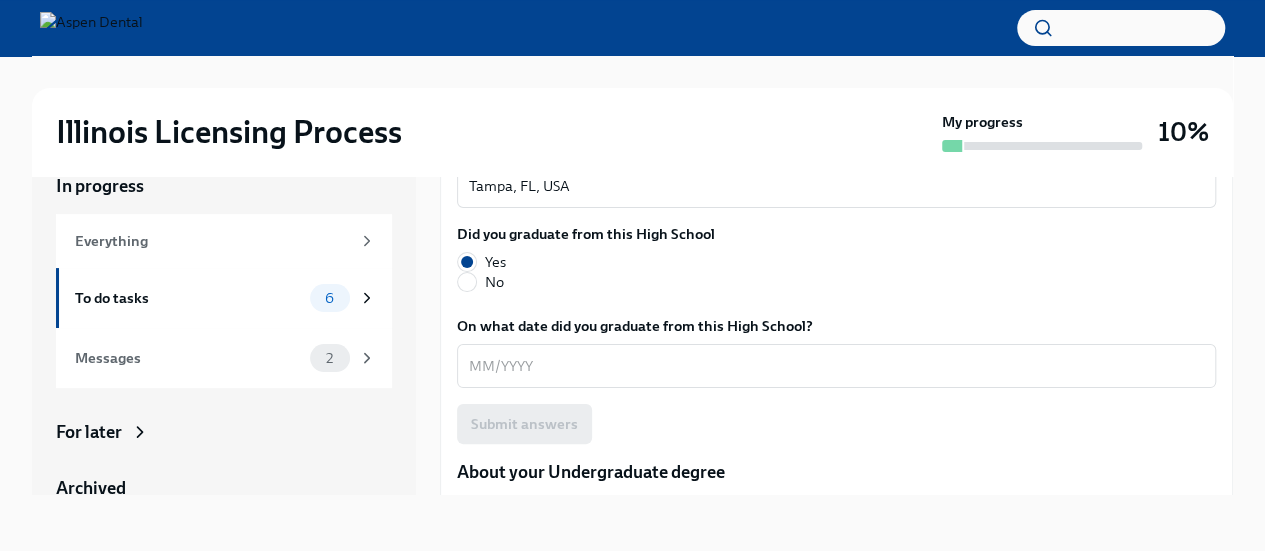 scroll, scrollTop: 1567, scrollLeft: 0, axis: vertical 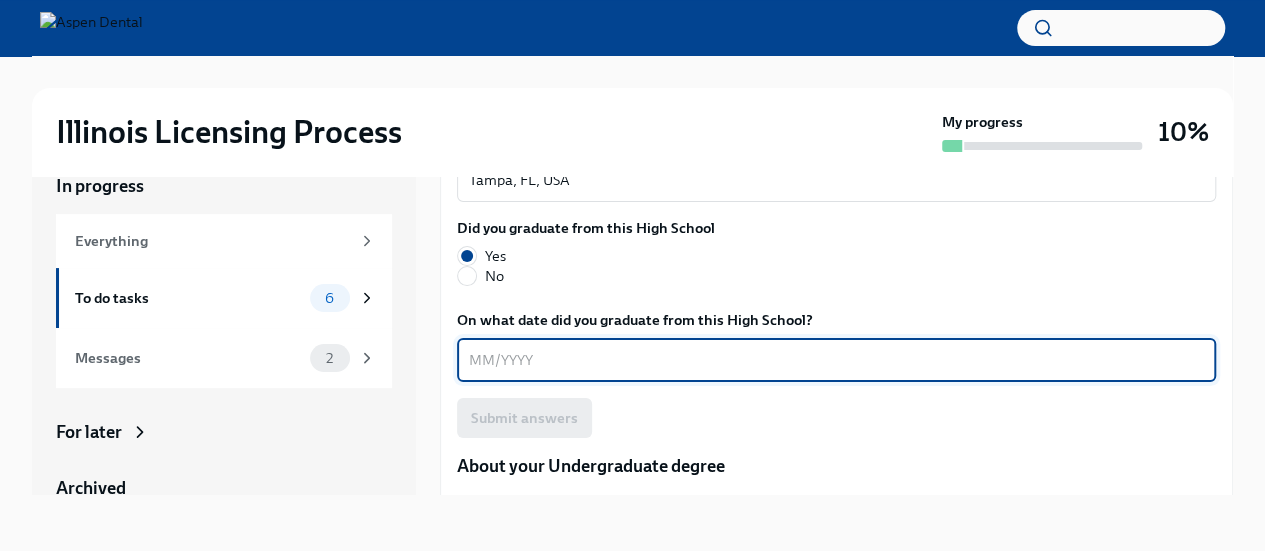 click on "On what date did you graduate from this High School?" at bounding box center [836, 360] 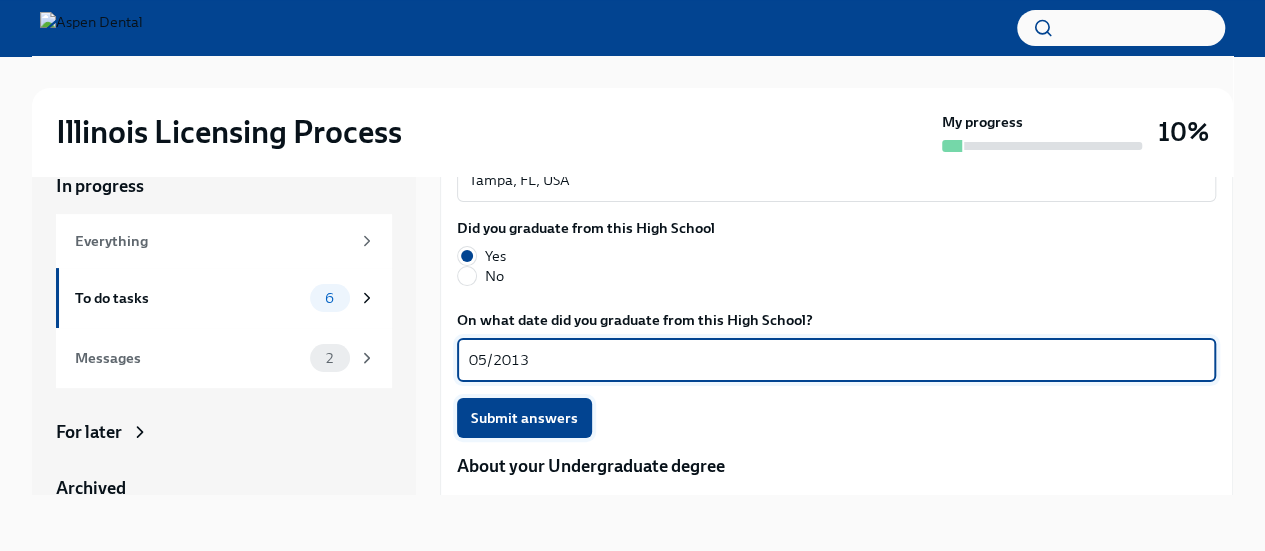 type on "05/2013" 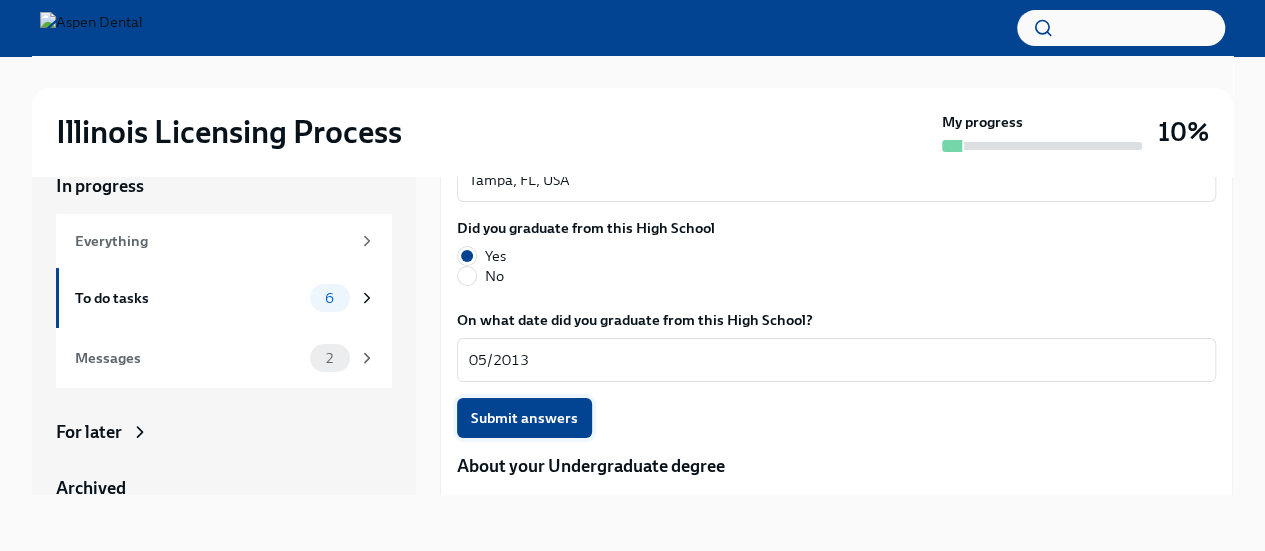 click on "Submit answers" at bounding box center (524, 418) 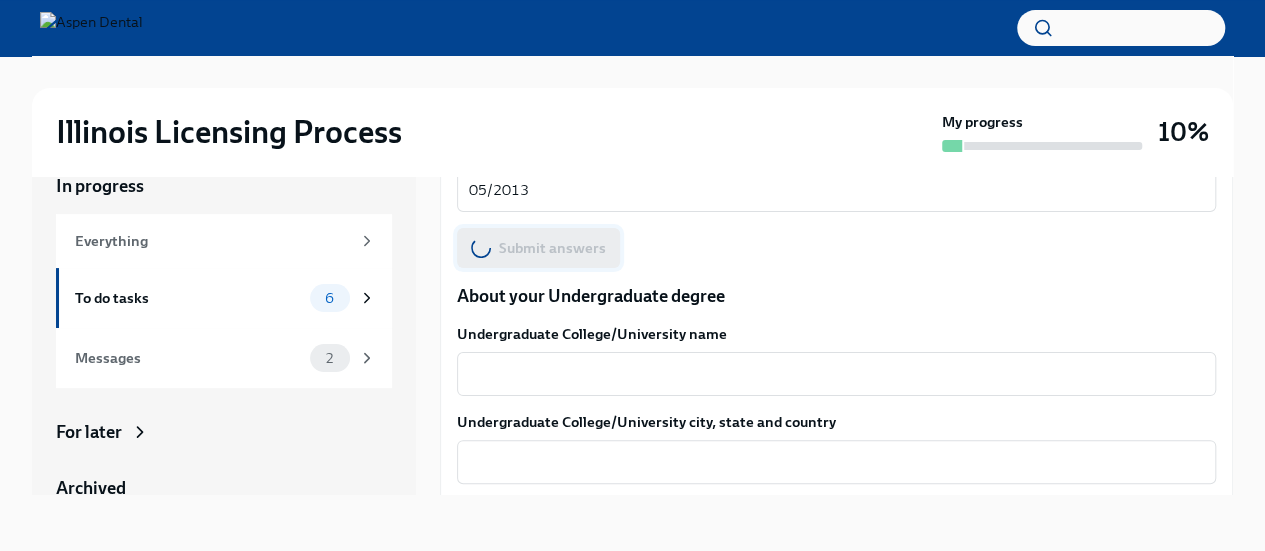 scroll, scrollTop: 1738, scrollLeft: 0, axis: vertical 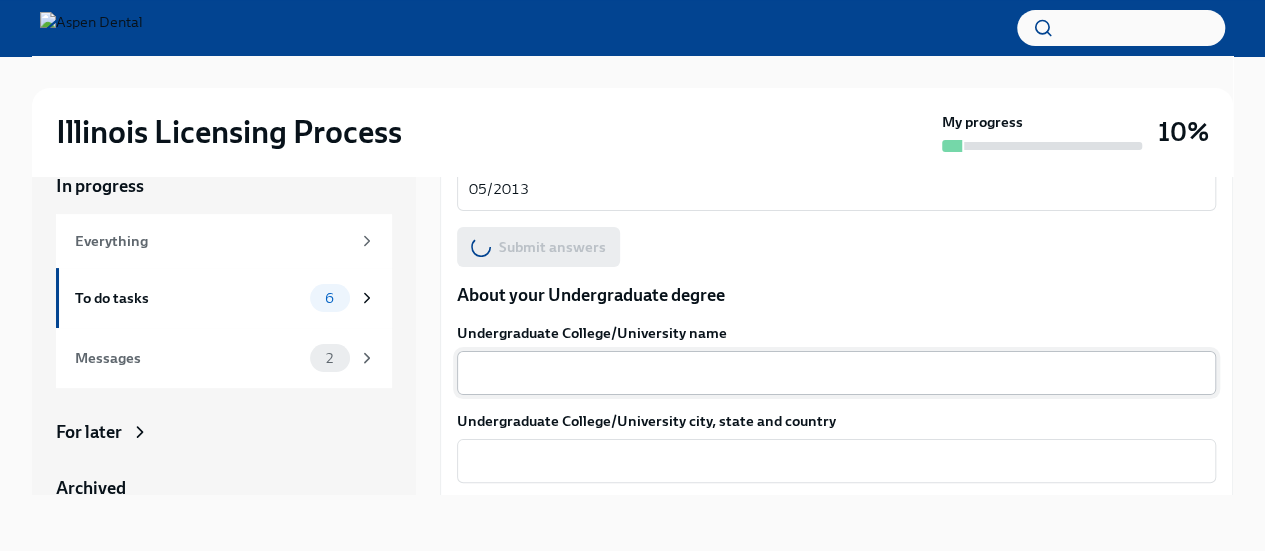 click on "x ​" at bounding box center [836, 373] 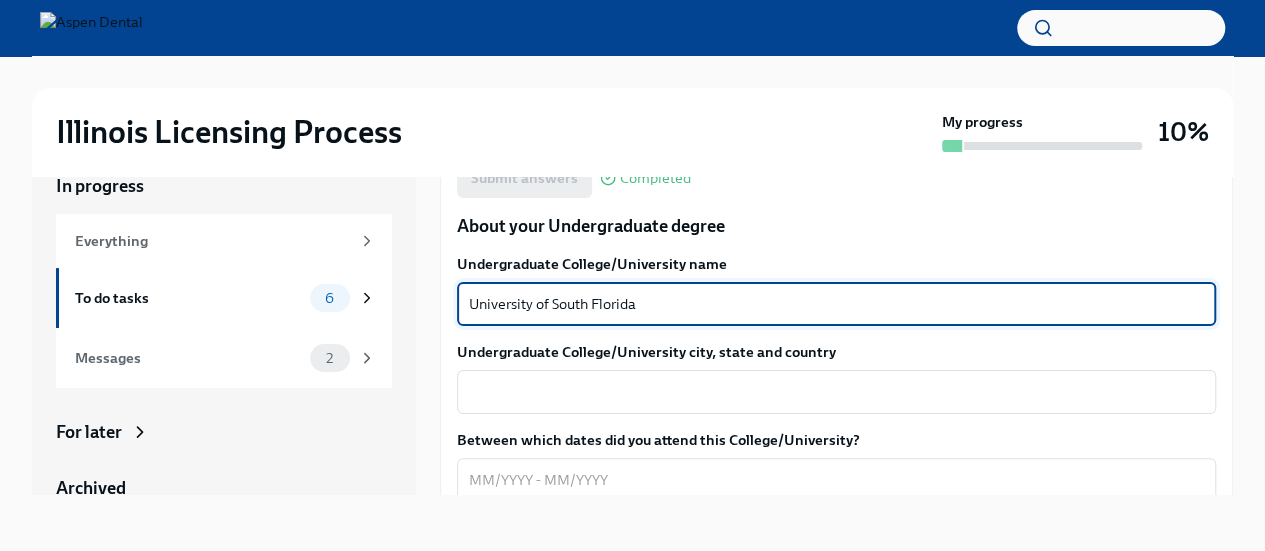 scroll, scrollTop: 1808, scrollLeft: 0, axis: vertical 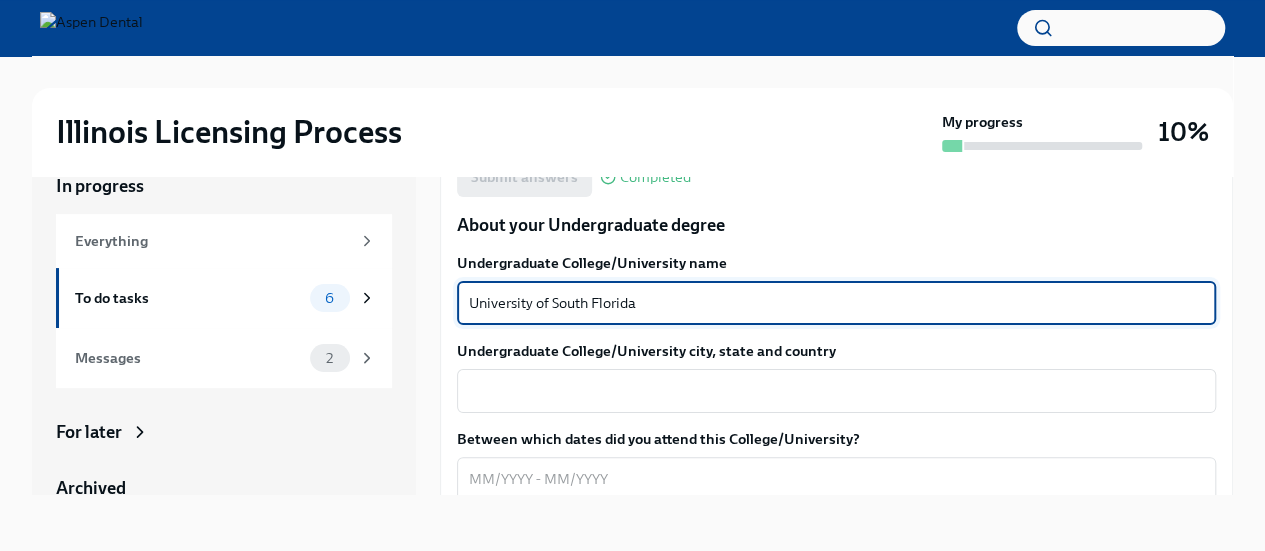 type on "University of South Florida" 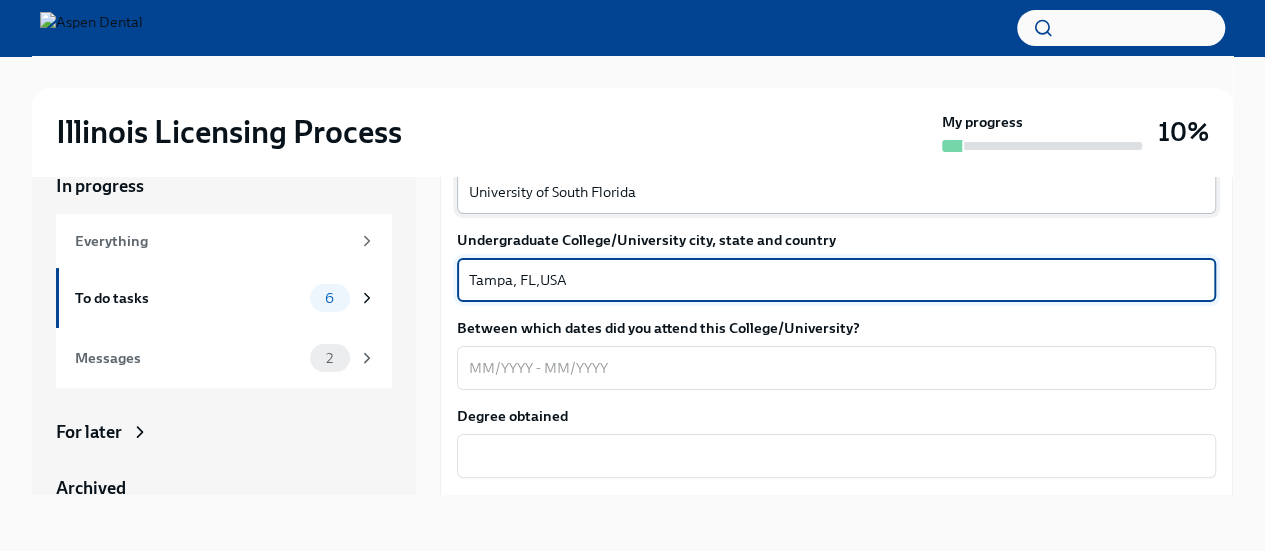 scroll, scrollTop: 1926, scrollLeft: 0, axis: vertical 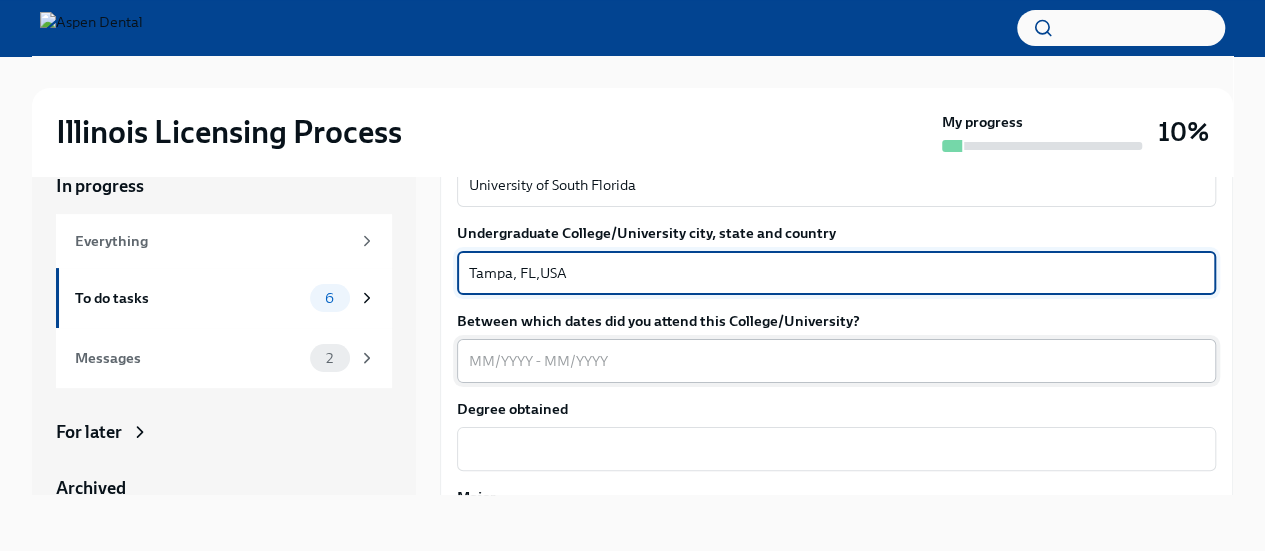 type on "Tampa, FL,USA" 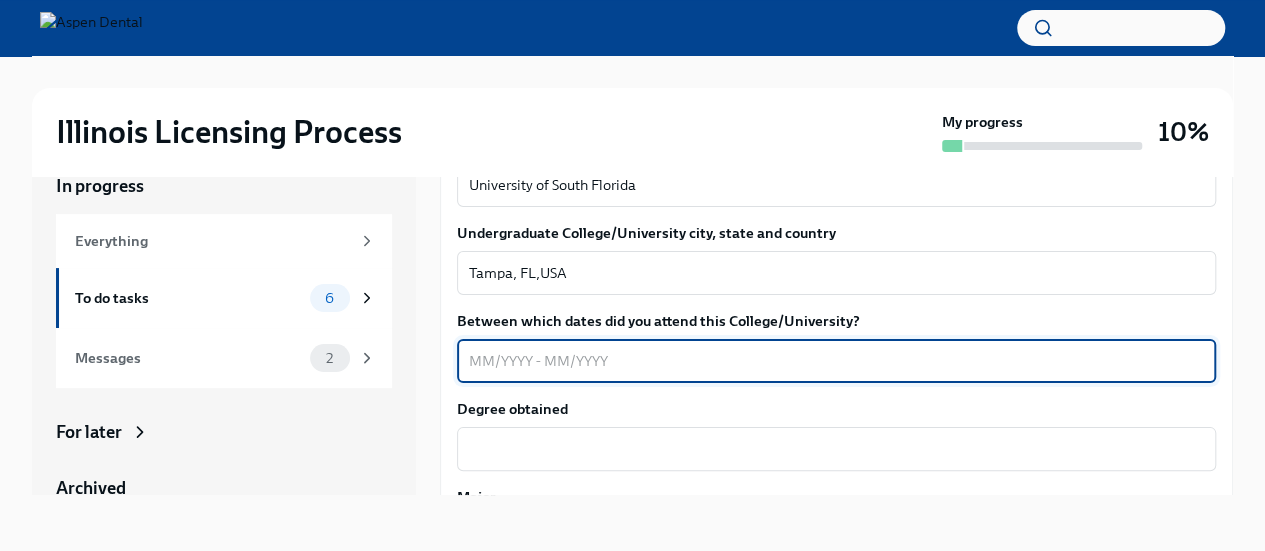 click on "Between which dates did you attend this College/University?" at bounding box center (836, 361) 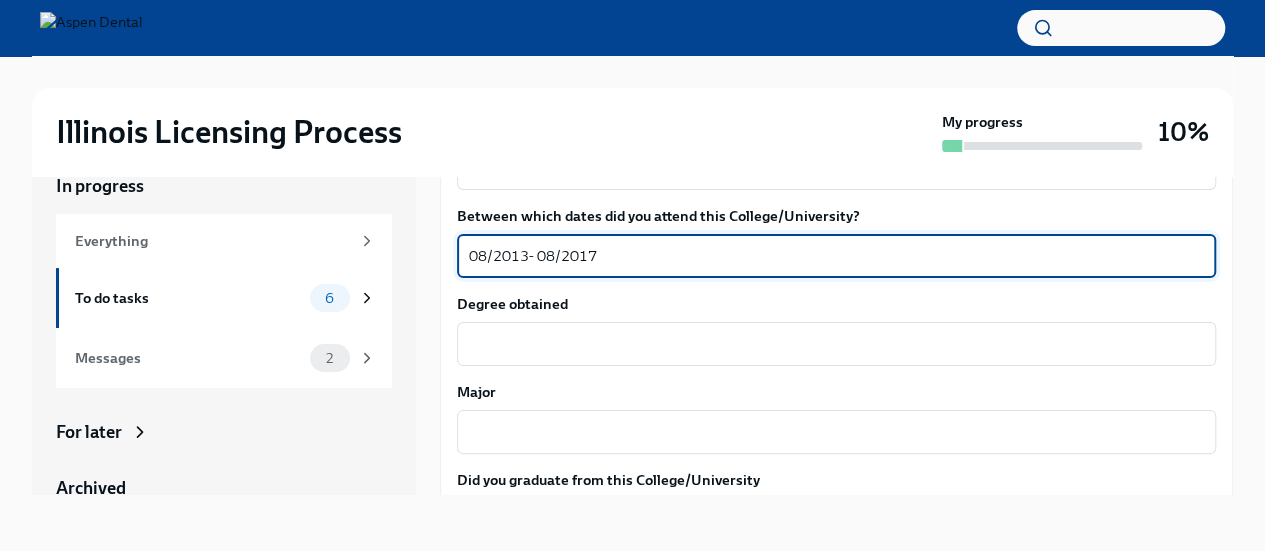 scroll, scrollTop: 2032, scrollLeft: 0, axis: vertical 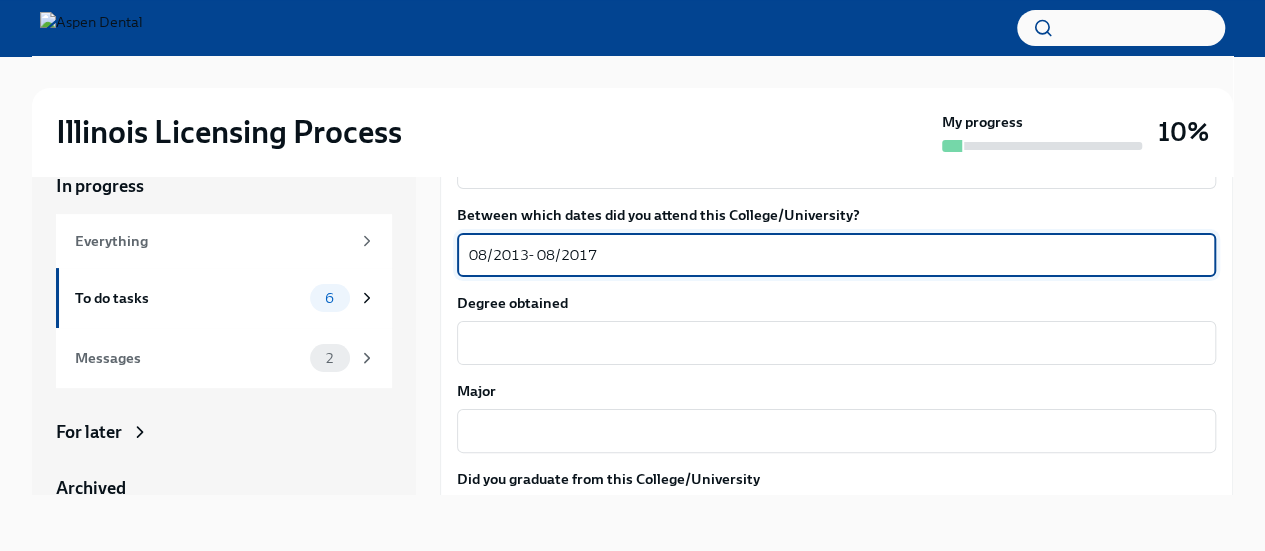 type on "08/2013- 08/2017" 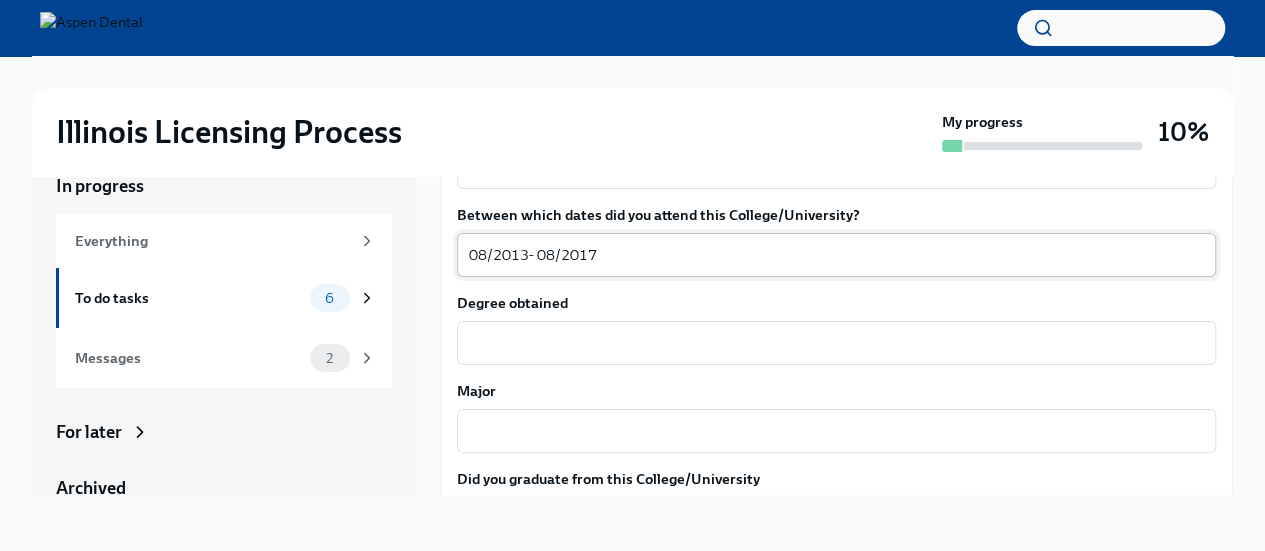 click on "x ​" at bounding box center (836, 343) 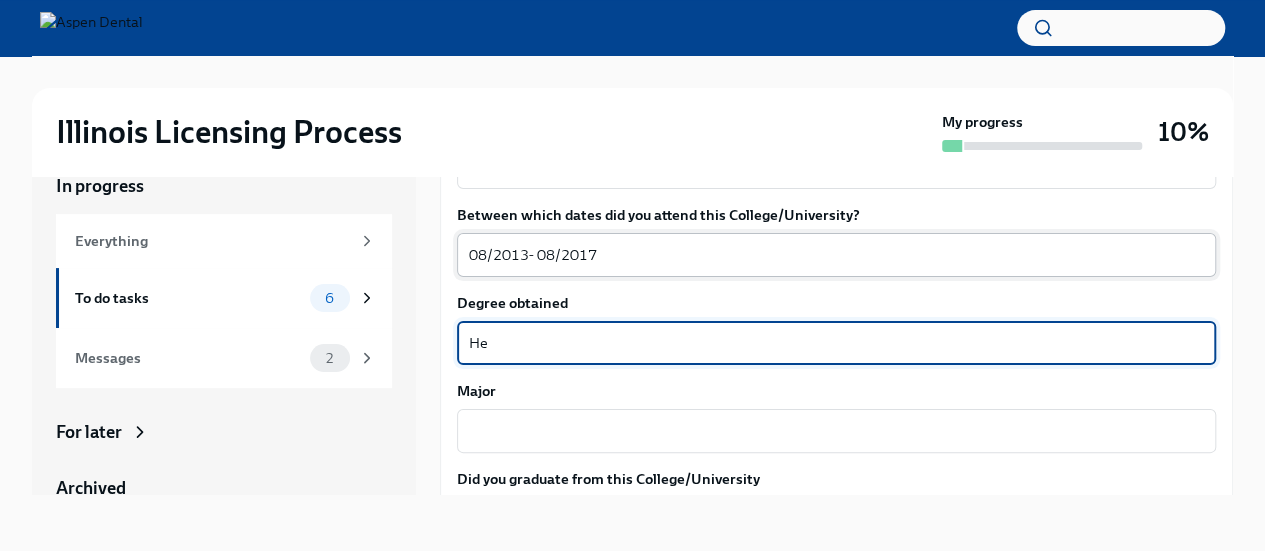 type on "H" 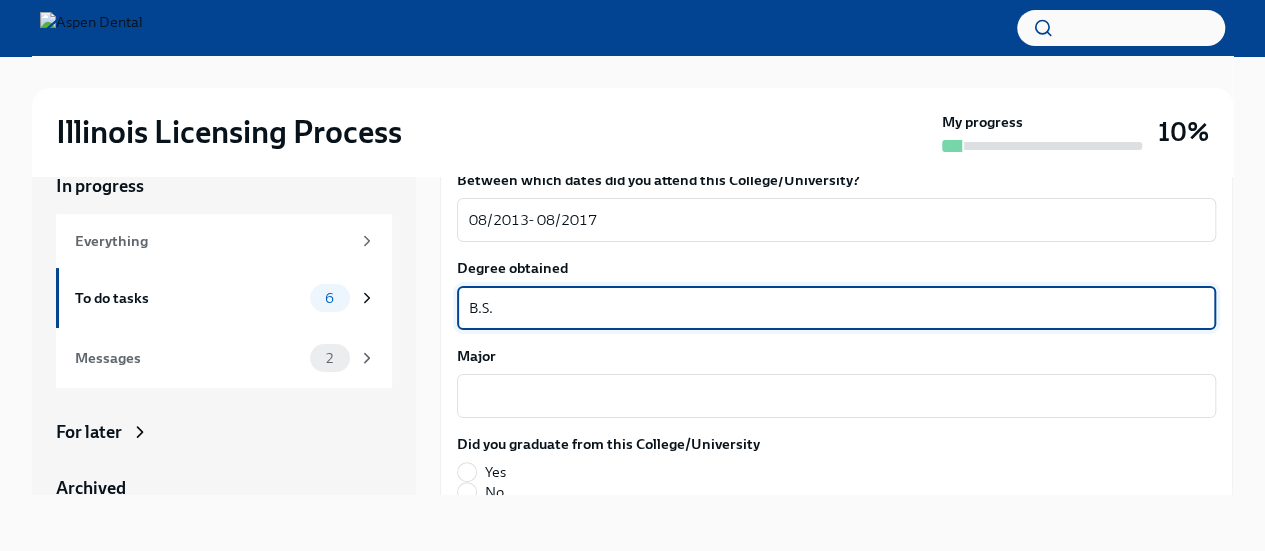 scroll, scrollTop: 2070, scrollLeft: 0, axis: vertical 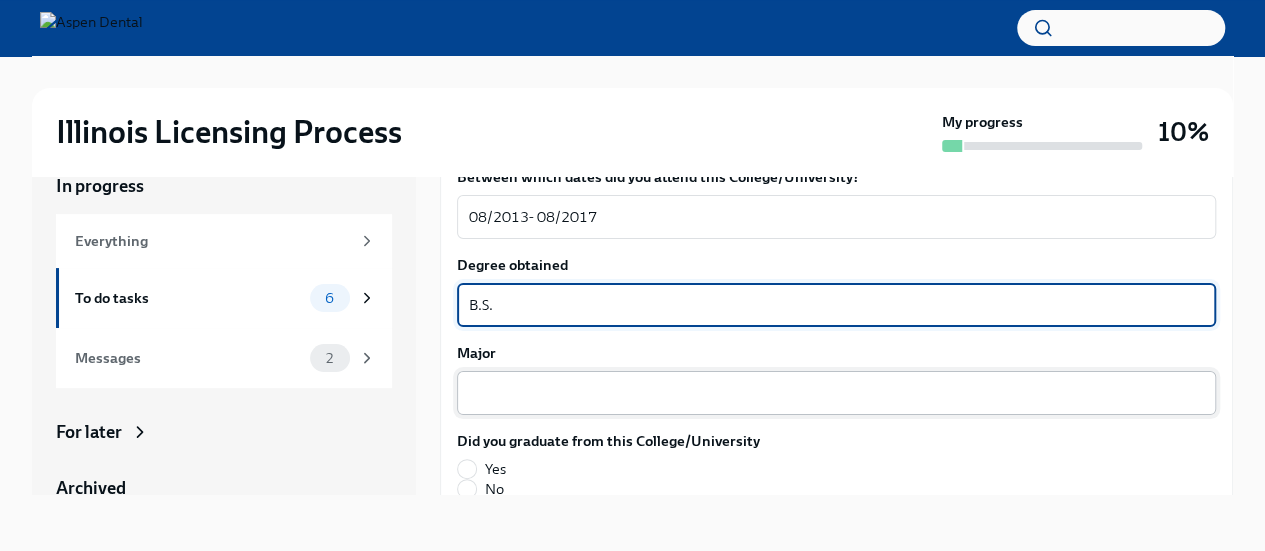 type on "B.S." 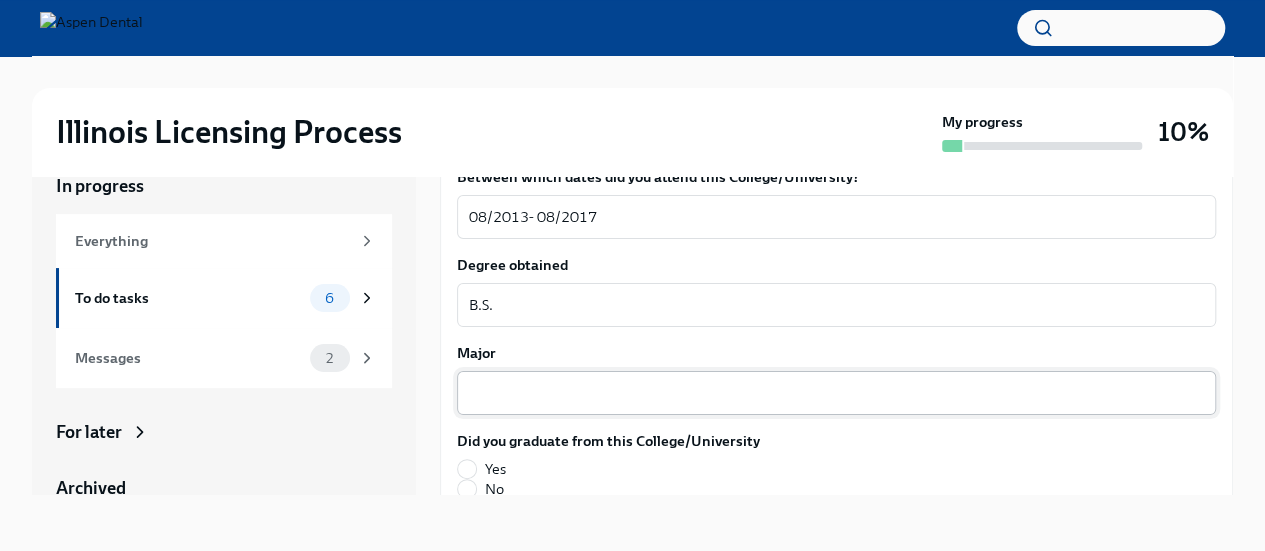 click on "x ​" at bounding box center [836, 393] 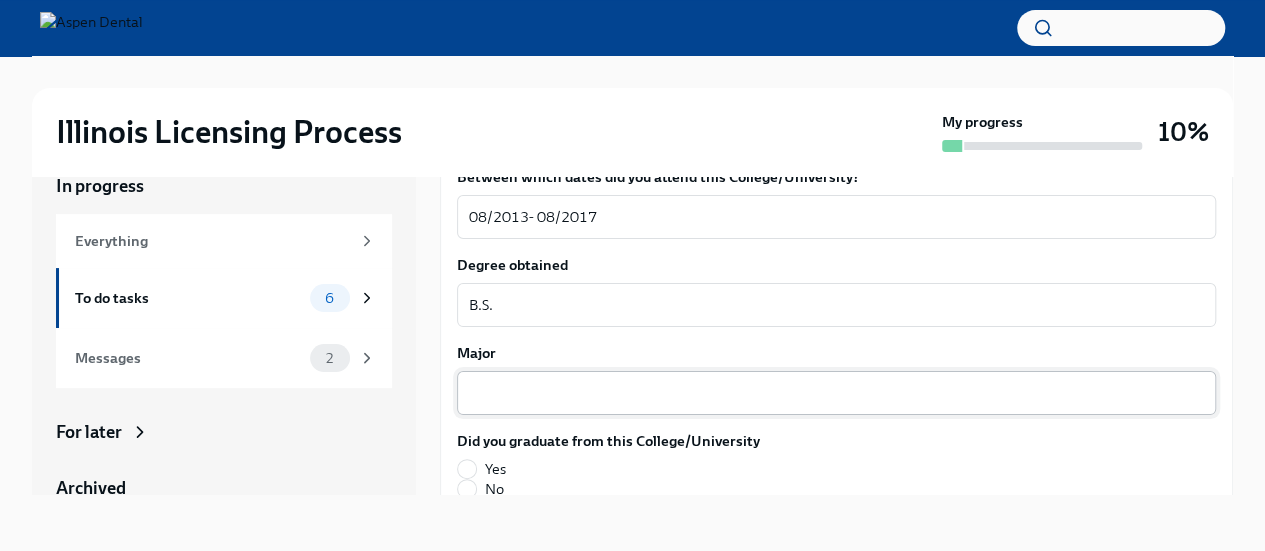 click on "x ​" at bounding box center [836, 393] 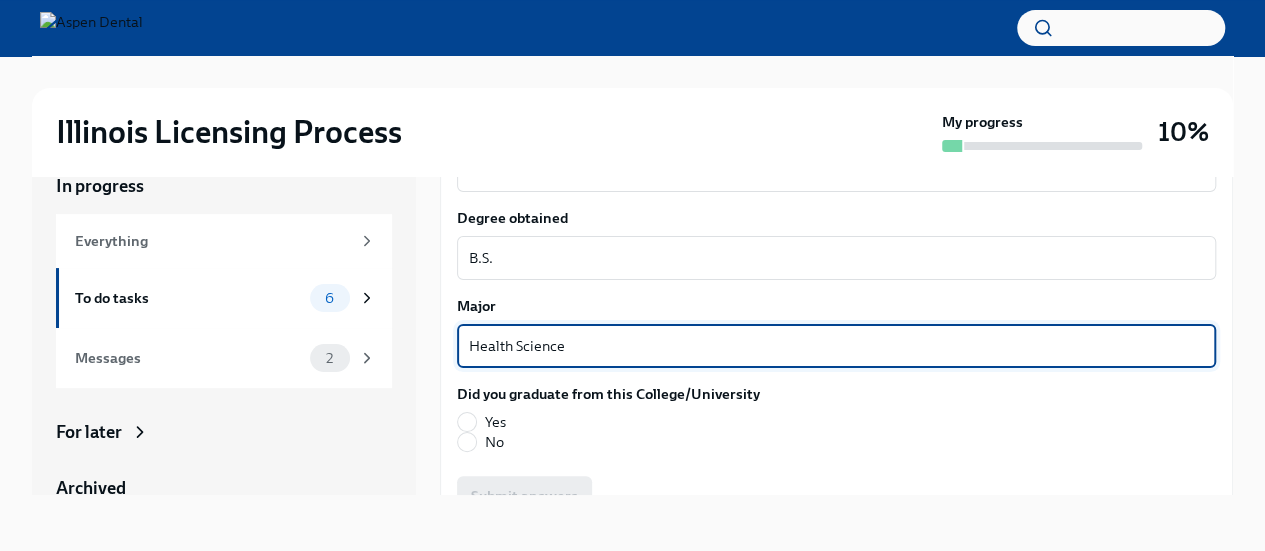 scroll, scrollTop: 2159, scrollLeft: 0, axis: vertical 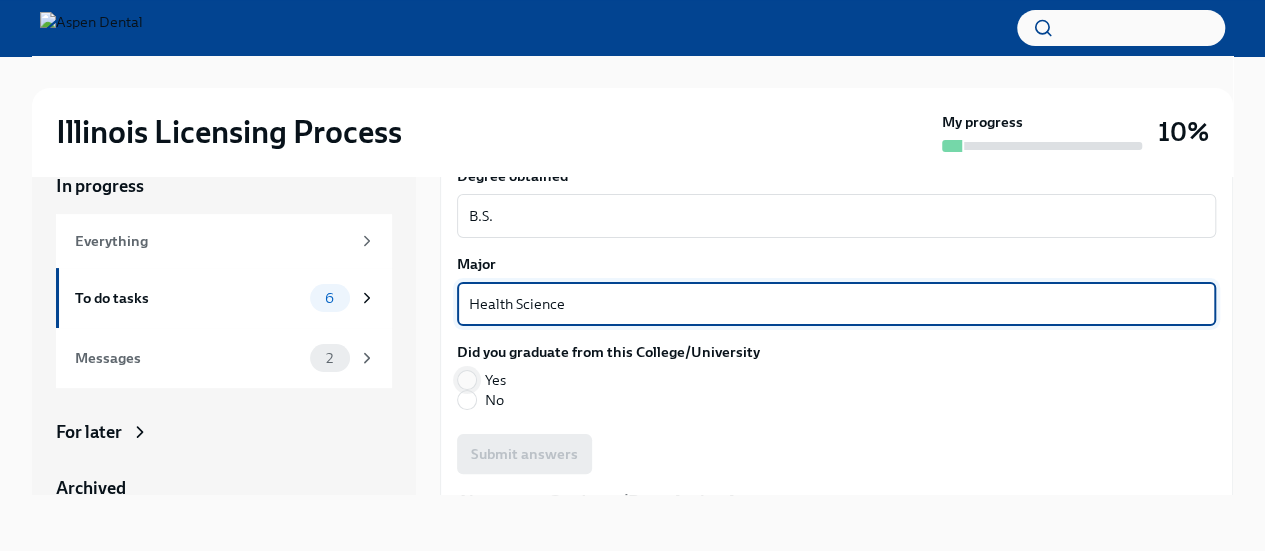 type on "Health Science" 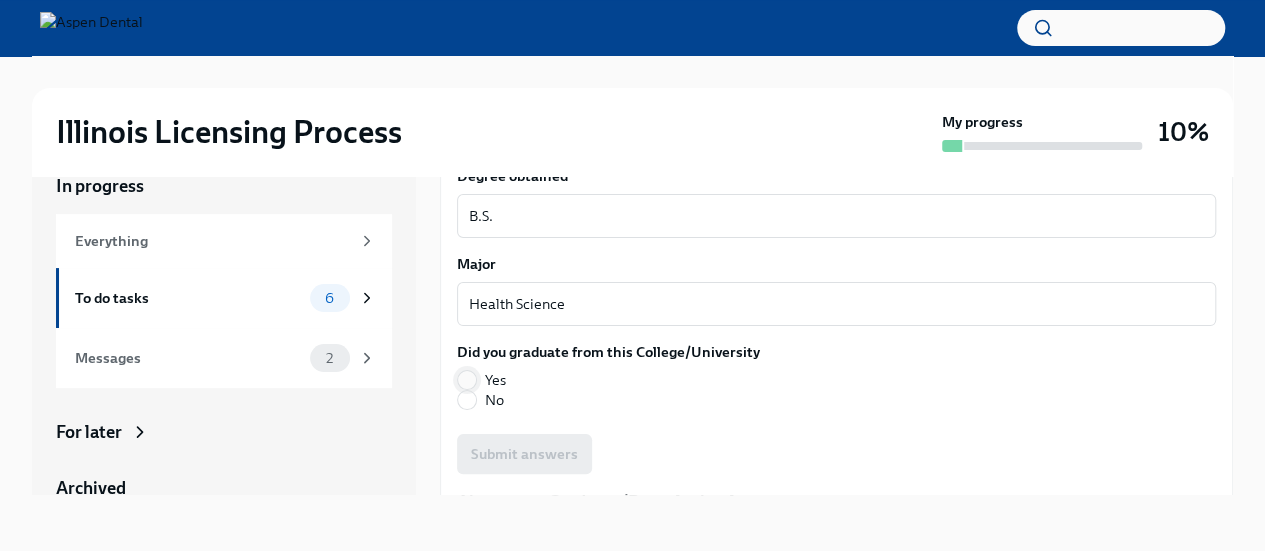 click on "Yes" at bounding box center (467, 380) 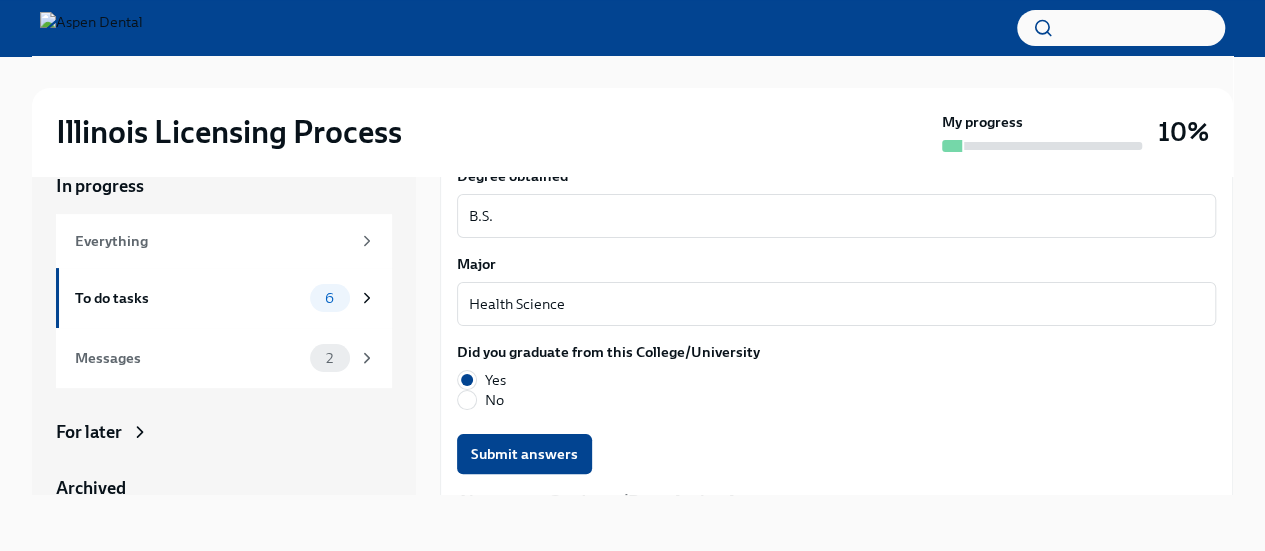 scroll, scrollTop: 2193, scrollLeft: 0, axis: vertical 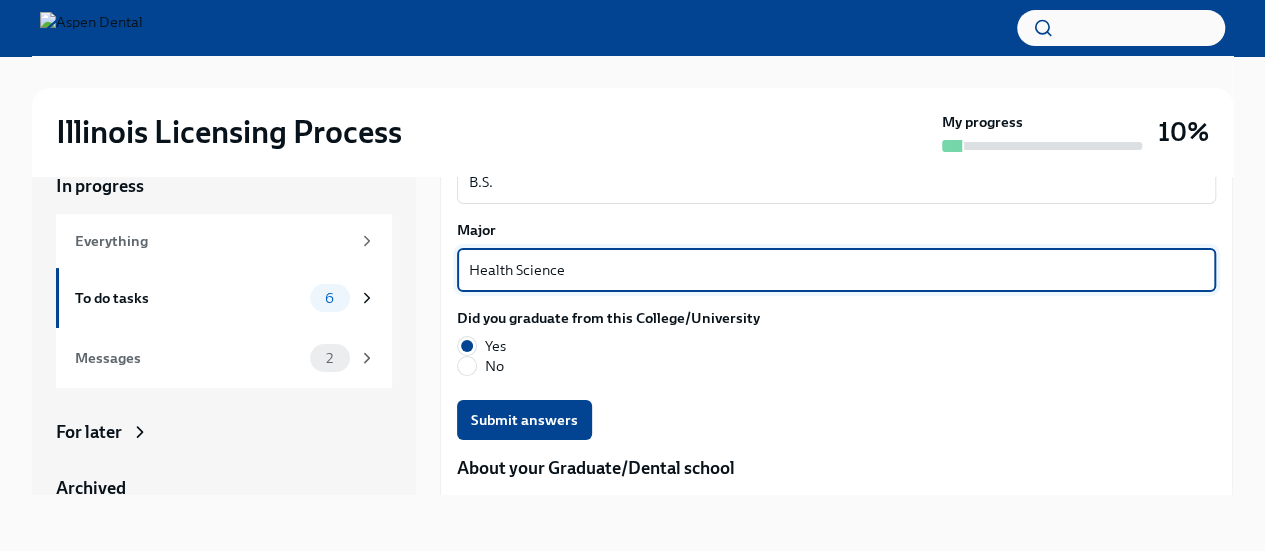 click on "Health Science" at bounding box center [836, 270] 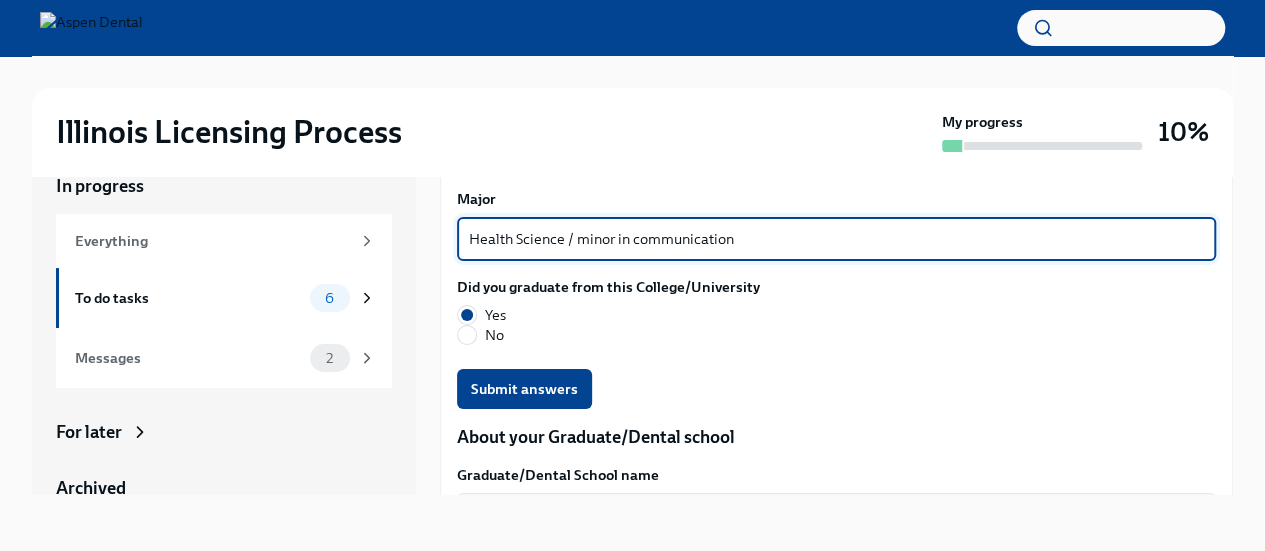 scroll, scrollTop: 2262, scrollLeft: 0, axis: vertical 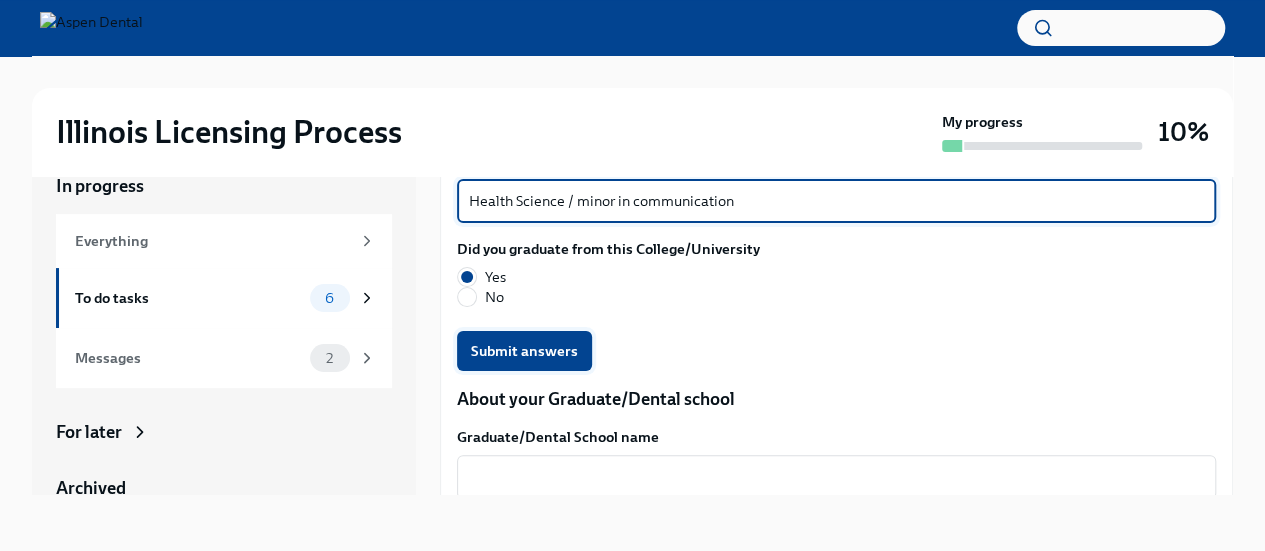 type on "Health Science / minor in communication" 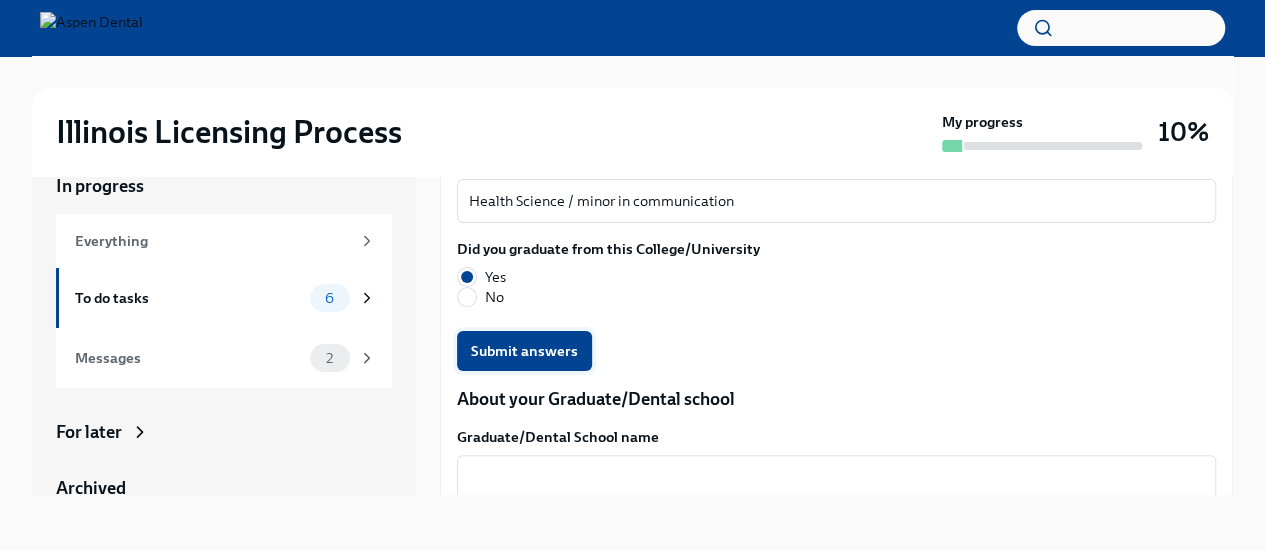 click on "Submit answers" at bounding box center [524, 351] 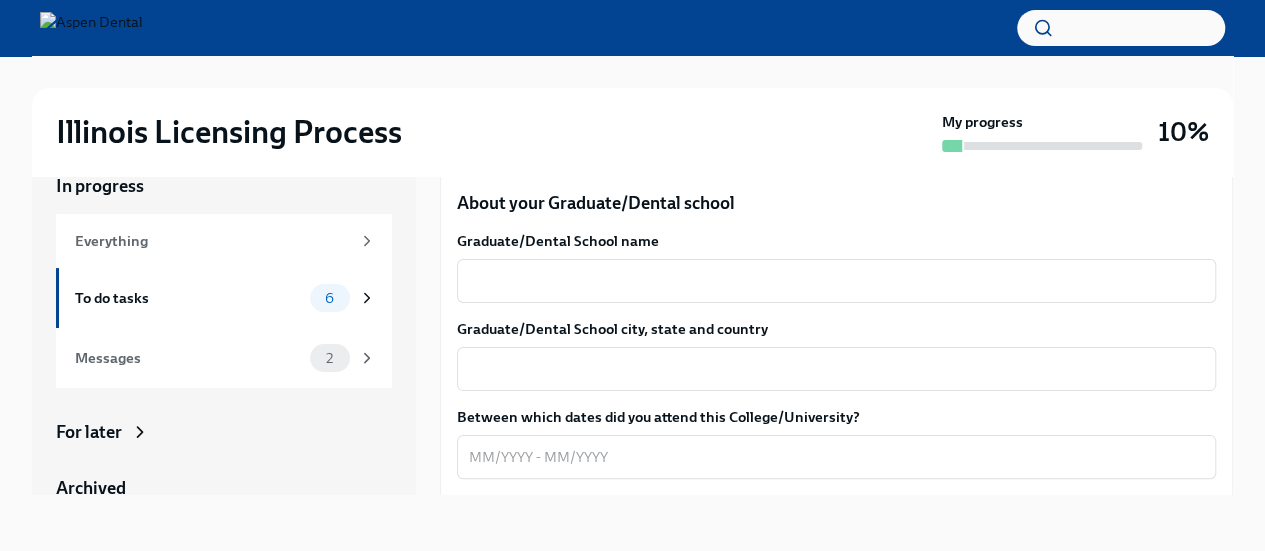 scroll, scrollTop: 2463, scrollLeft: 0, axis: vertical 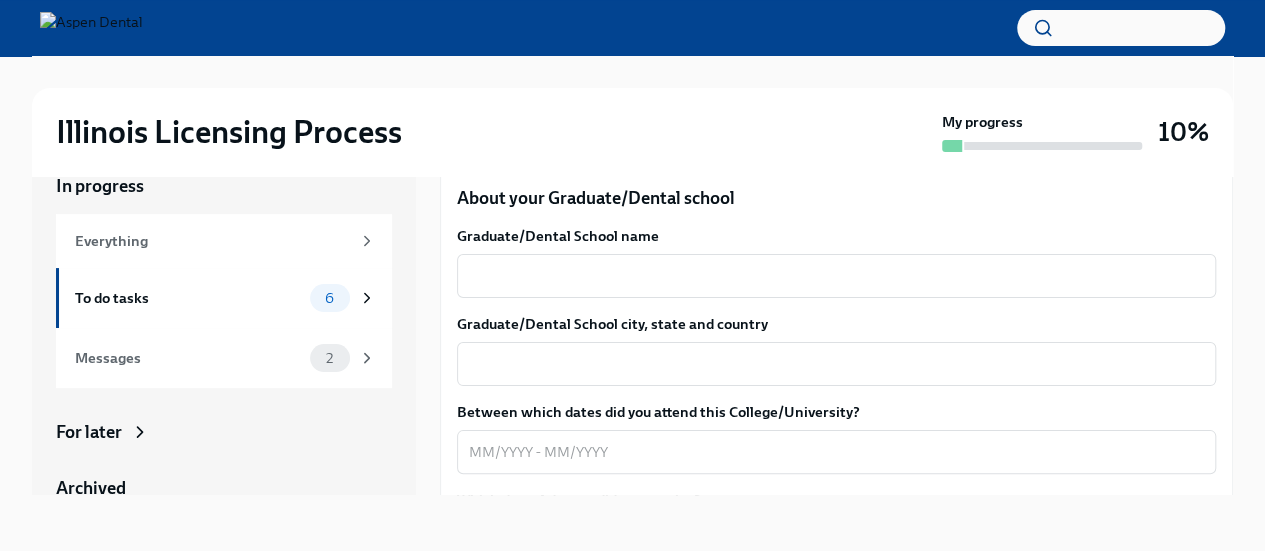 click on "x ​" at bounding box center [836, 276] 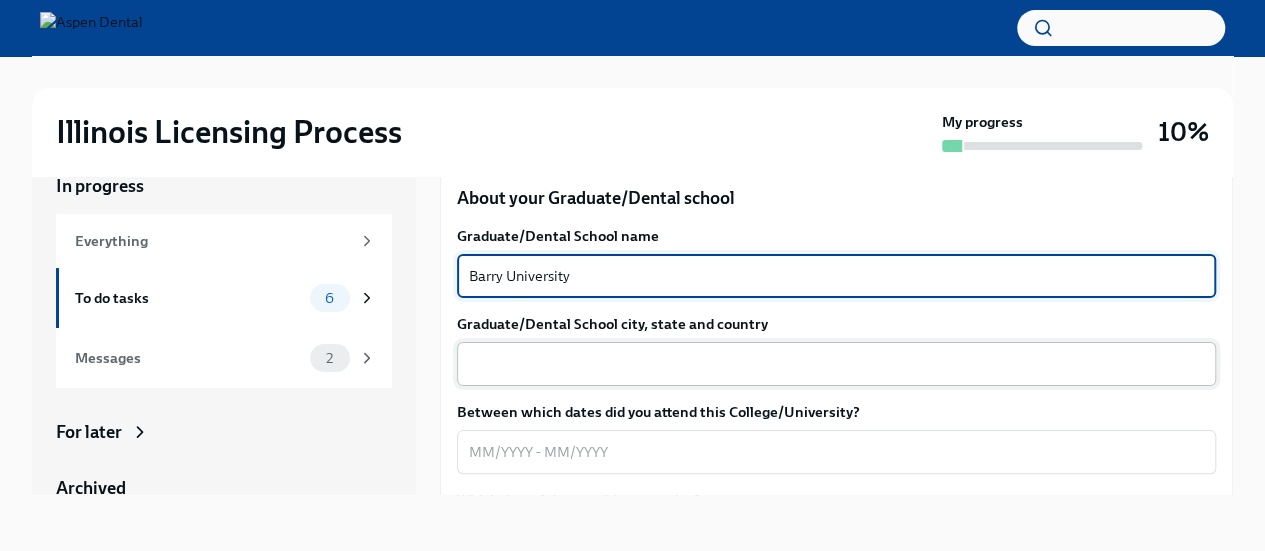 type on "Barry University" 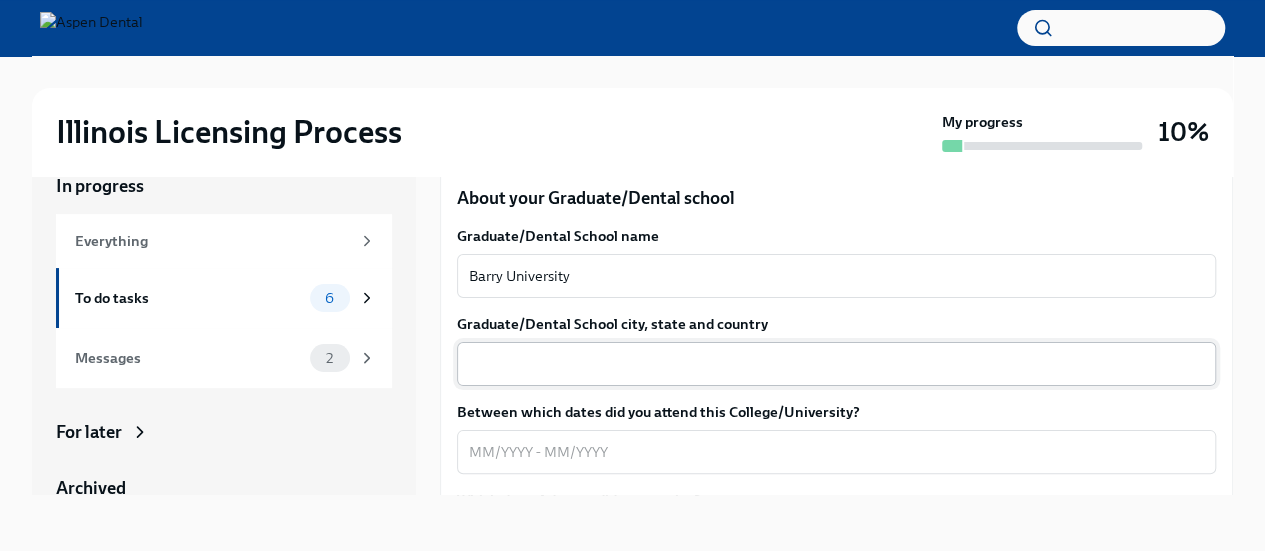 click on "x ​" at bounding box center (836, 364) 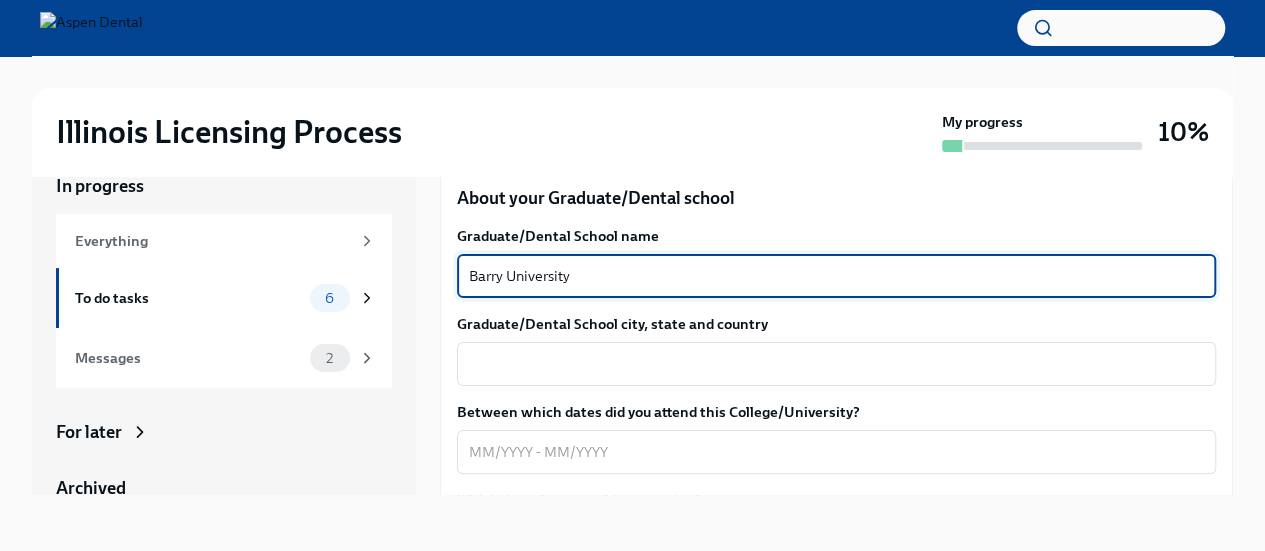 click on "Barry University" at bounding box center [836, 276] 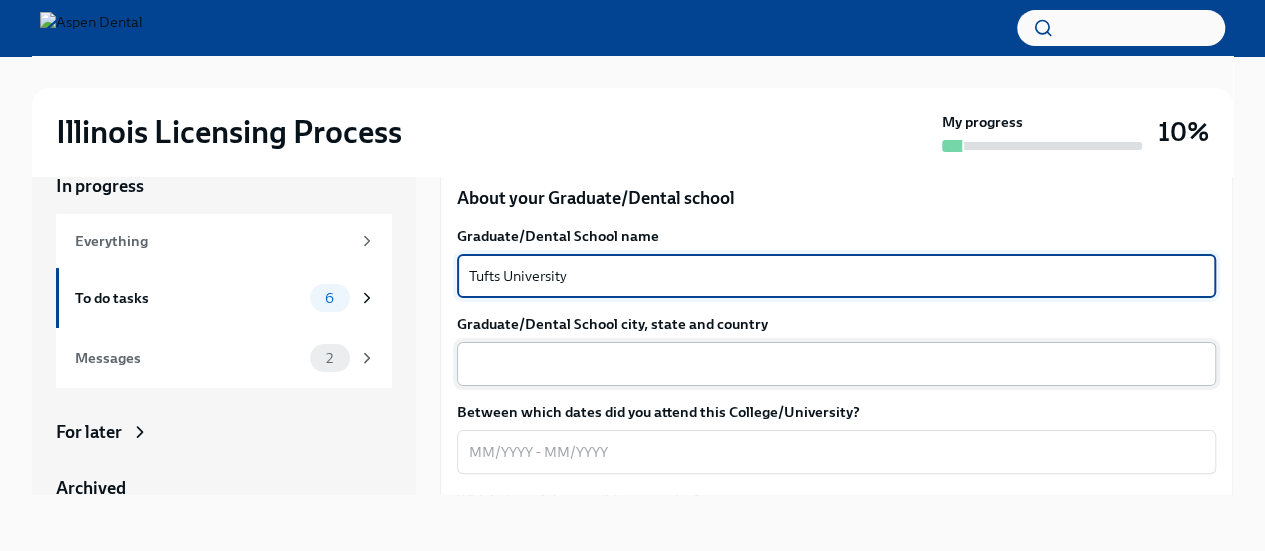 type on "Tufts University" 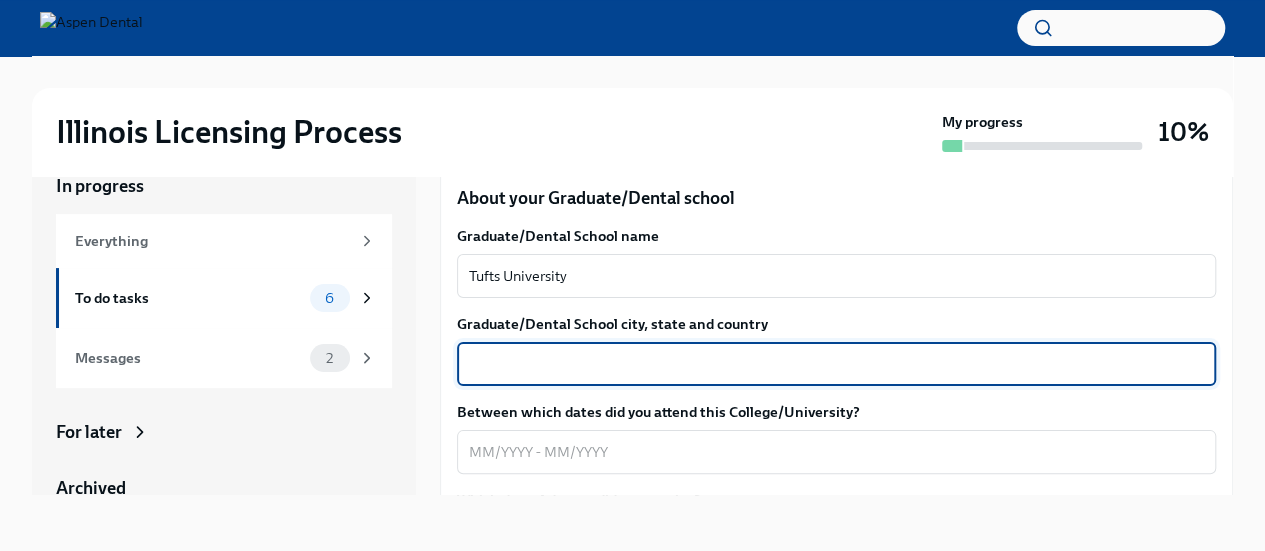 click on "Graduate/Dental School city, state and country" at bounding box center [836, 364] 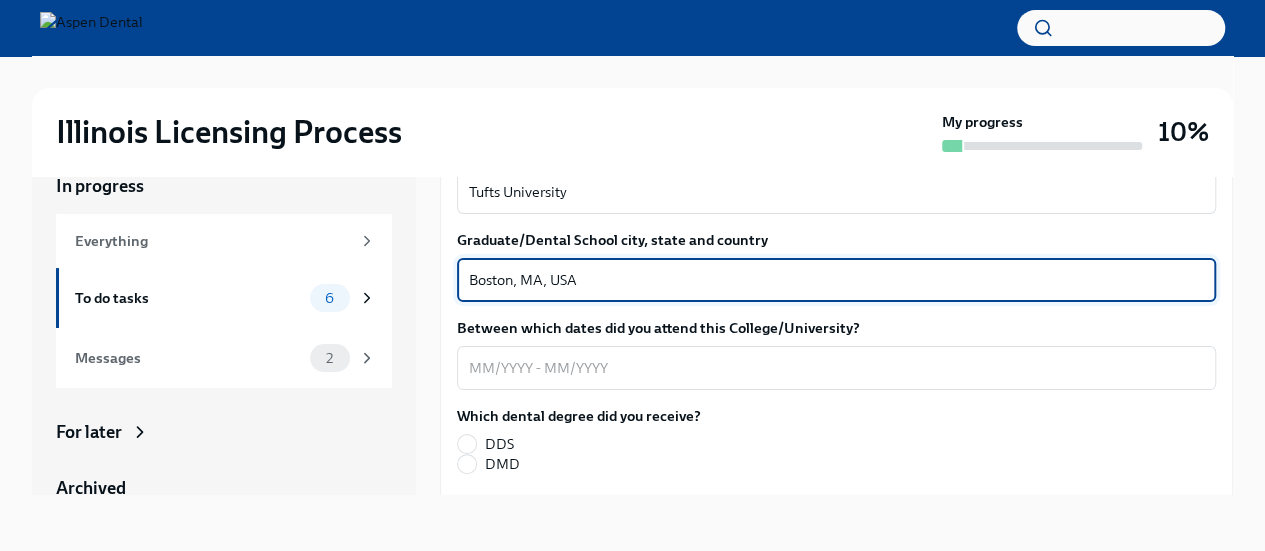 scroll, scrollTop: 2549, scrollLeft: 0, axis: vertical 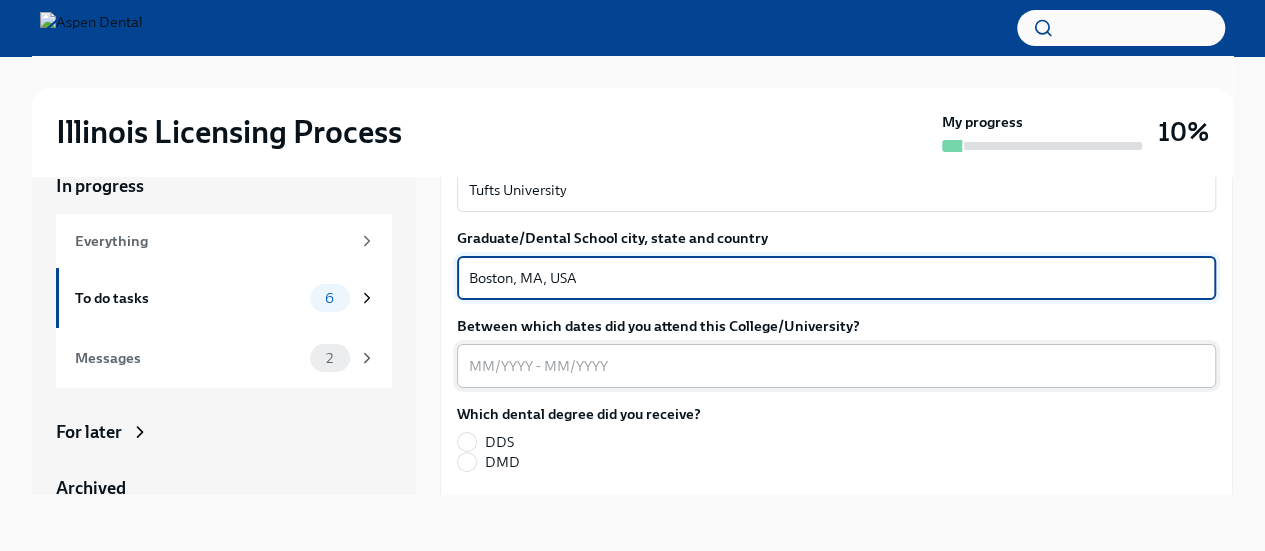 type on "Boston, MA, USA" 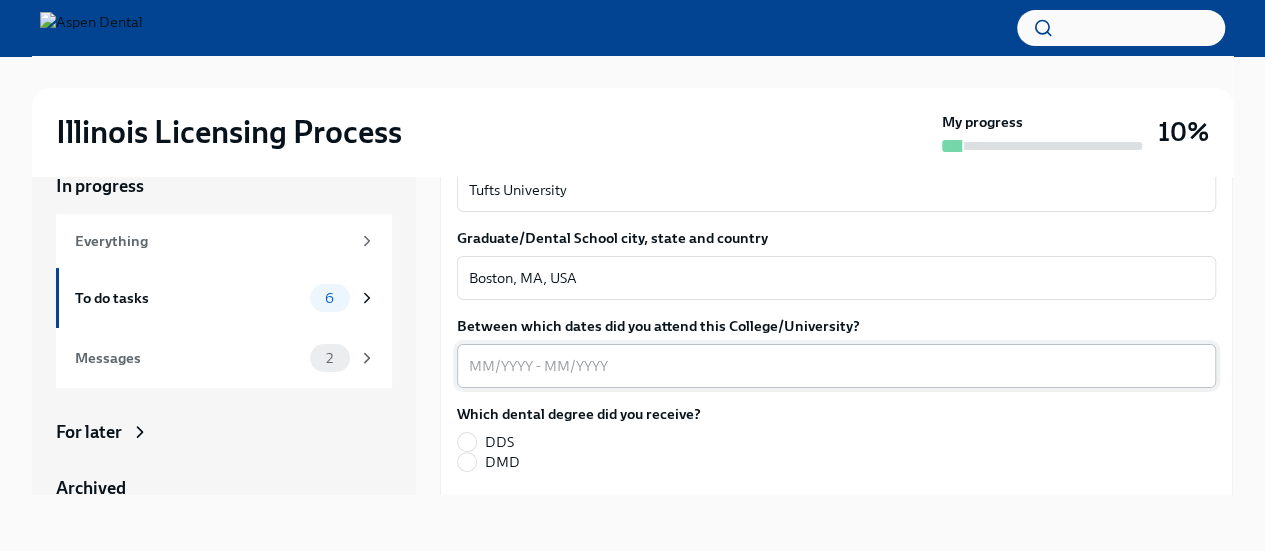 click on "x ​" at bounding box center (836, 366) 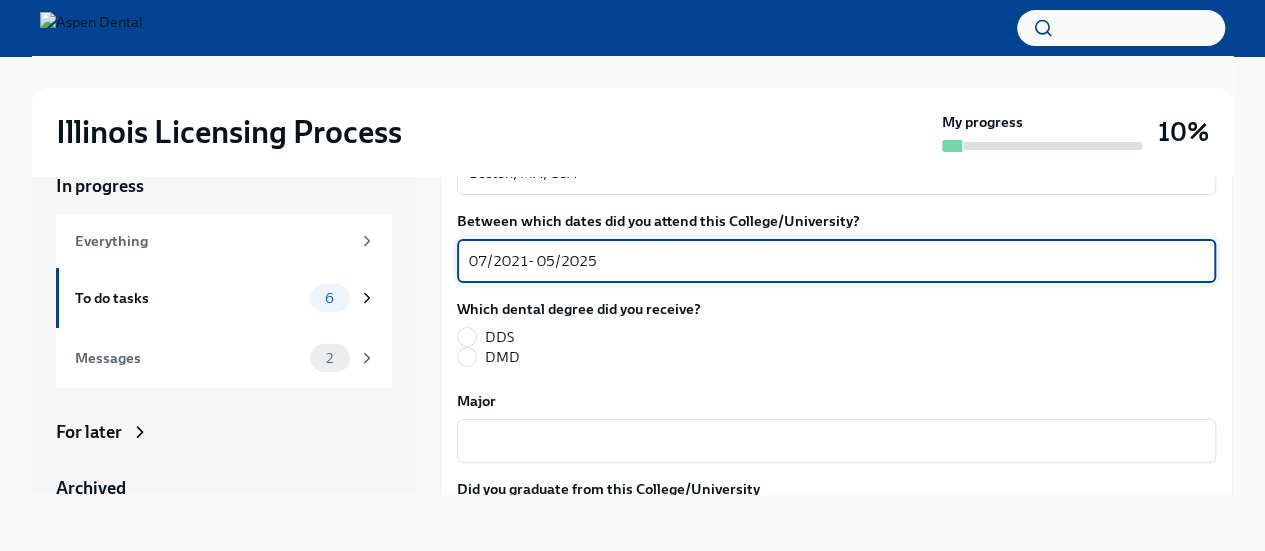 scroll, scrollTop: 2655, scrollLeft: 0, axis: vertical 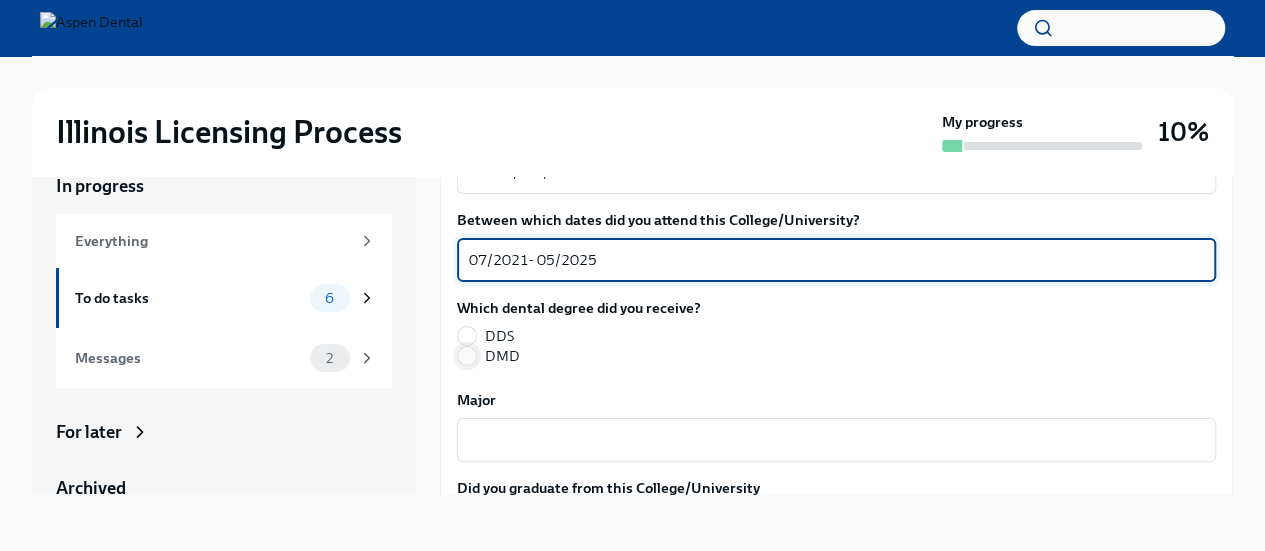 type on "07/2021- 05/2025" 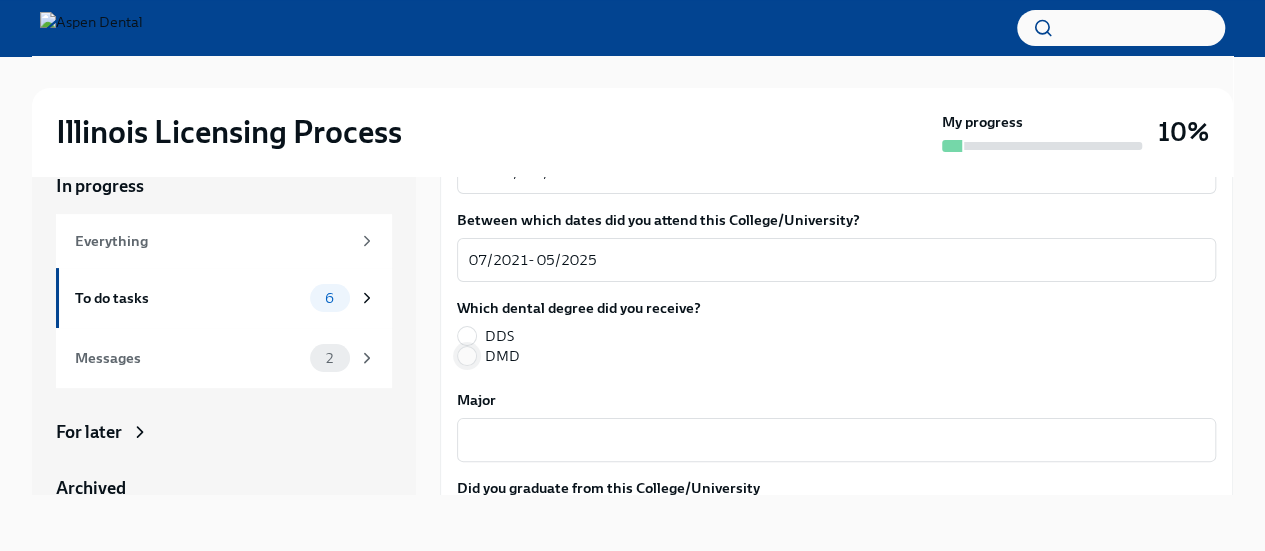 click on "DMD" at bounding box center (467, 356) 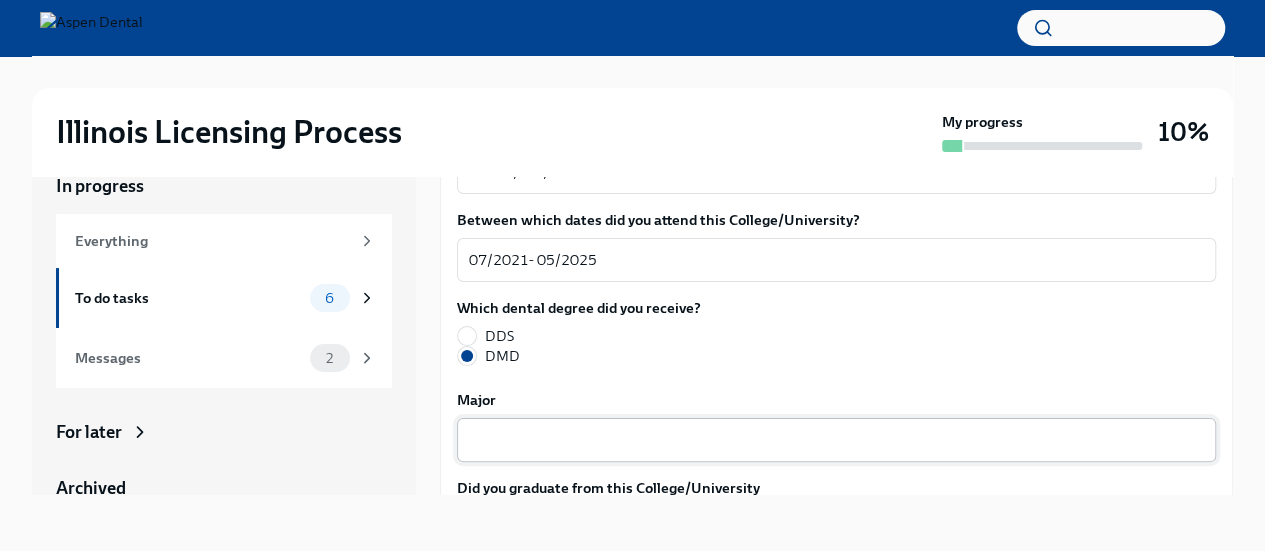 click on "x ​" at bounding box center [836, 440] 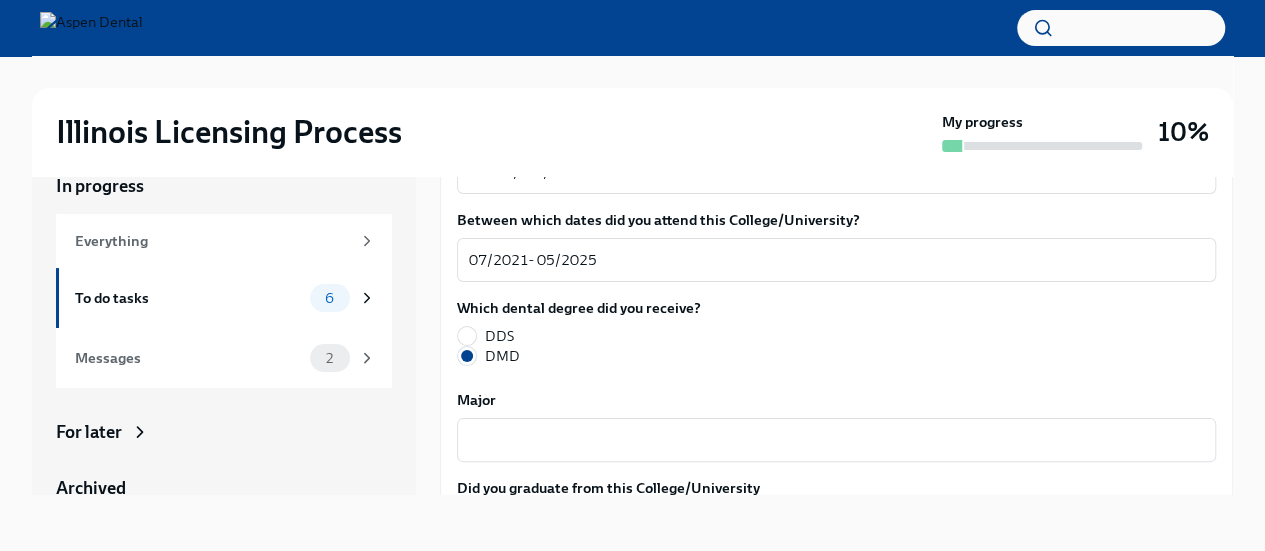 click on "Illinois Licensing Process" at bounding box center (495, 132) 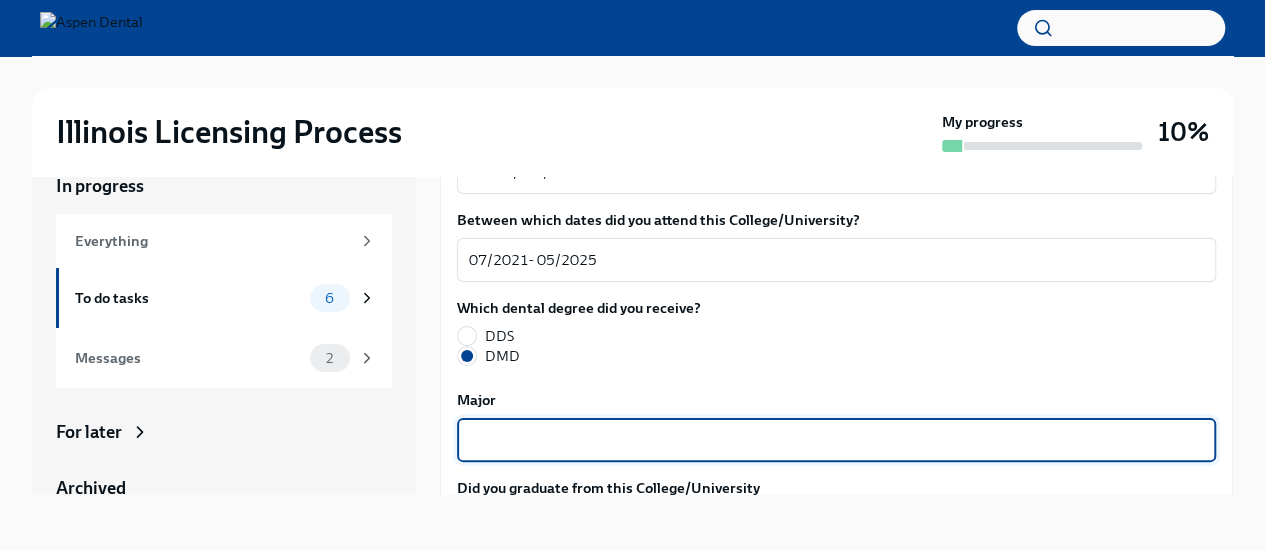 click on "Major" at bounding box center (836, 440) 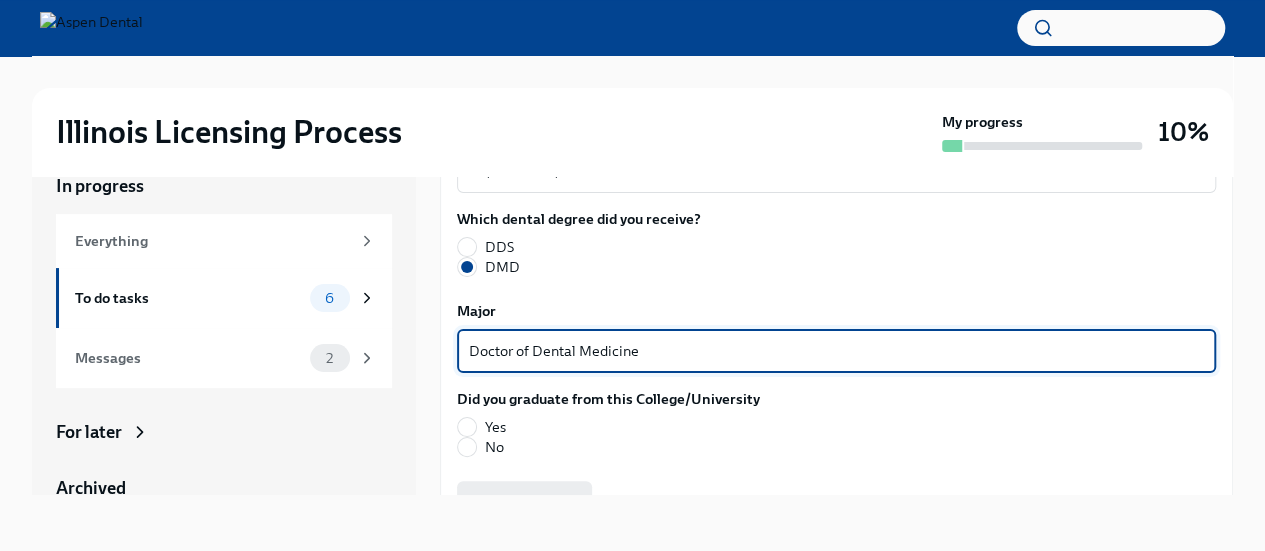 scroll, scrollTop: 2749, scrollLeft: 0, axis: vertical 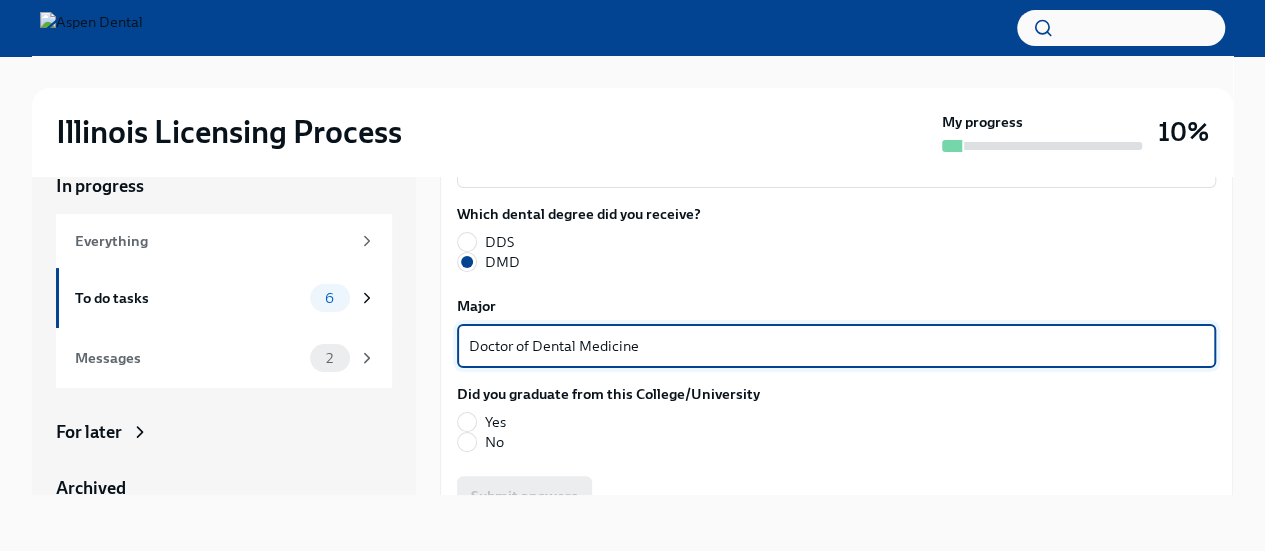 type on "Doctor of Dental Medicine" 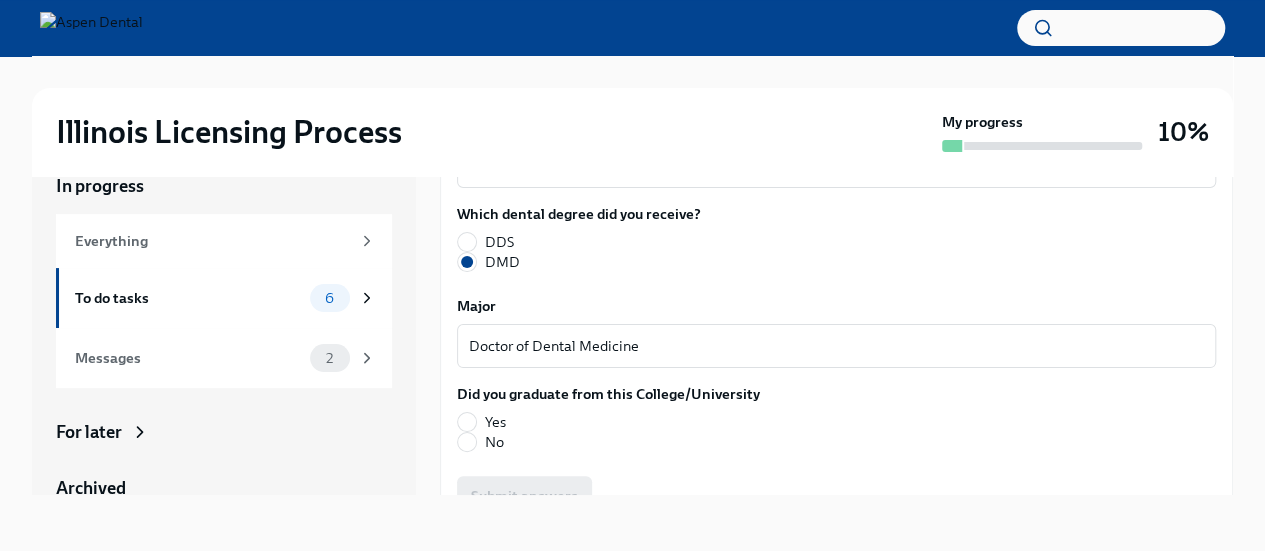 click on "Yes" at bounding box center [600, 422] 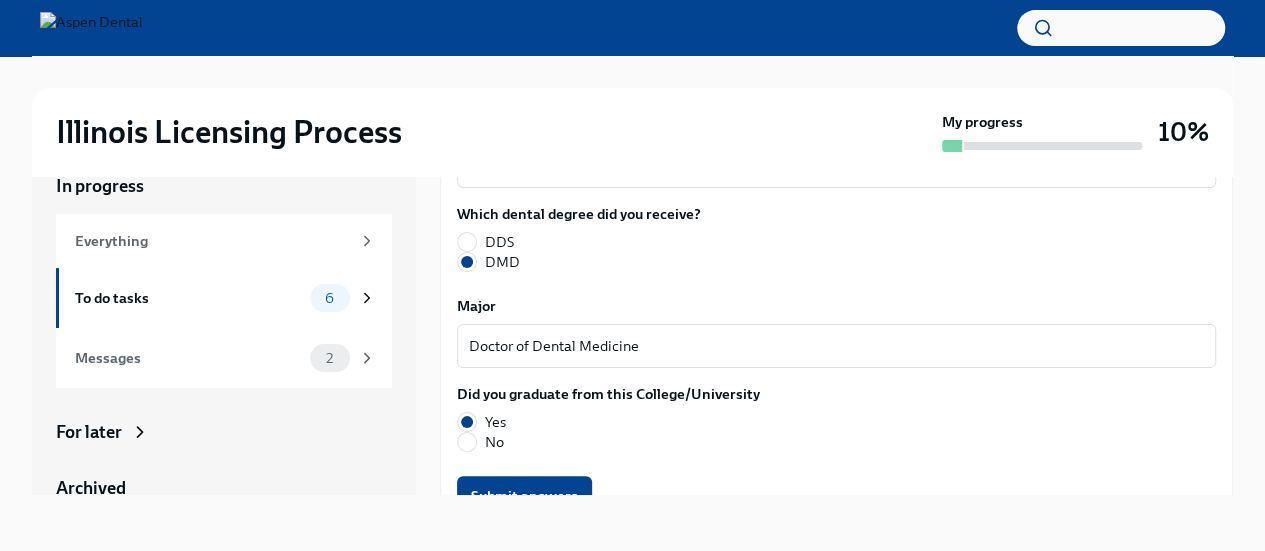 scroll, scrollTop: 2783, scrollLeft: 0, axis: vertical 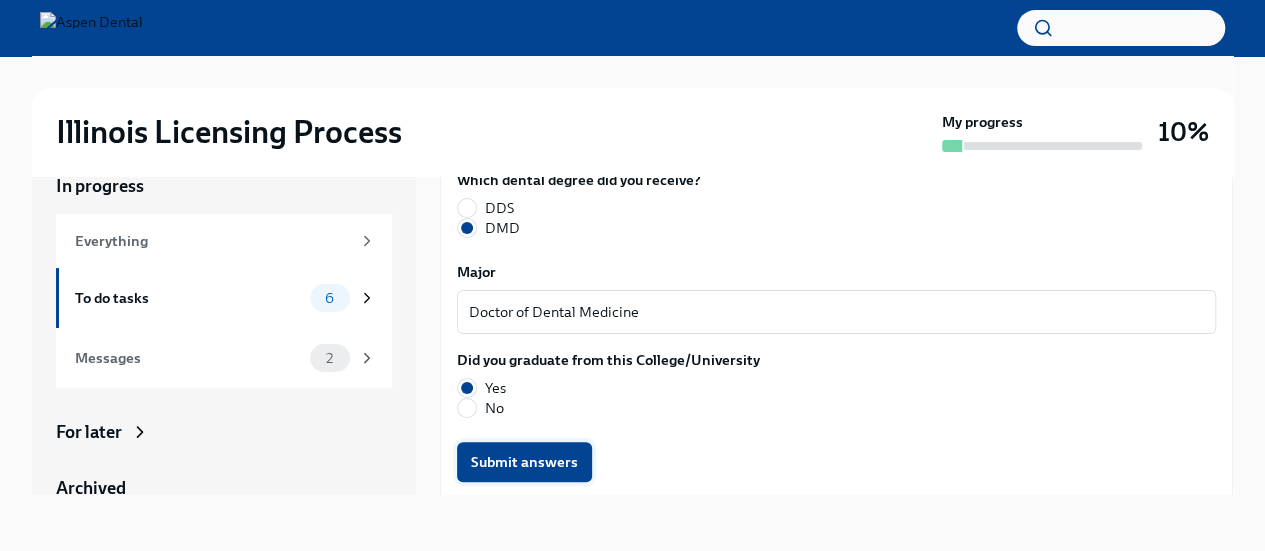 click on "Submit answers" at bounding box center [524, 462] 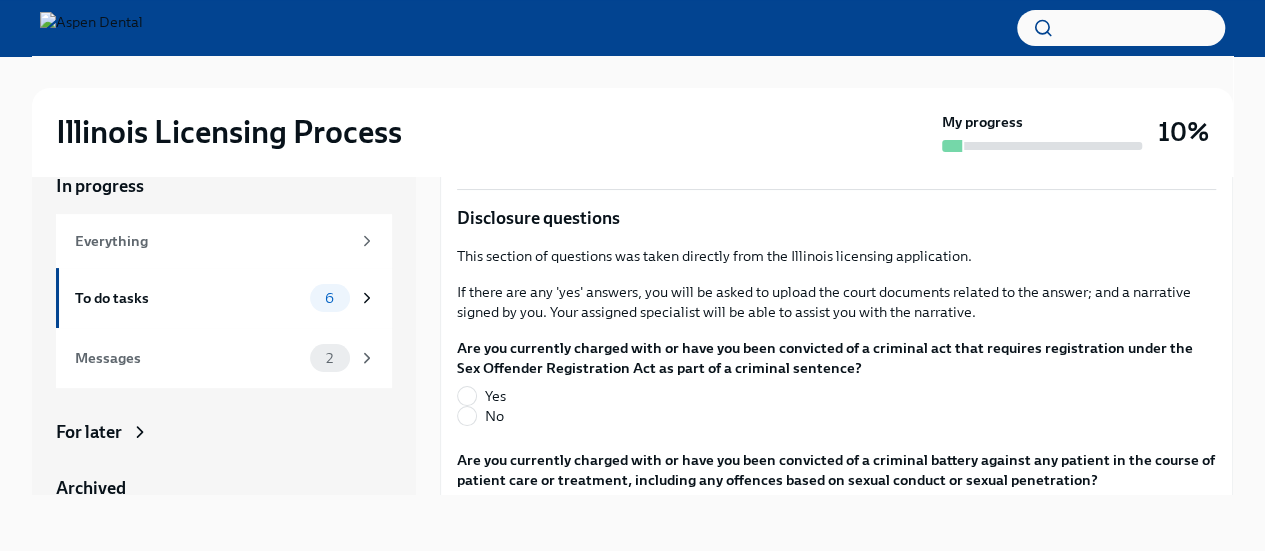 scroll, scrollTop: 3103, scrollLeft: 0, axis: vertical 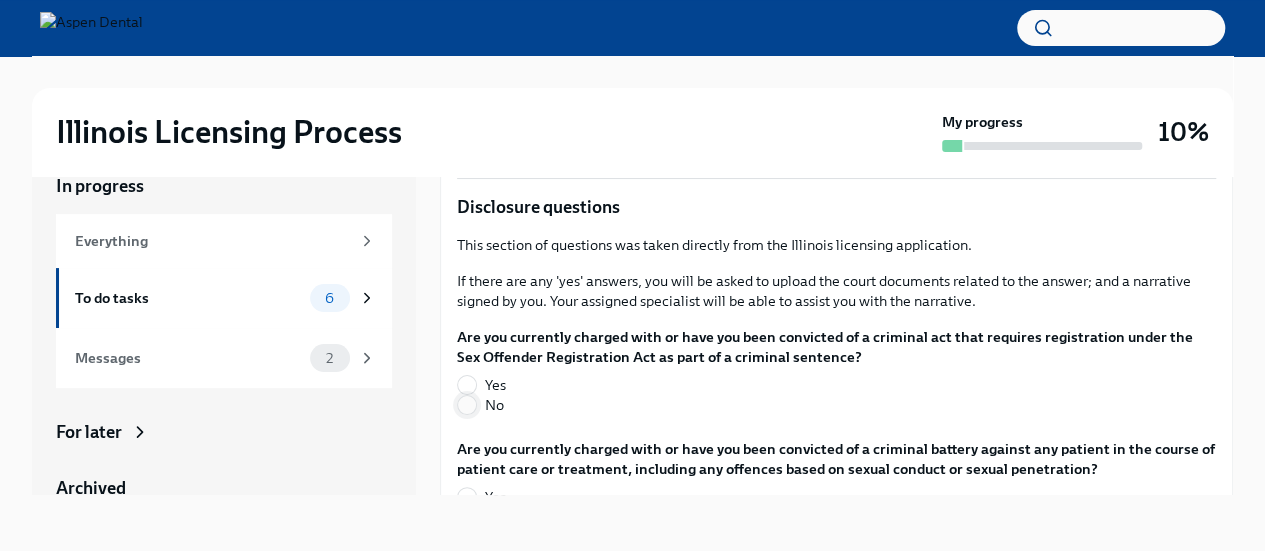 click on "No" at bounding box center [467, 405] 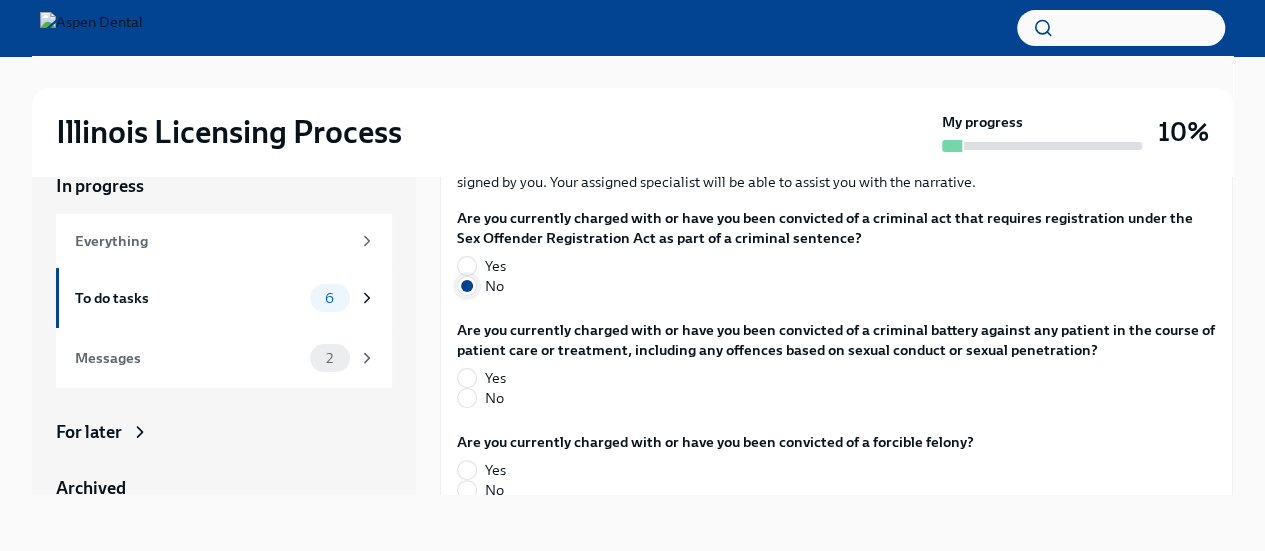 click on "No" at bounding box center [467, 398] 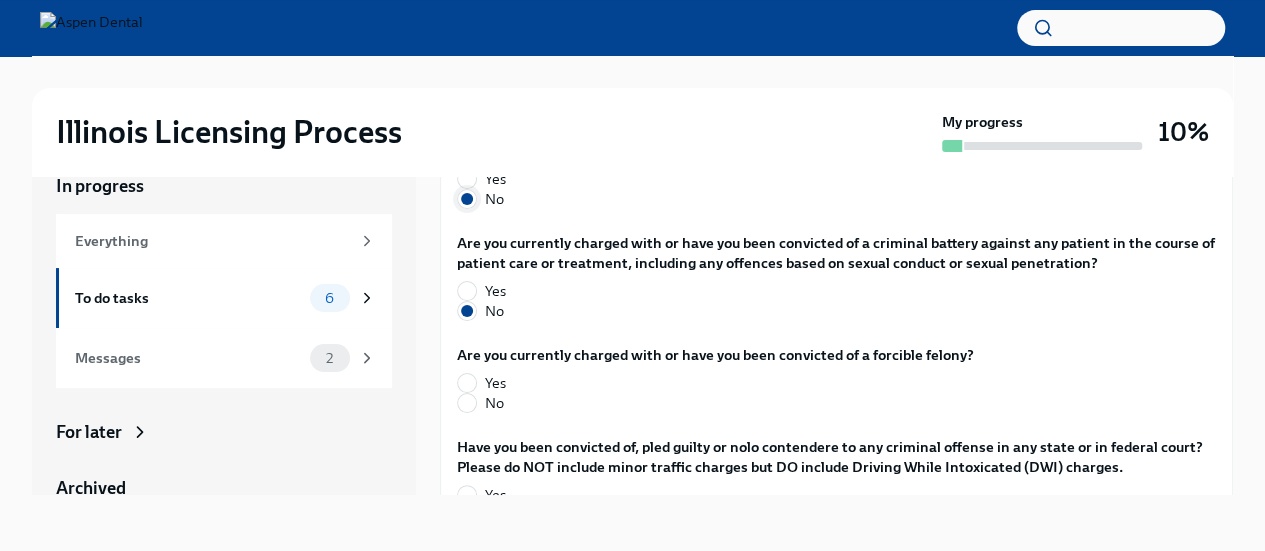 click on "No" at bounding box center (467, 403) 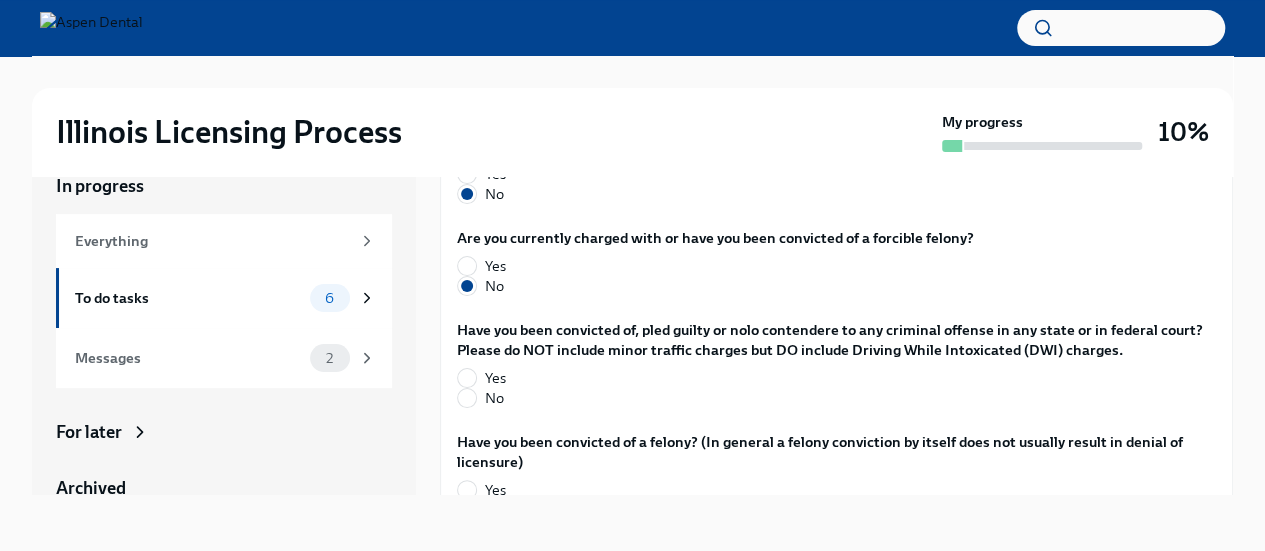 scroll, scrollTop: 3422, scrollLeft: 0, axis: vertical 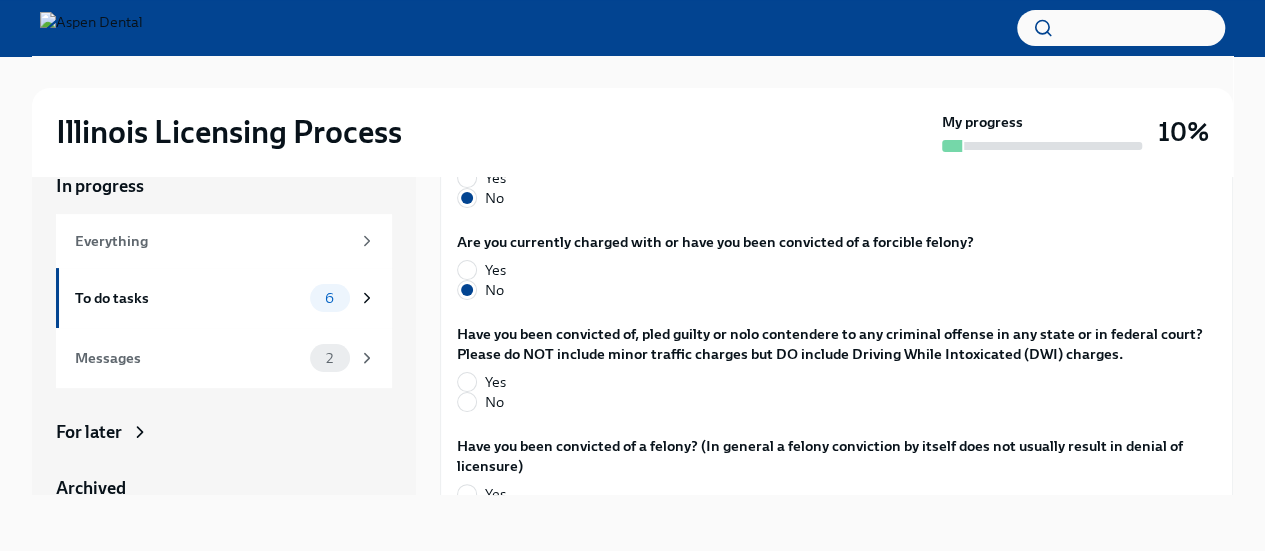 click on "No" at bounding box center (467, 402) 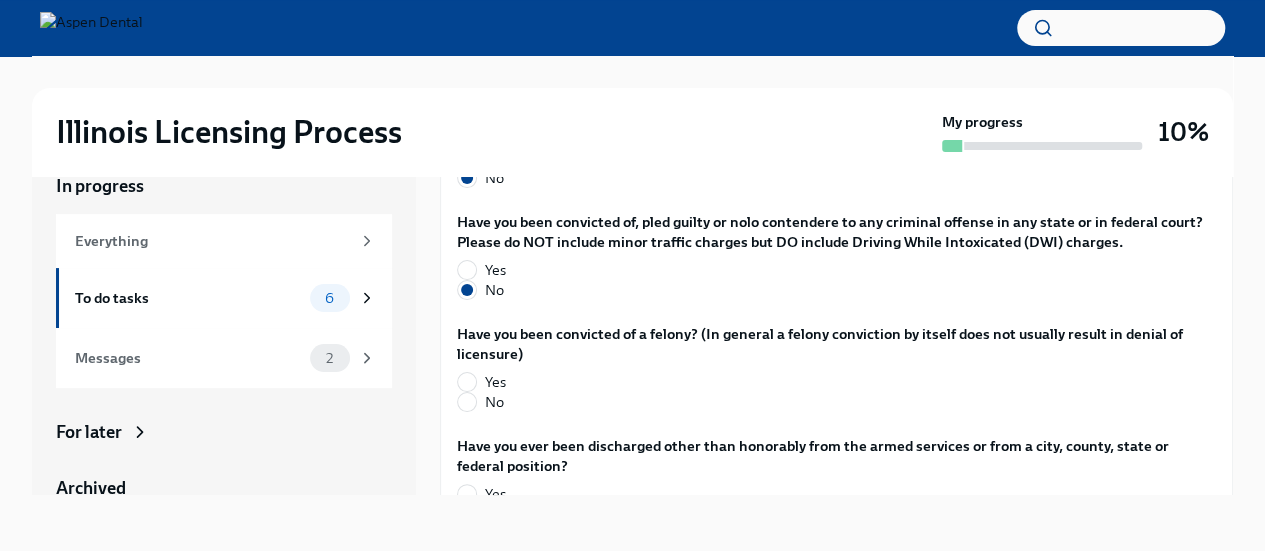 scroll, scrollTop: 3536, scrollLeft: 0, axis: vertical 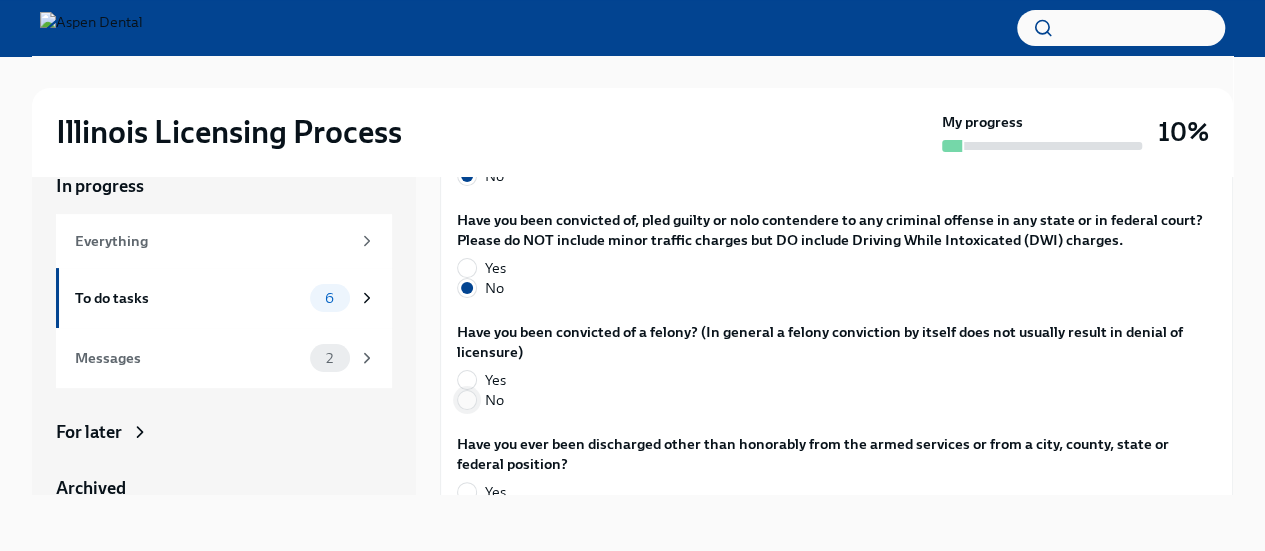 click on "No" at bounding box center (467, 400) 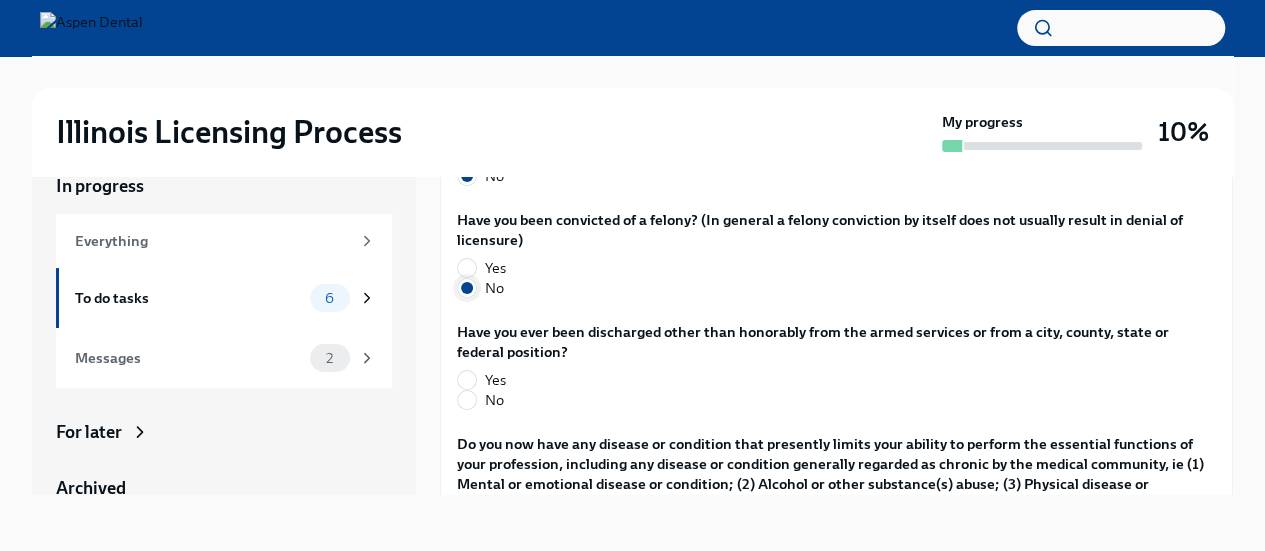 scroll, scrollTop: 3650, scrollLeft: 0, axis: vertical 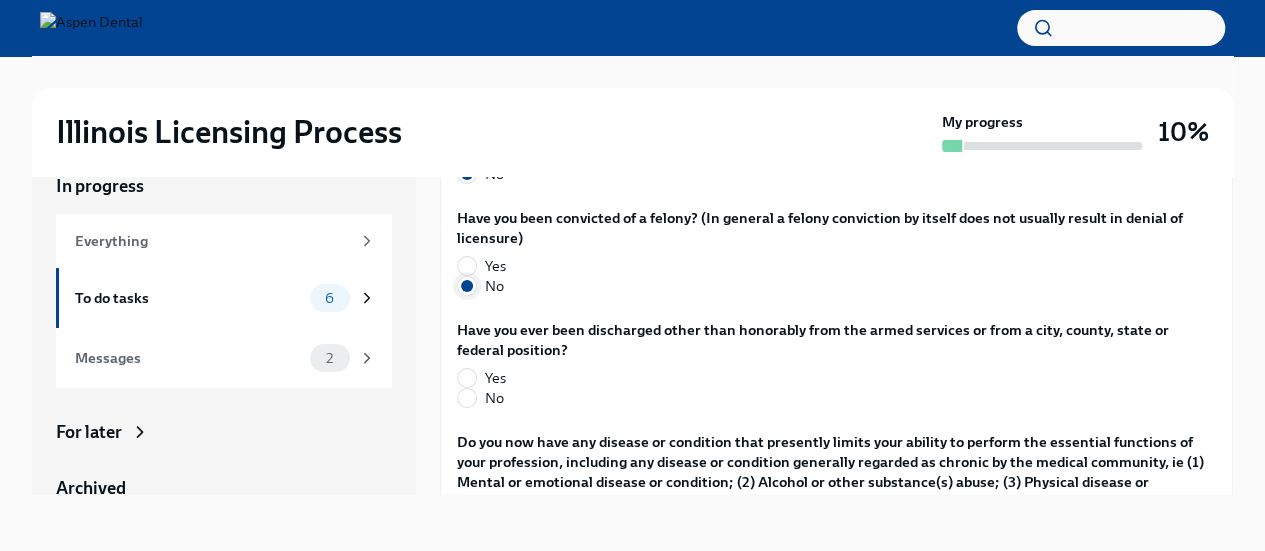 click on "No" at bounding box center [467, 398] 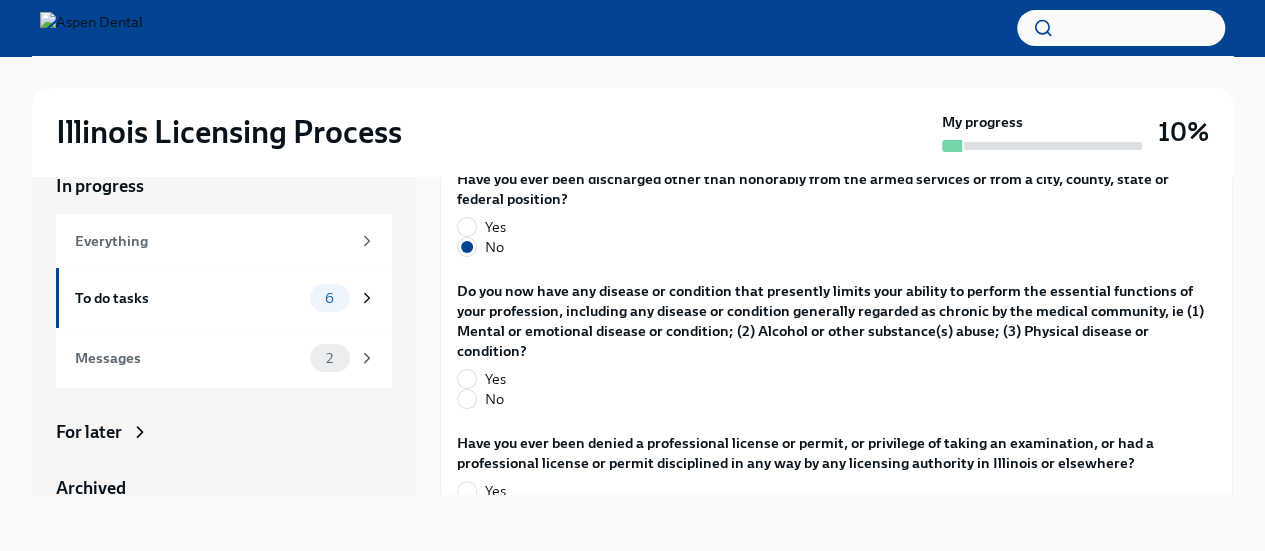 scroll, scrollTop: 3802, scrollLeft: 0, axis: vertical 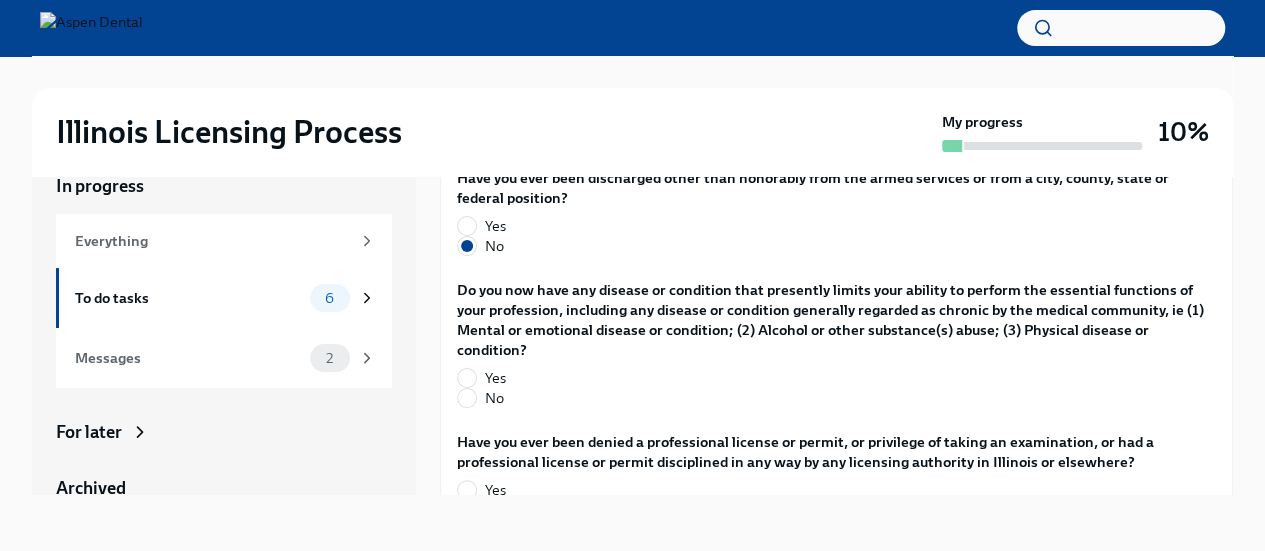 click on "No" at bounding box center [467, 398] 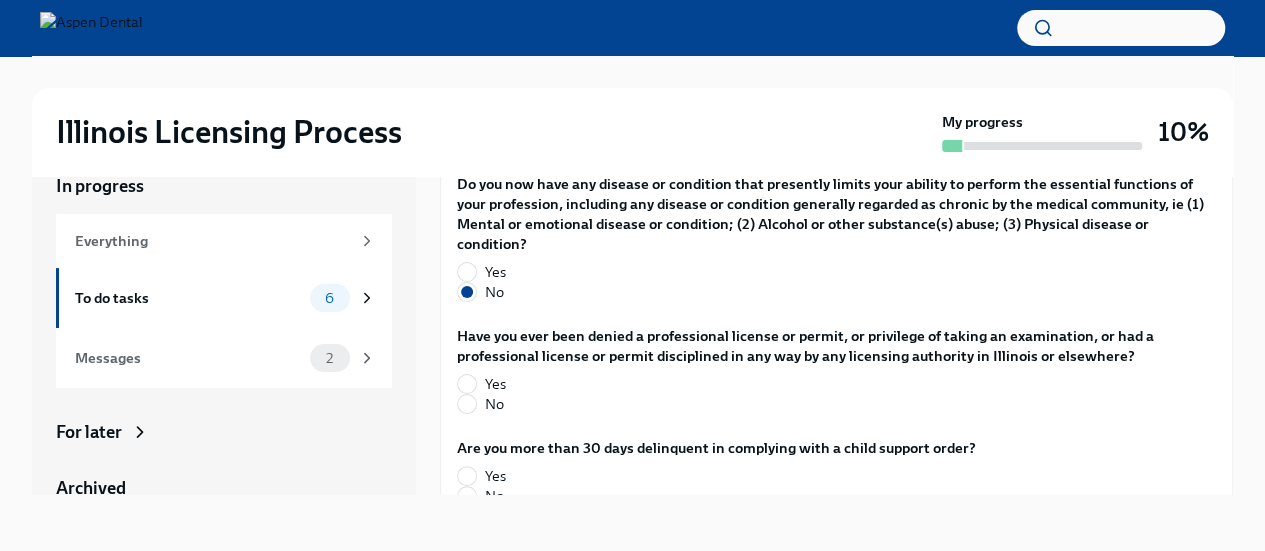 scroll, scrollTop: 3905, scrollLeft: 0, axis: vertical 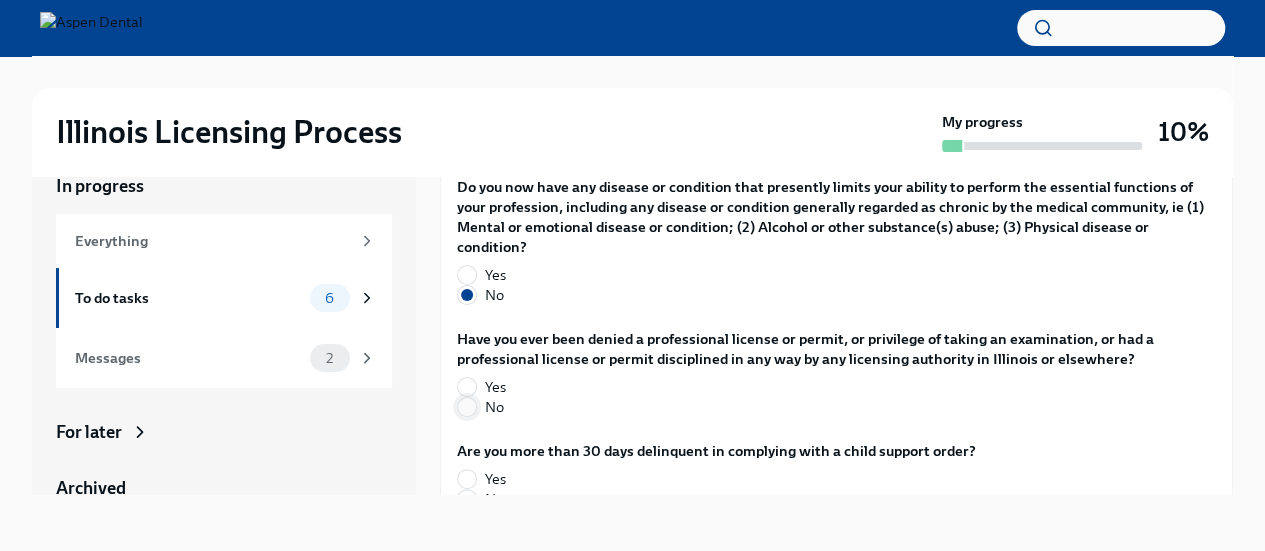 click on "No" at bounding box center [467, 407] 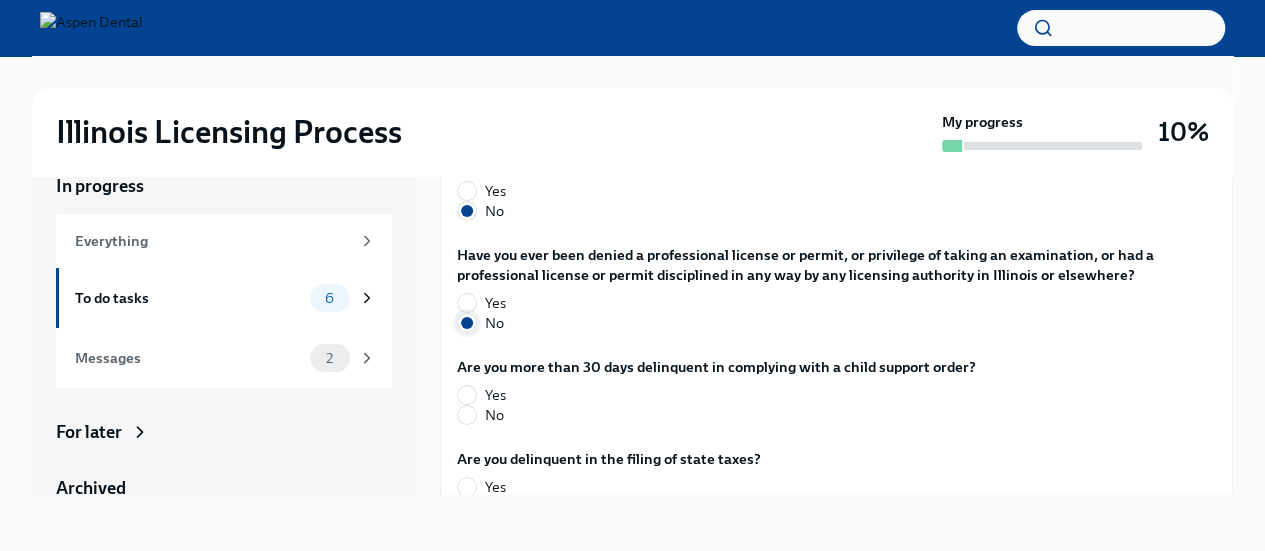 scroll, scrollTop: 3994, scrollLeft: 0, axis: vertical 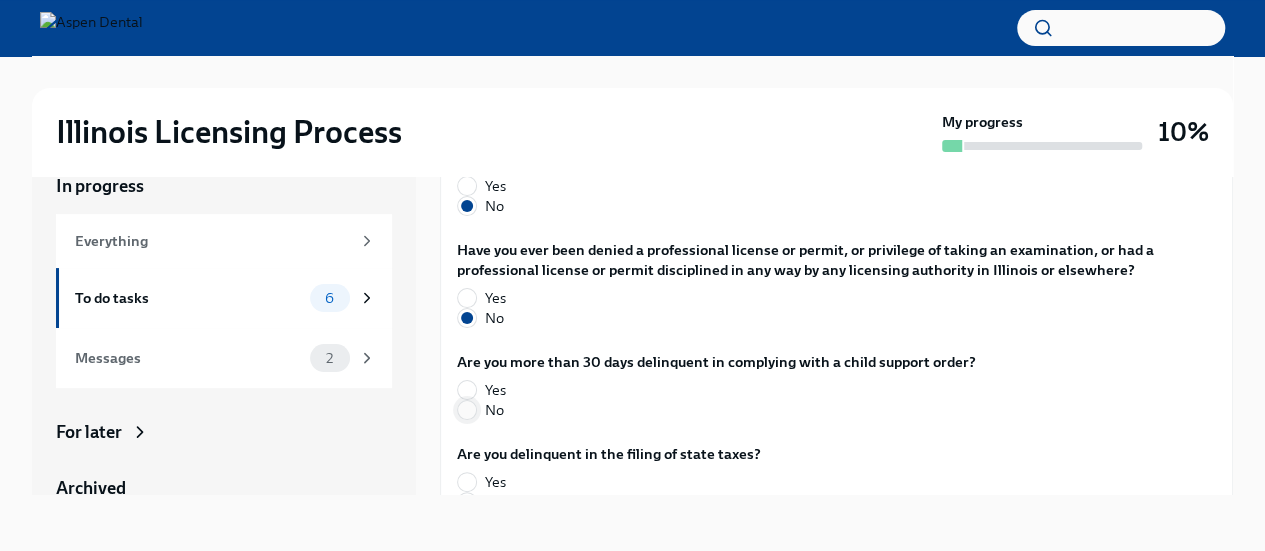 click on "No" at bounding box center (467, 410) 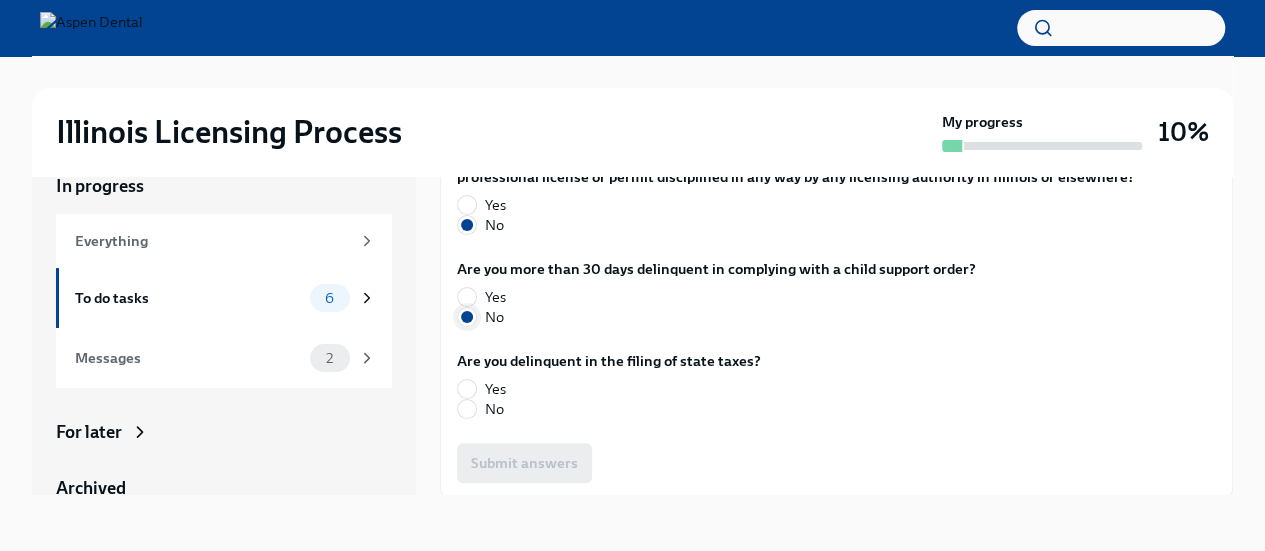 scroll, scrollTop: 4088, scrollLeft: 0, axis: vertical 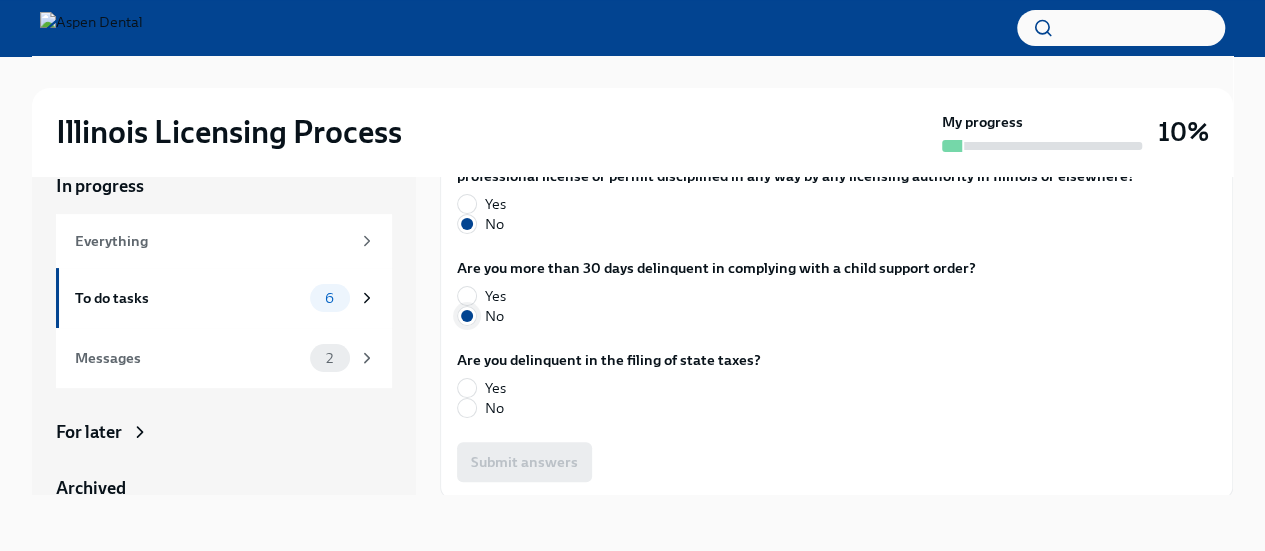 click on "No" at bounding box center [467, 408] 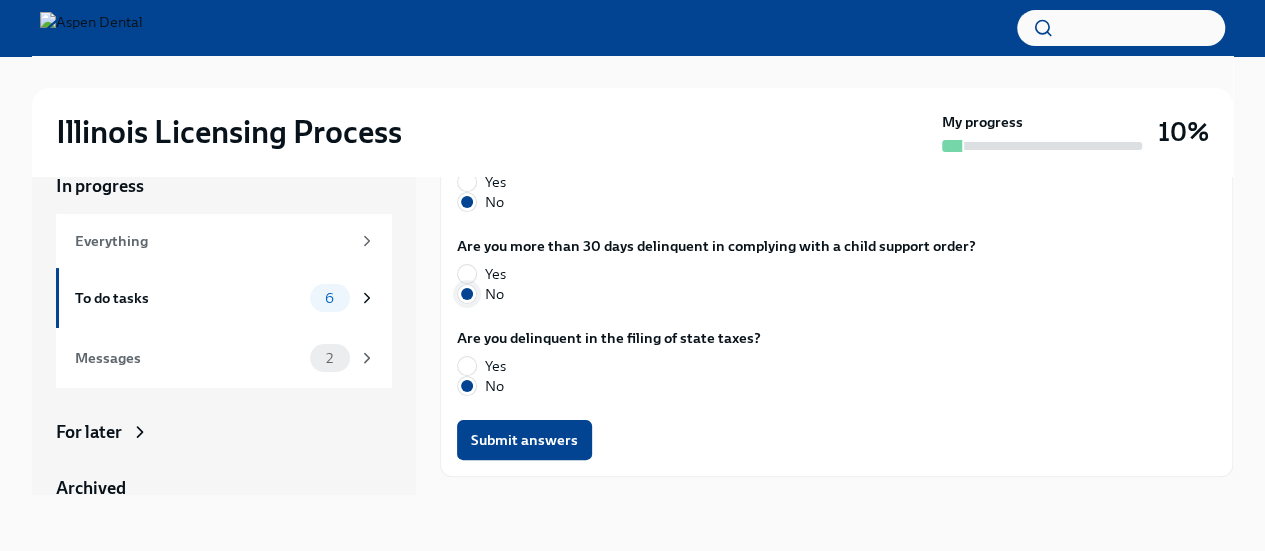scroll, scrollTop: 4112, scrollLeft: 0, axis: vertical 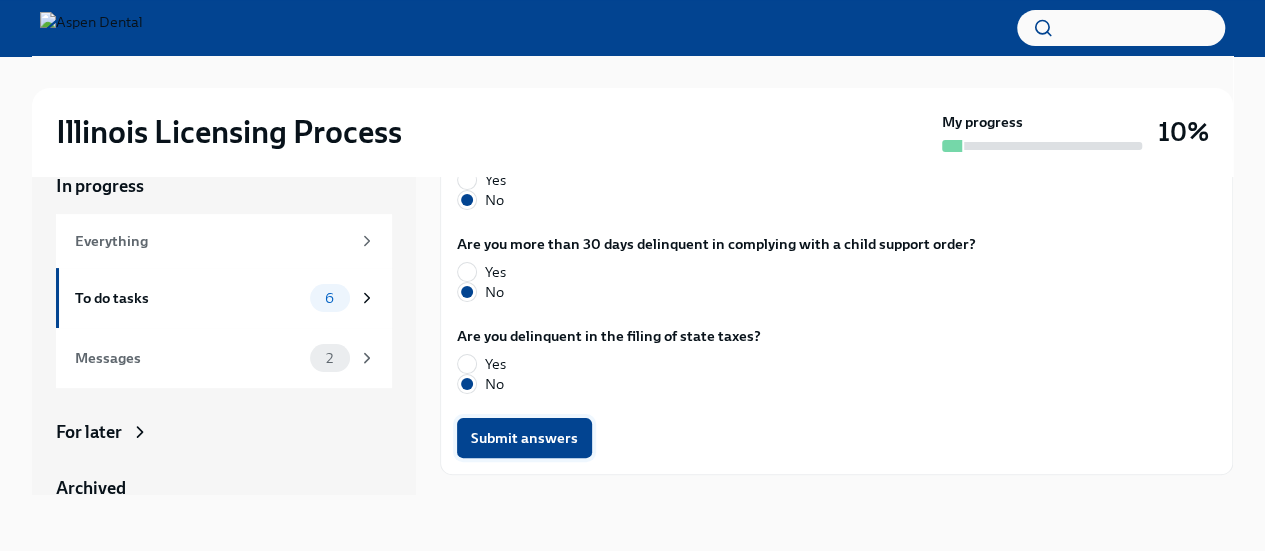 click on "Submit answers" at bounding box center [524, 438] 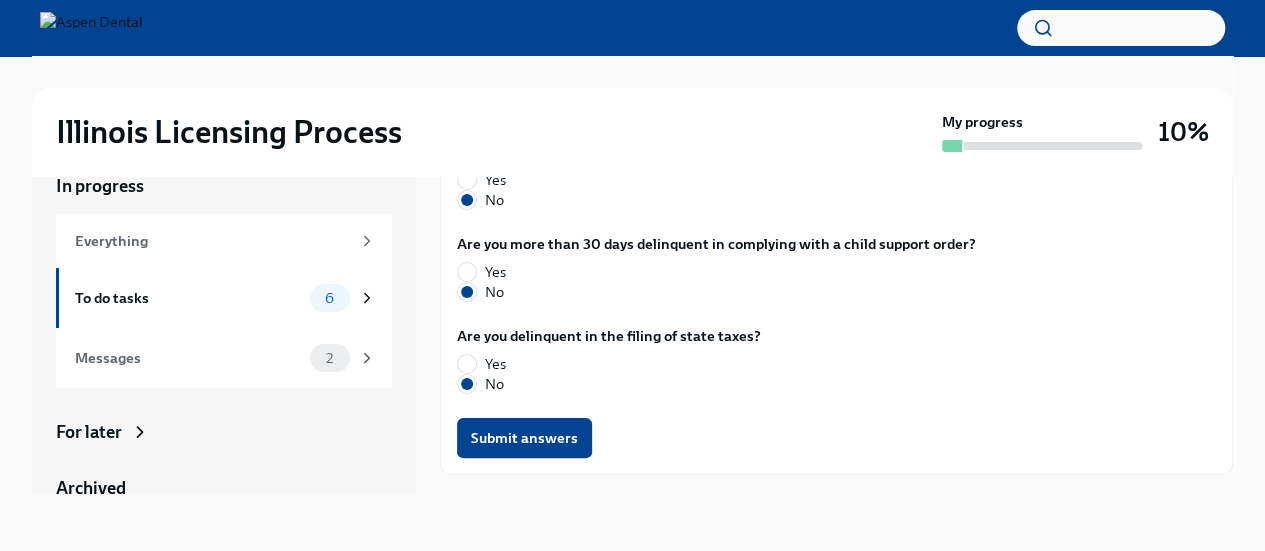scroll, scrollTop: 4154, scrollLeft: 0, axis: vertical 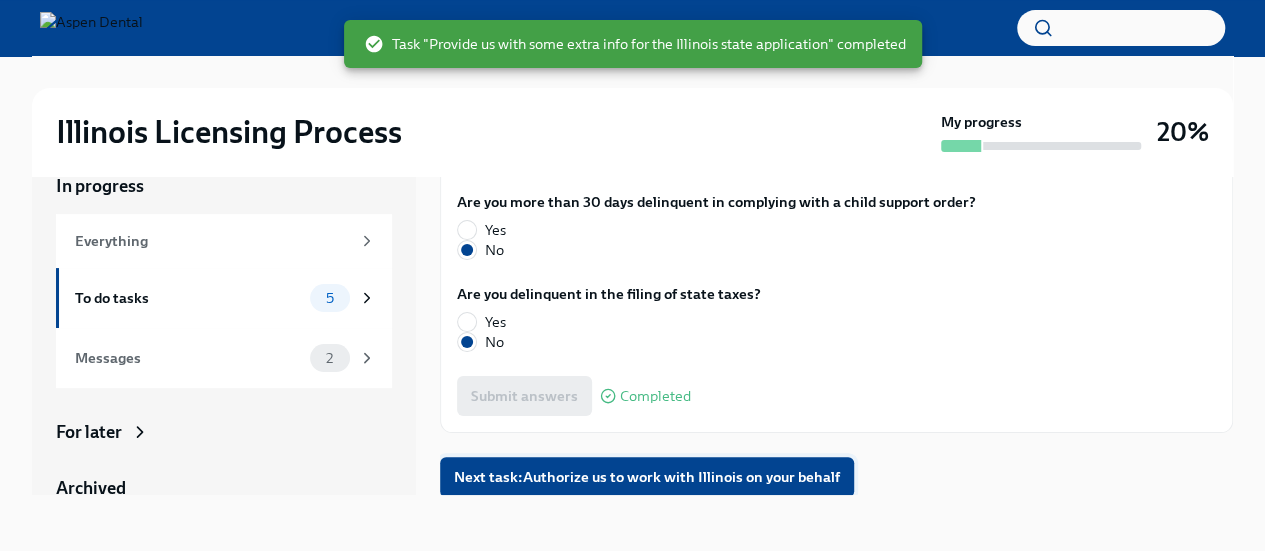 click on "Next task :  Authorize us to work with Illinois on your behalf" at bounding box center [647, 477] 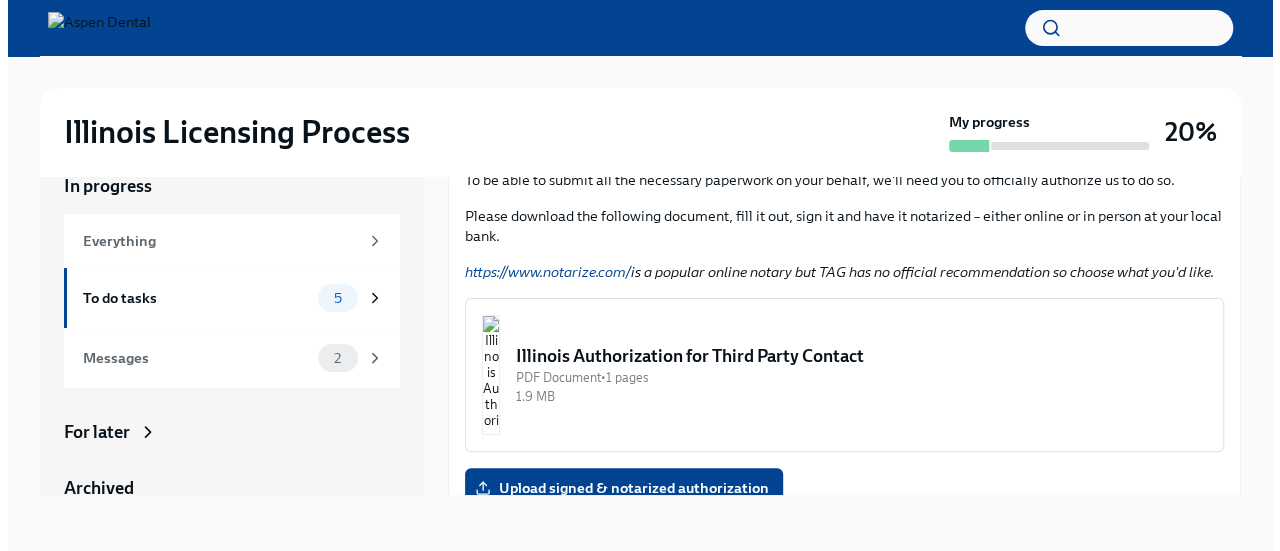 scroll, scrollTop: 240, scrollLeft: 0, axis: vertical 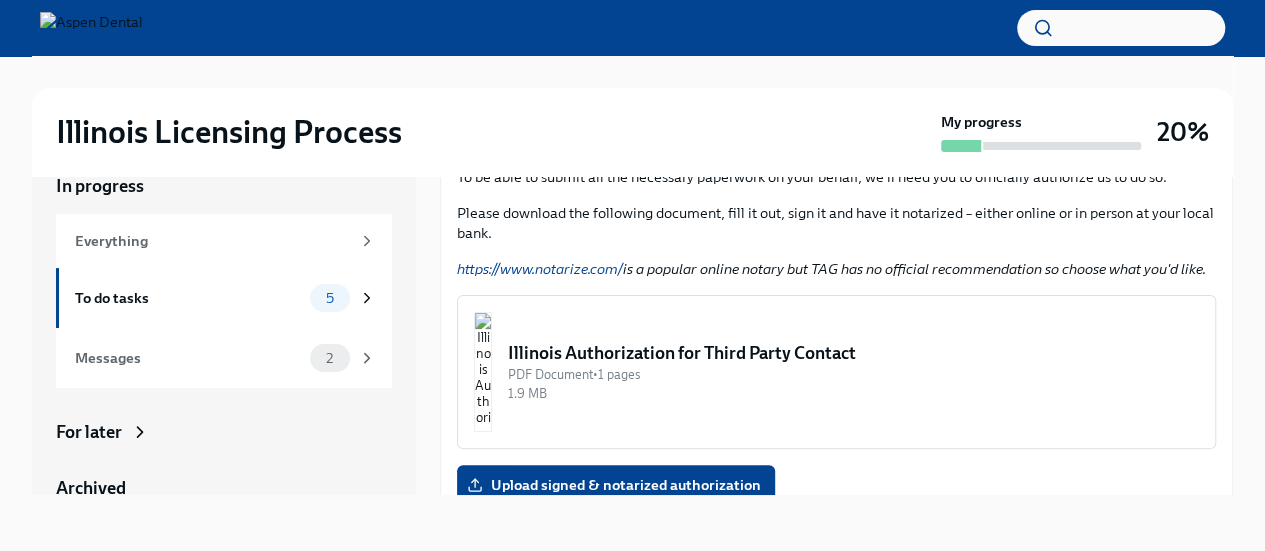 click on "Illinois Authorization for Third Party Contact" at bounding box center [853, 353] 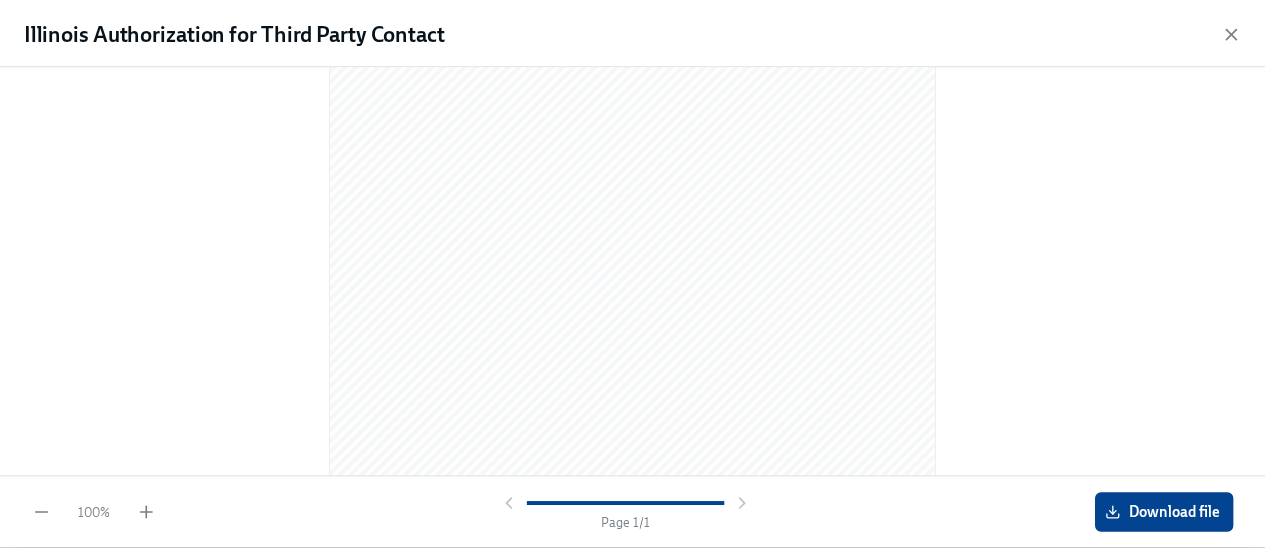 scroll, scrollTop: 412, scrollLeft: 0, axis: vertical 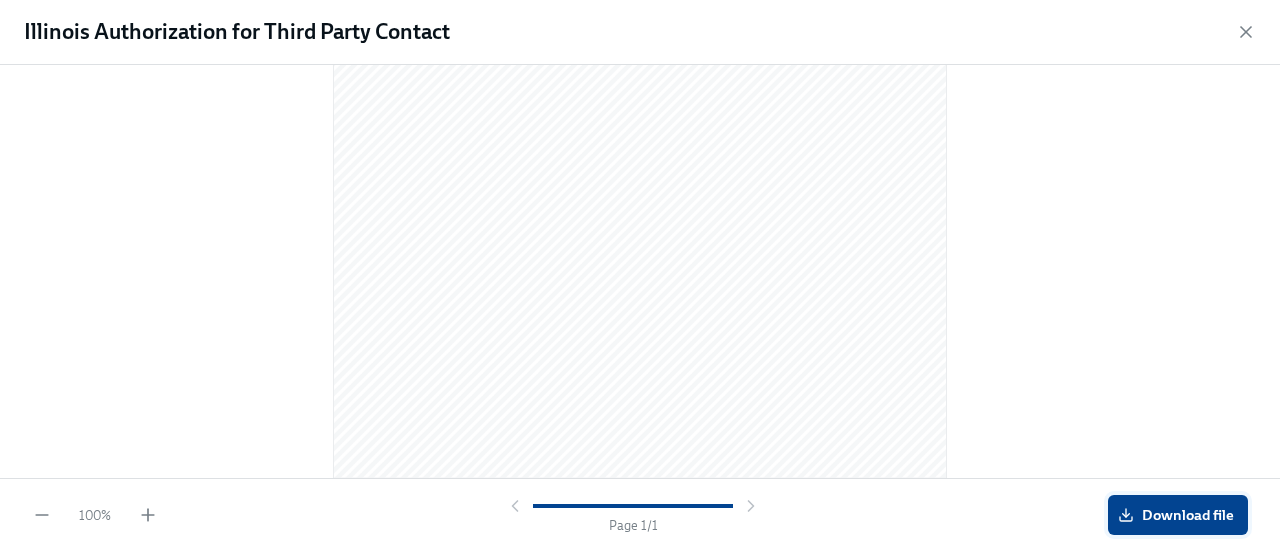 click on "Download file" at bounding box center [1178, 515] 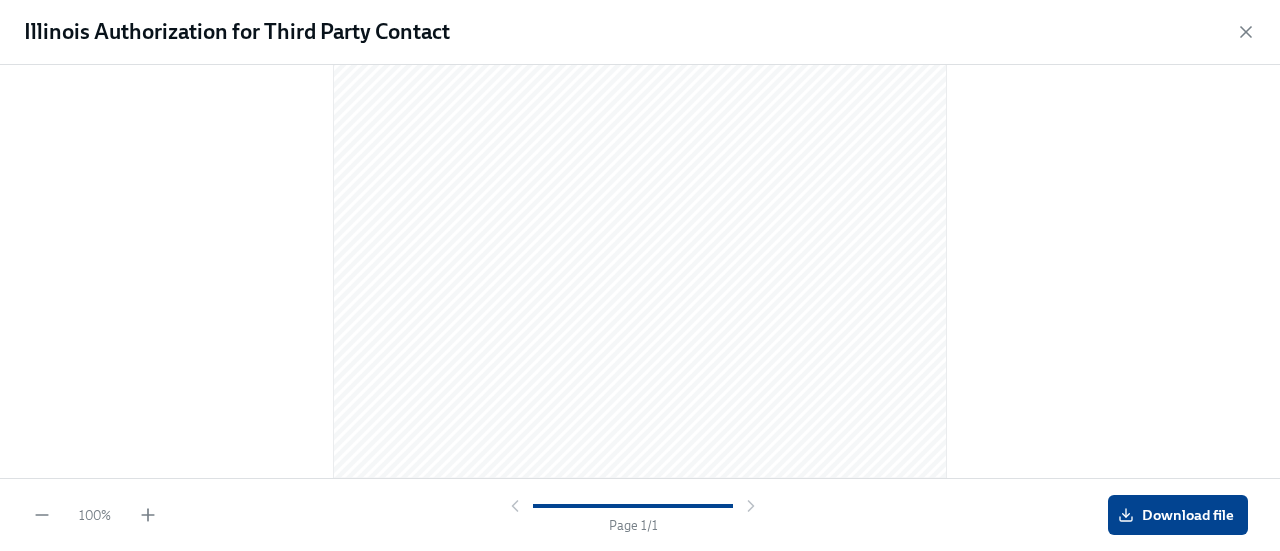 click at bounding box center [640, 271] 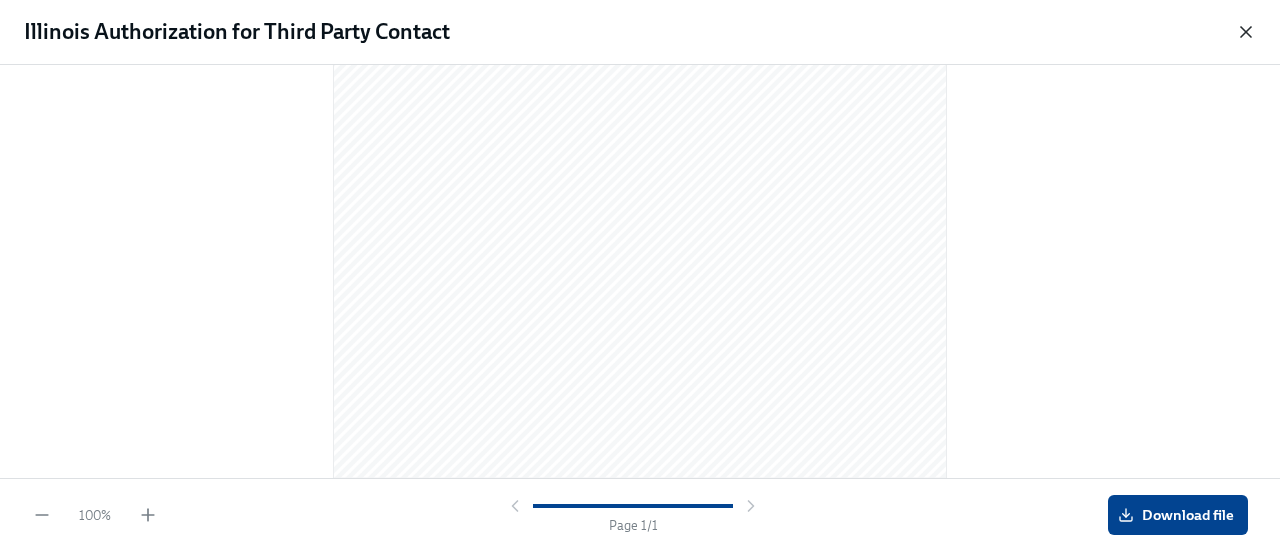 click 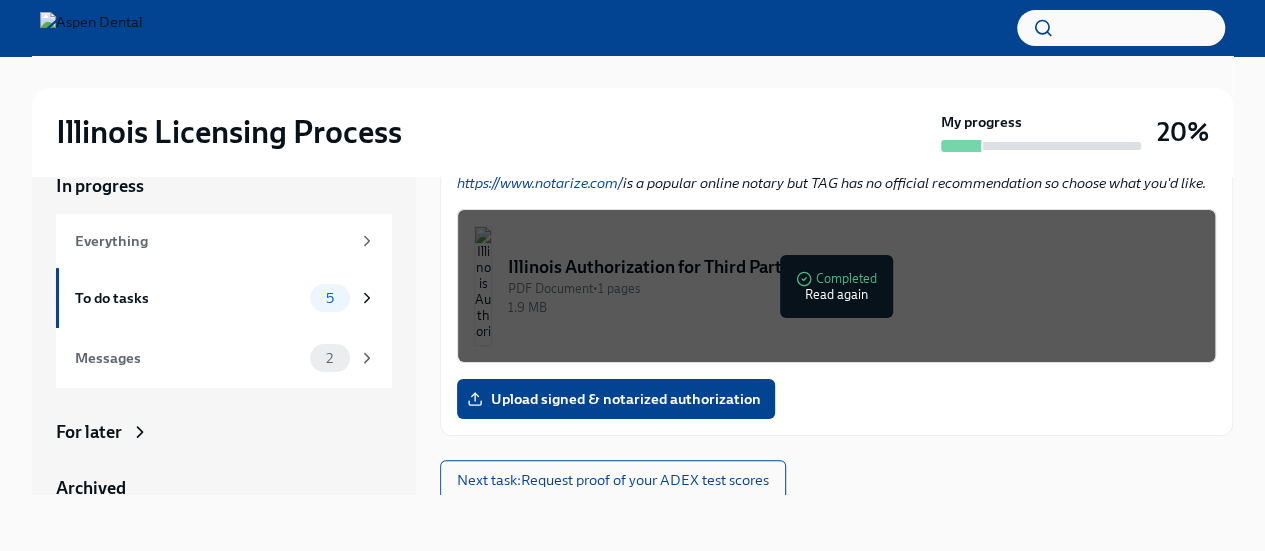 scroll, scrollTop: 328, scrollLeft: 0, axis: vertical 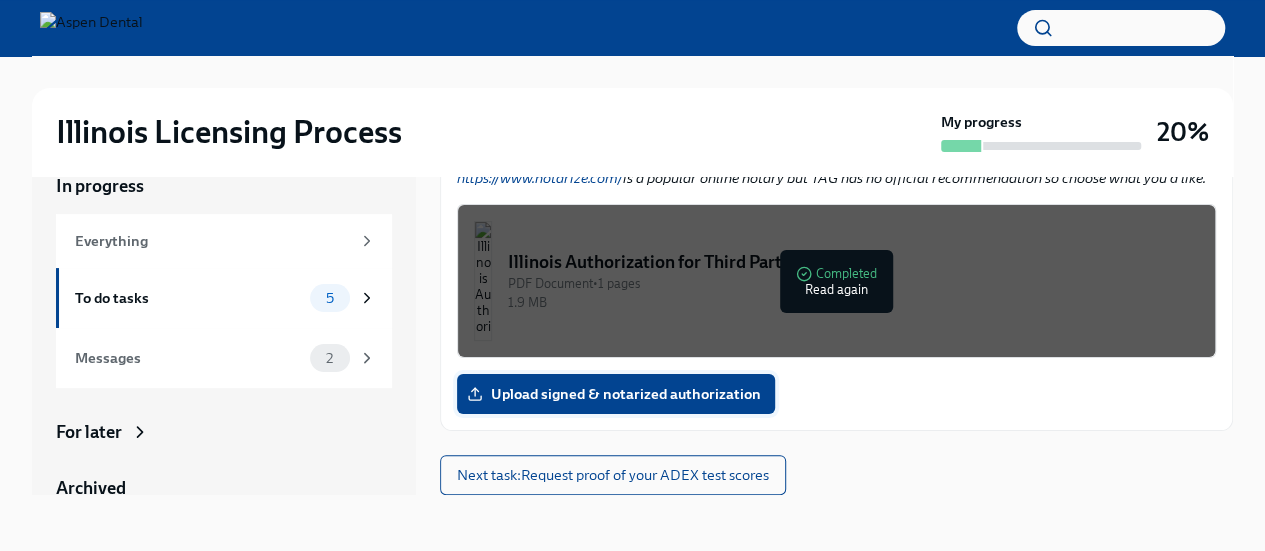 click on "Upload signed & notarized authorization" at bounding box center [616, 394] 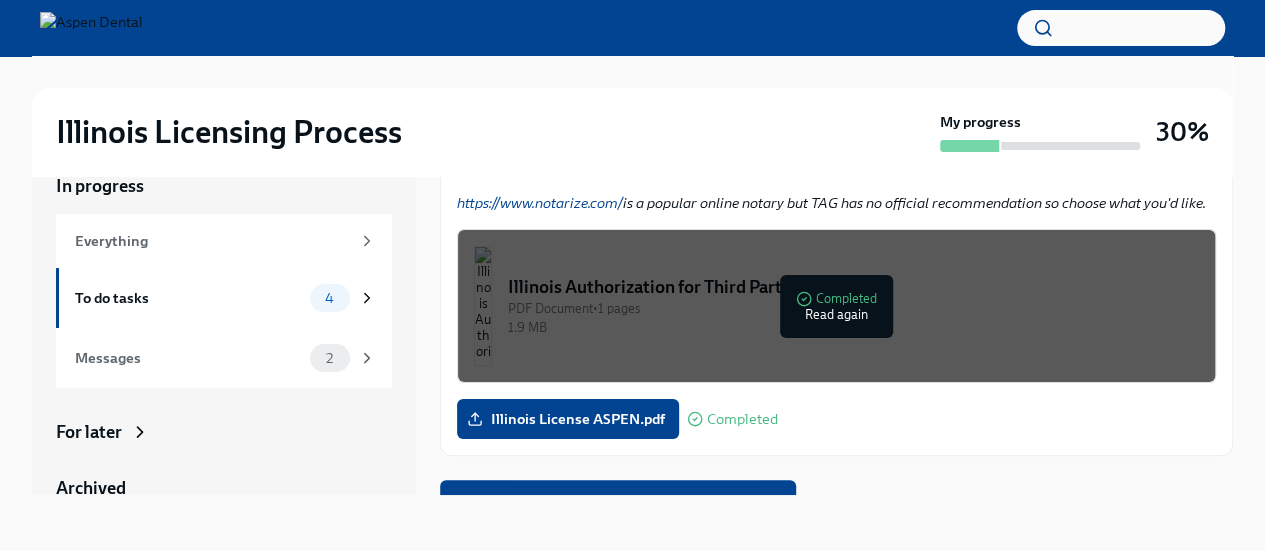 scroll, scrollTop: 348, scrollLeft: 0, axis: vertical 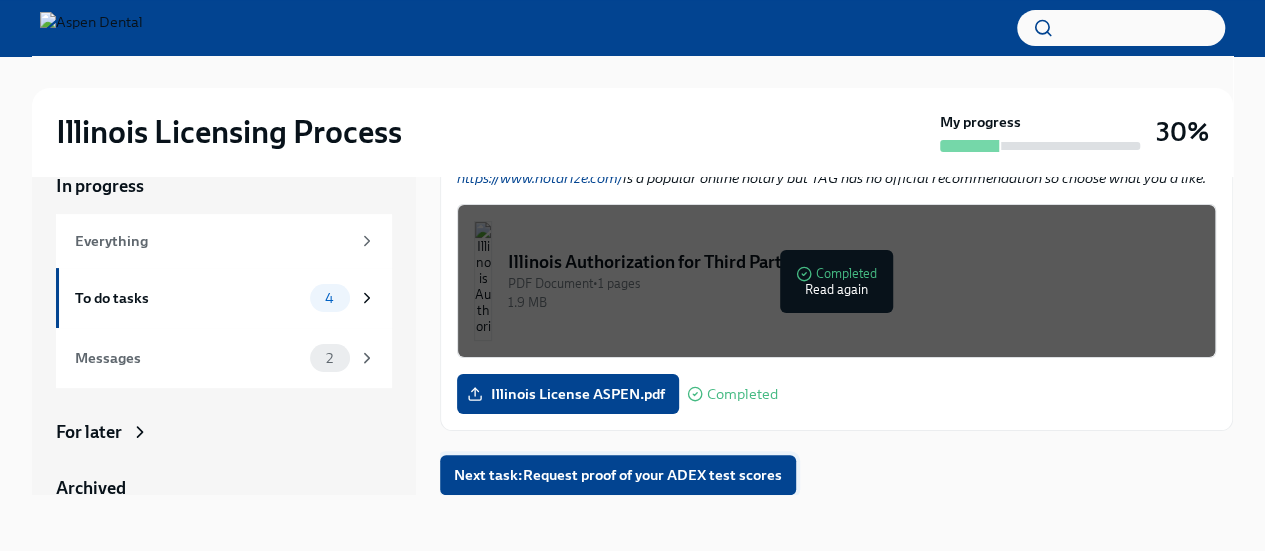 click on "Next task :  Request proof of your ADEX test scores" at bounding box center (618, 475) 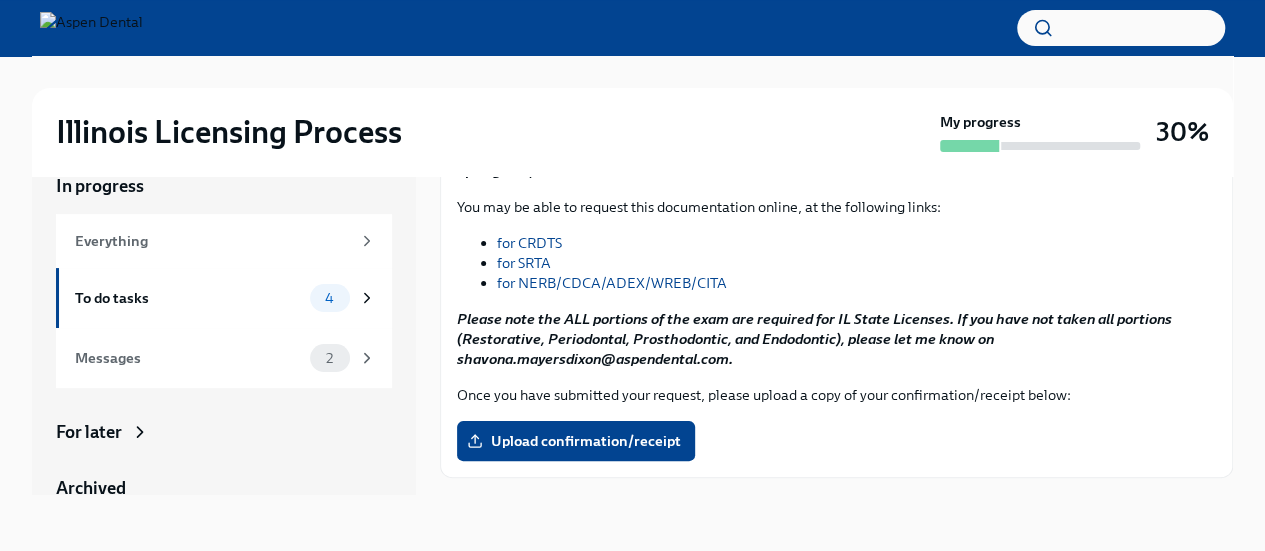 scroll, scrollTop: 386, scrollLeft: 0, axis: vertical 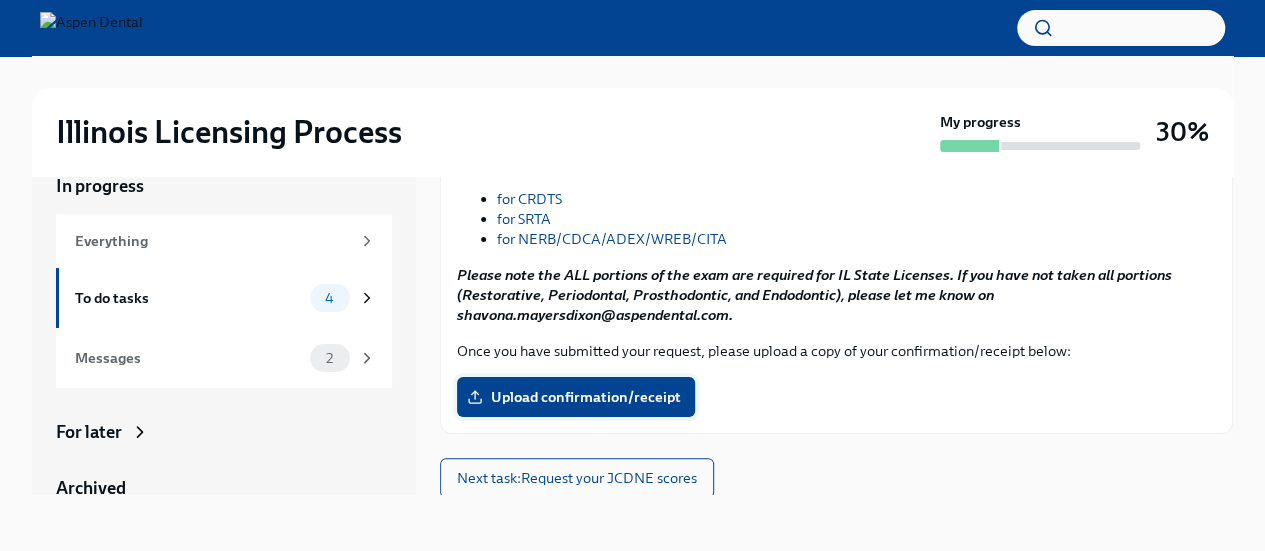 click on "Upload confirmation/receipt" at bounding box center (576, 397) 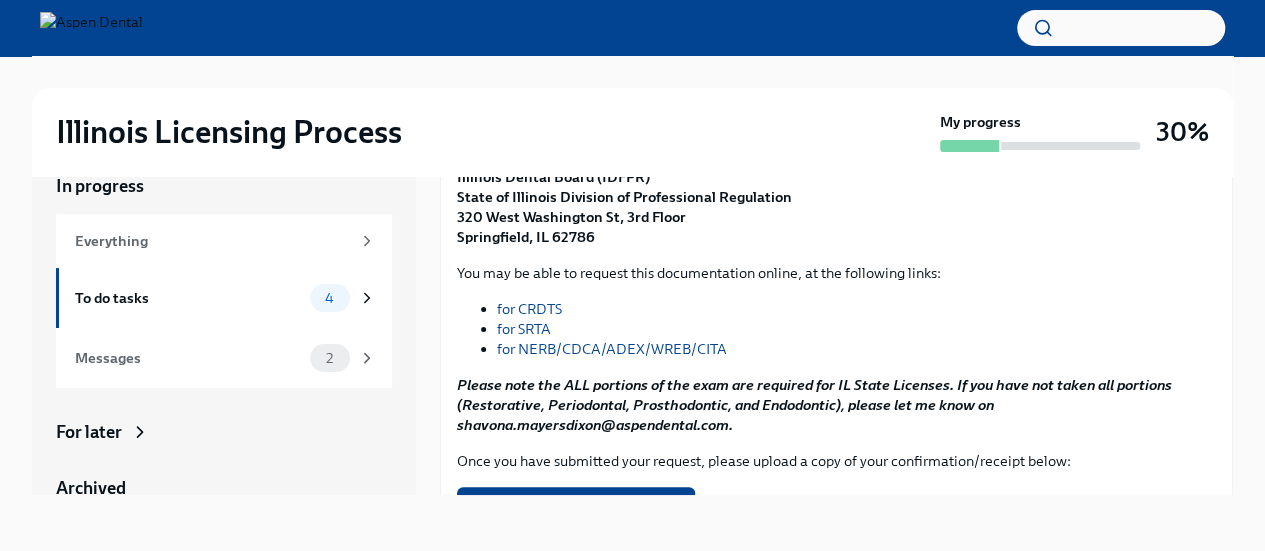 scroll, scrollTop: 276, scrollLeft: 0, axis: vertical 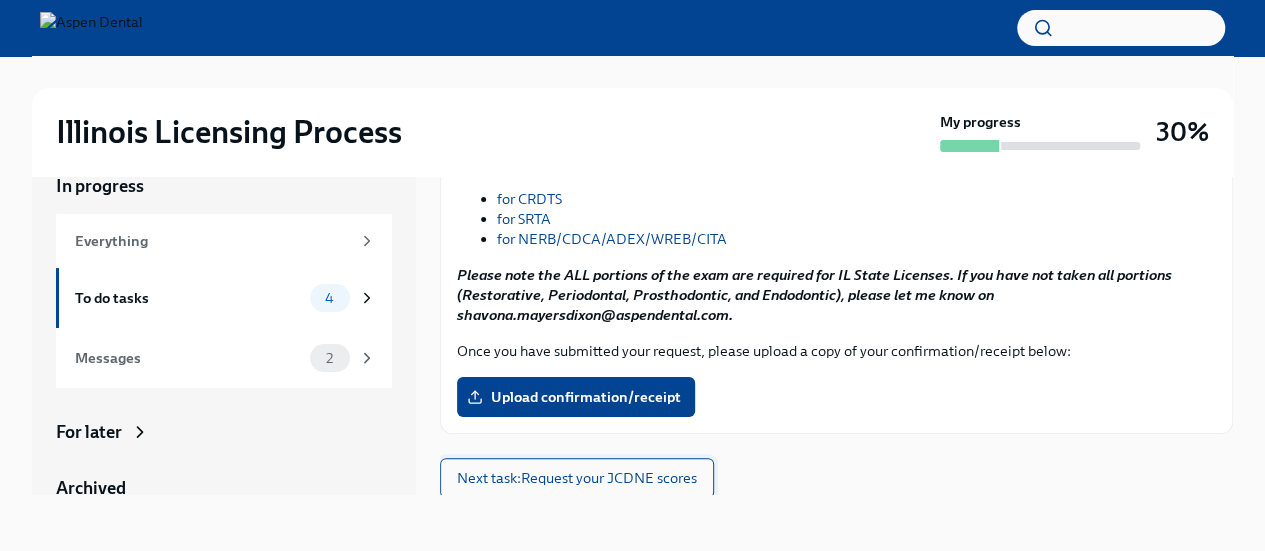 click on "Next task :  Request your JCDNE scores" at bounding box center [577, 478] 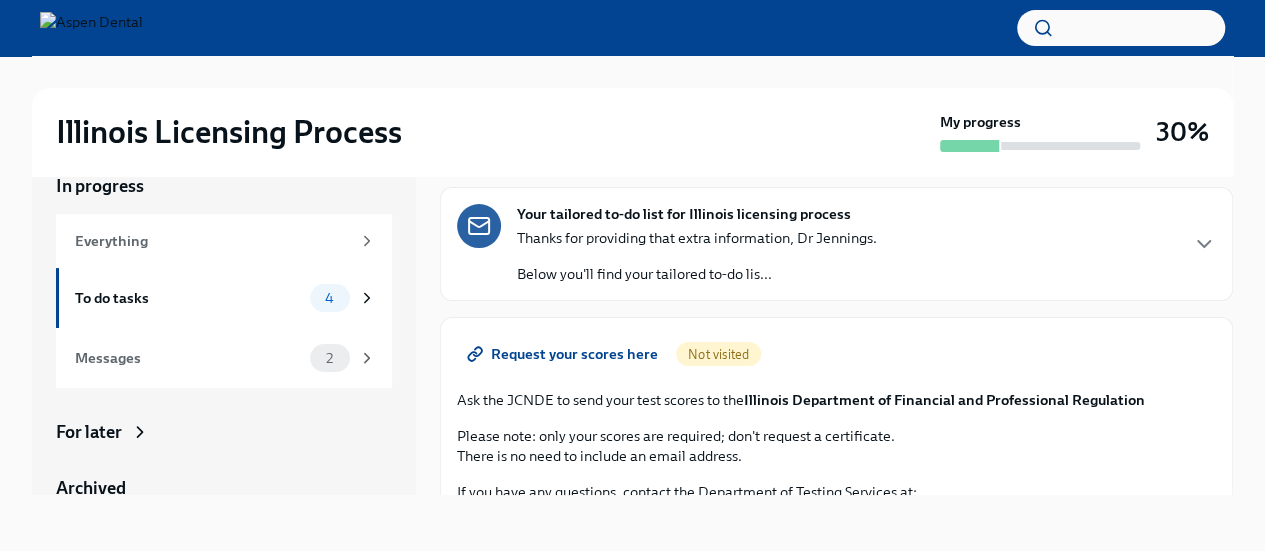 scroll, scrollTop: 85, scrollLeft: 0, axis: vertical 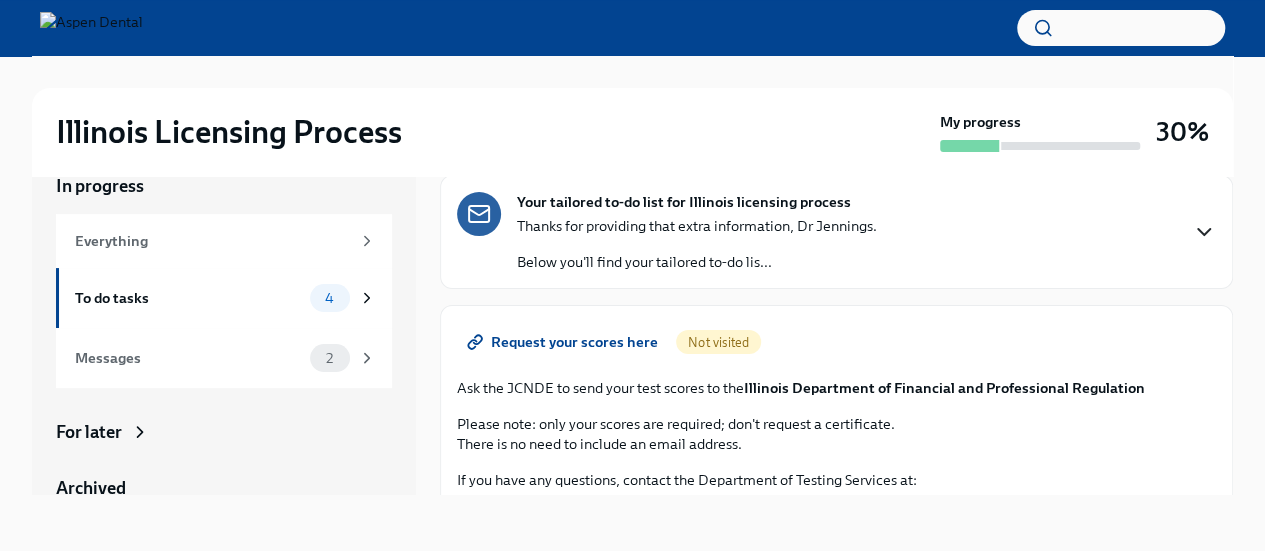 click 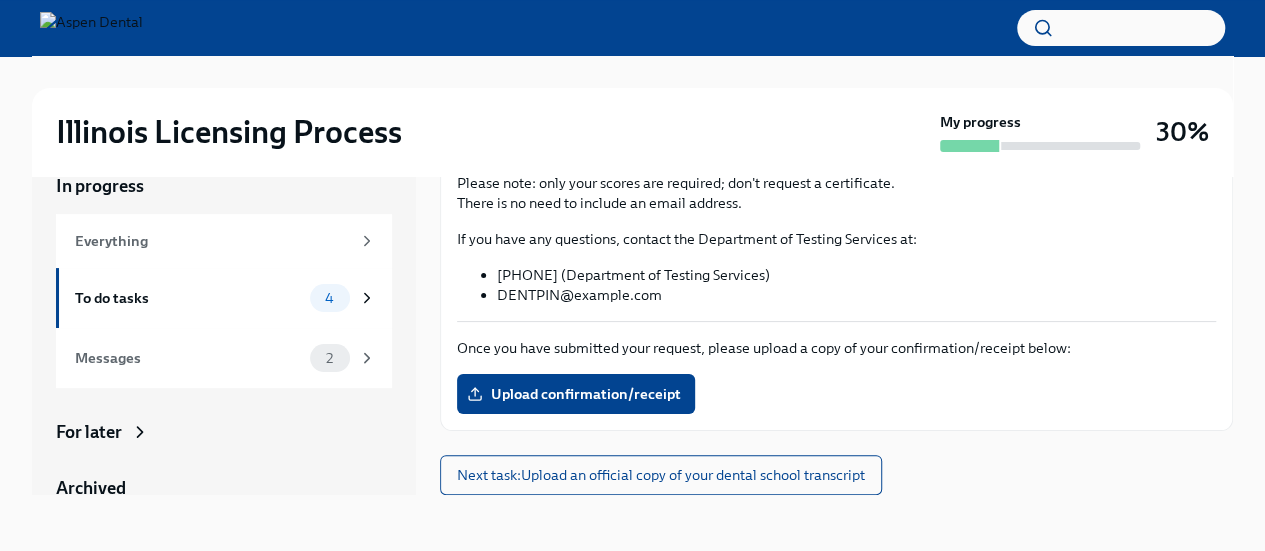scroll, scrollTop: 1008, scrollLeft: 0, axis: vertical 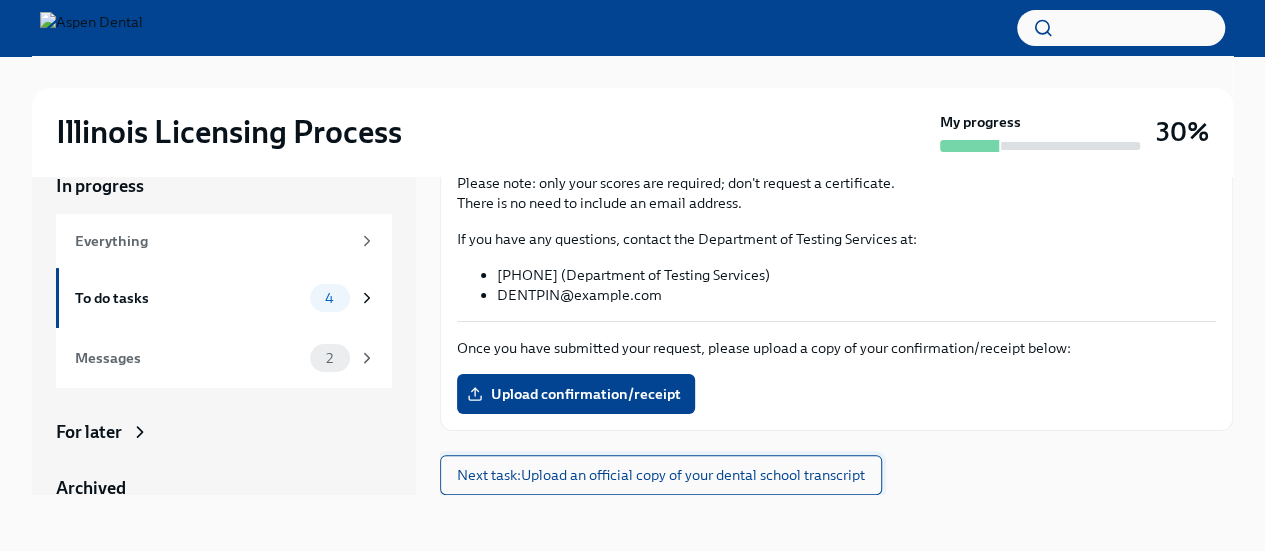 click on "Next task :  Upload an official copy of your dental school transcript" at bounding box center [661, 475] 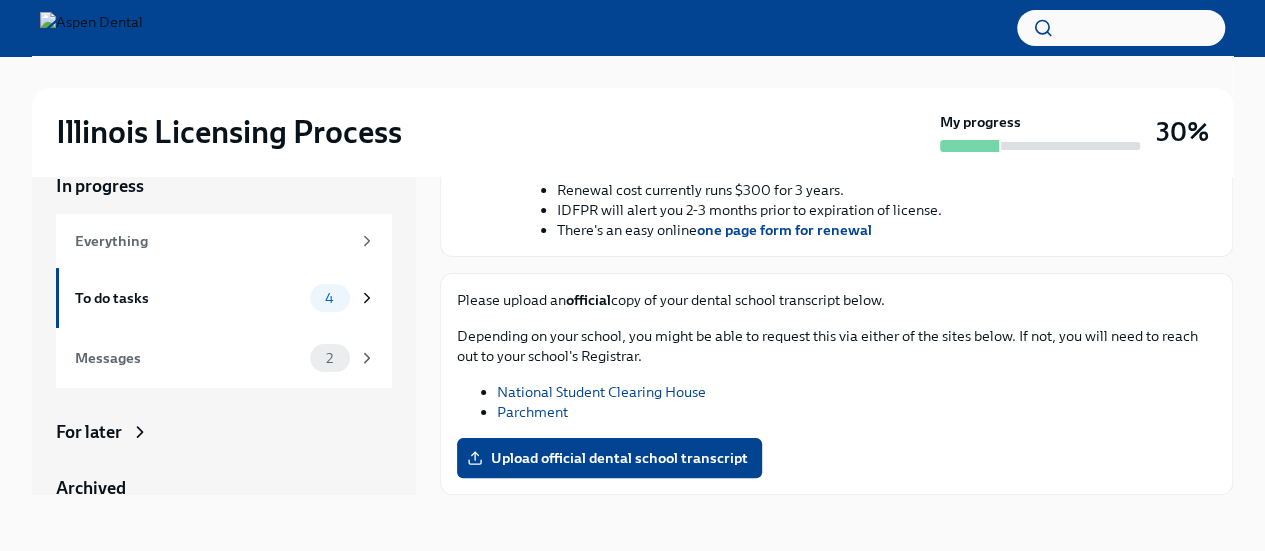scroll, scrollTop: 800, scrollLeft: 0, axis: vertical 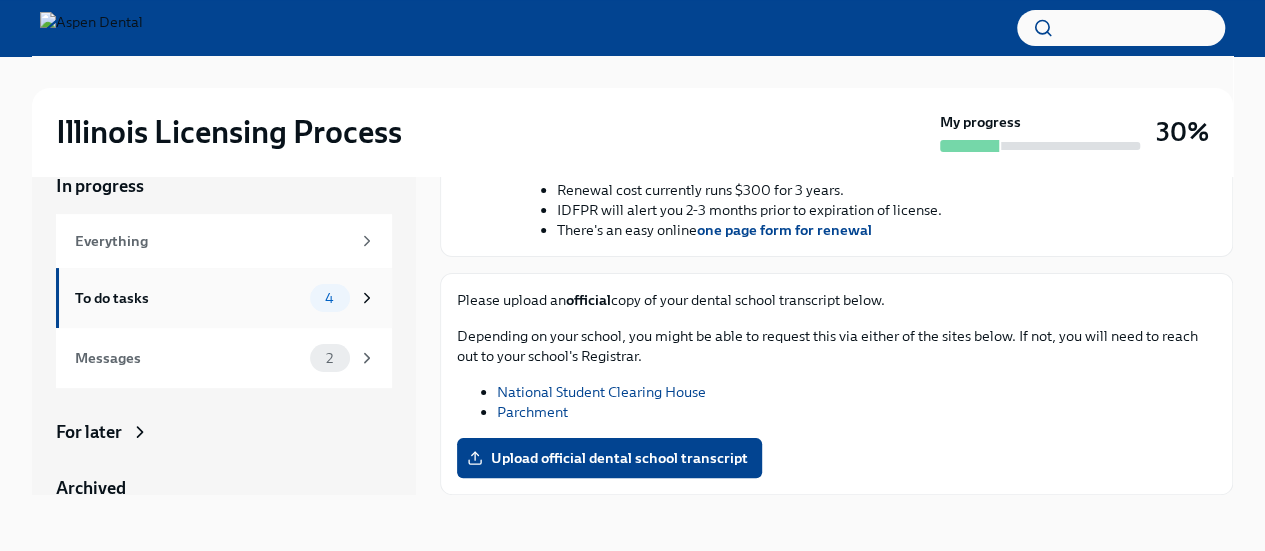 click on "To do tasks" at bounding box center (188, 298) 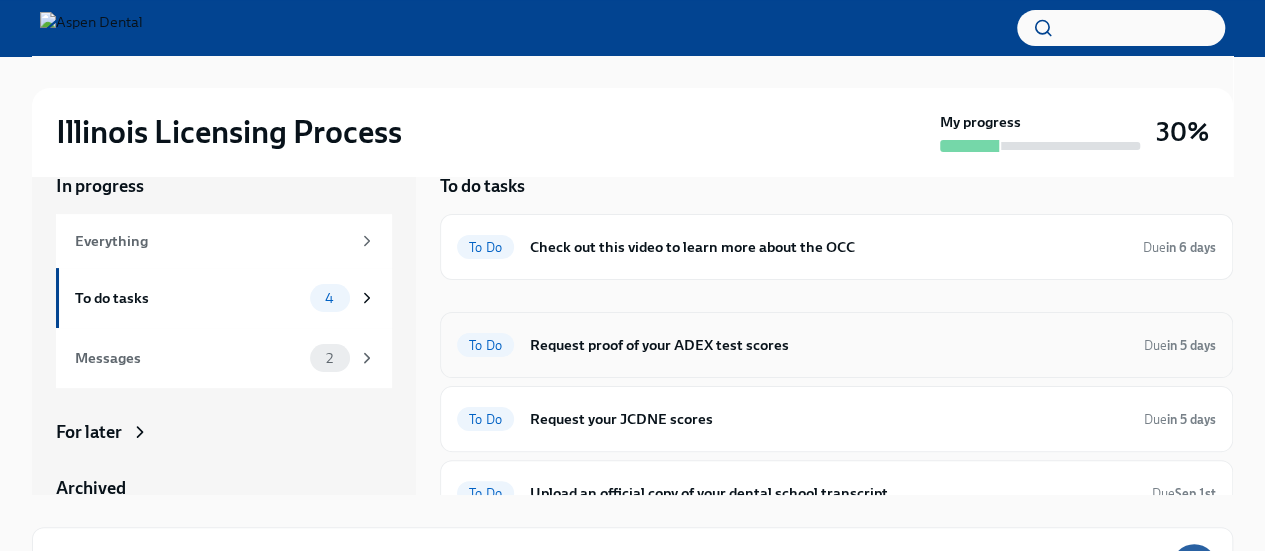 scroll, scrollTop: 28, scrollLeft: 0, axis: vertical 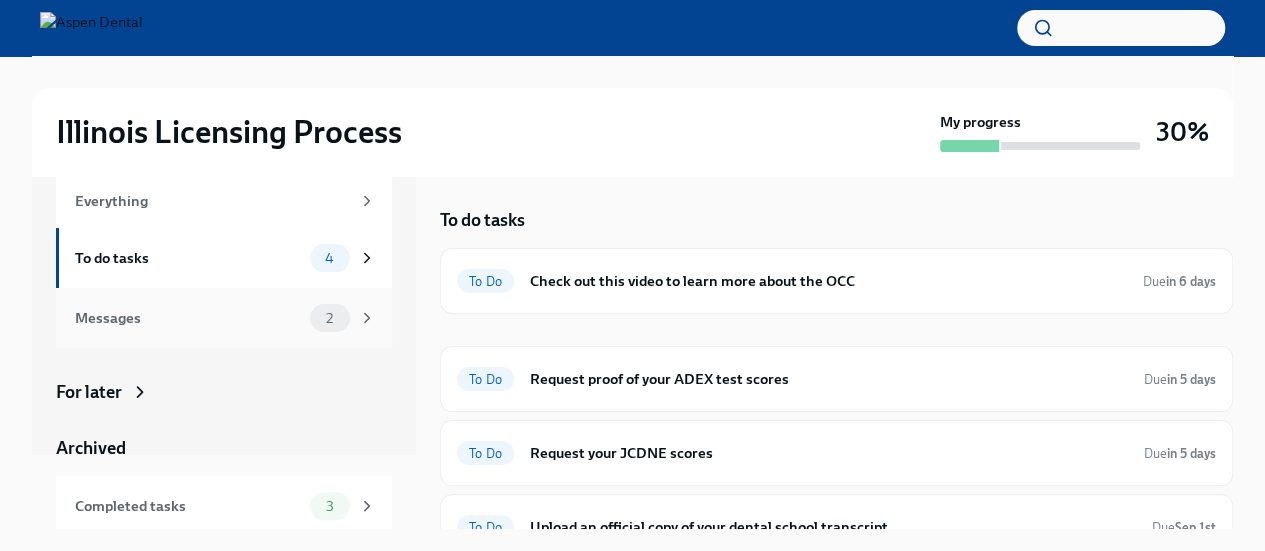 click on "Messages" at bounding box center [188, 318] 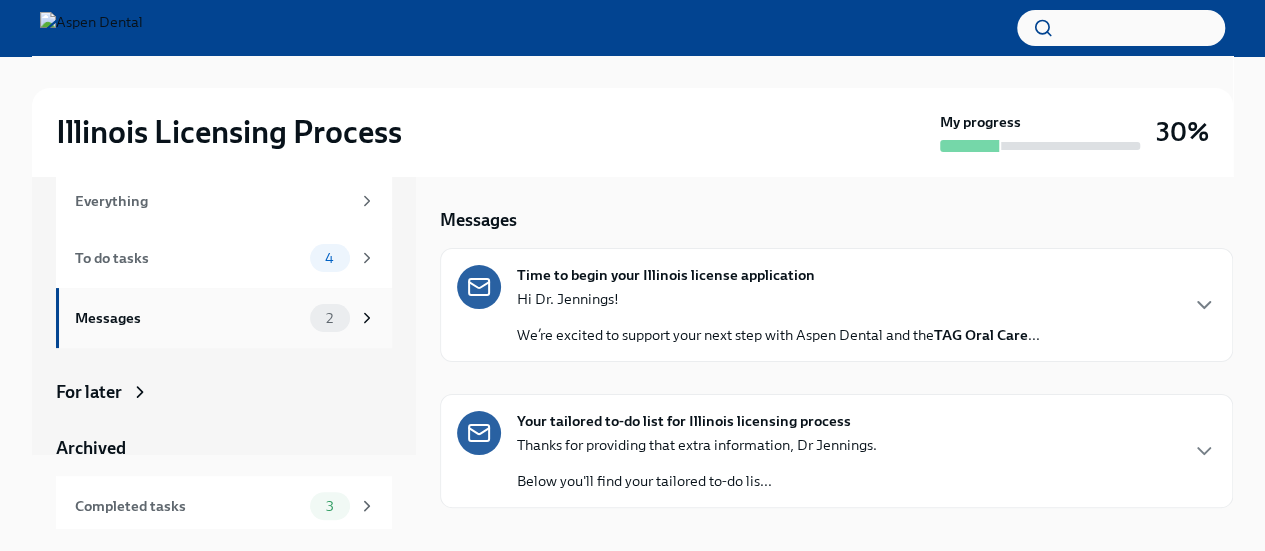 scroll, scrollTop: 140, scrollLeft: 0, axis: vertical 